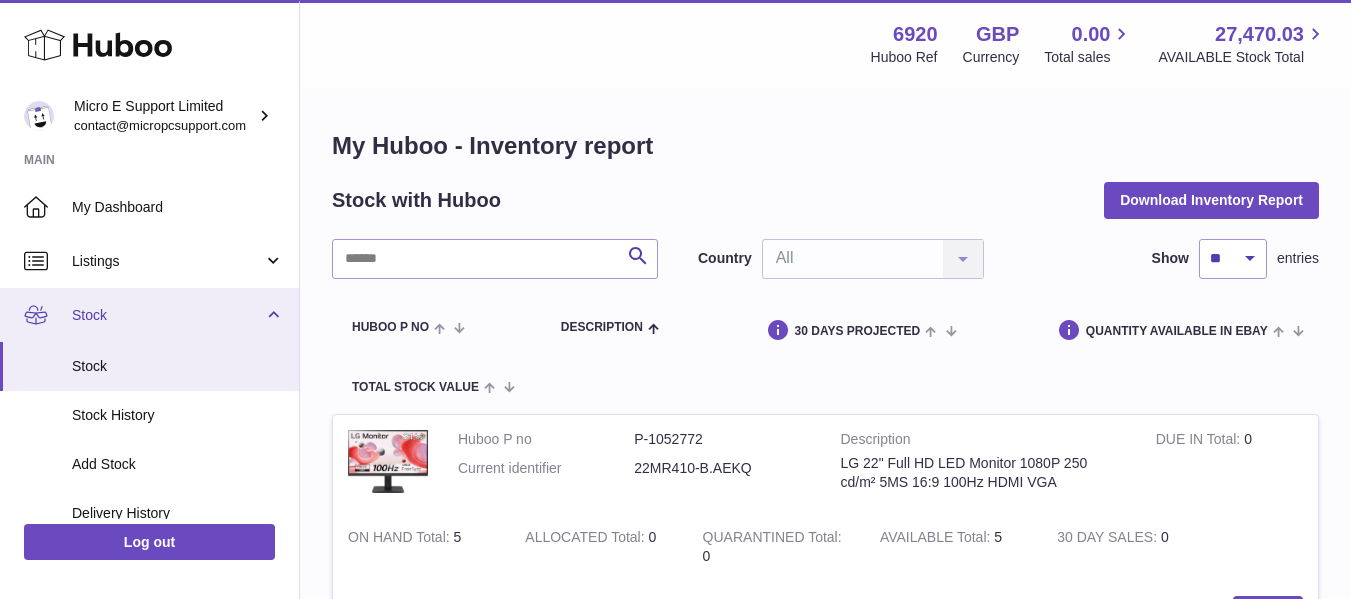 scroll, scrollTop: 508, scrollLeft: 0, axis: vertical 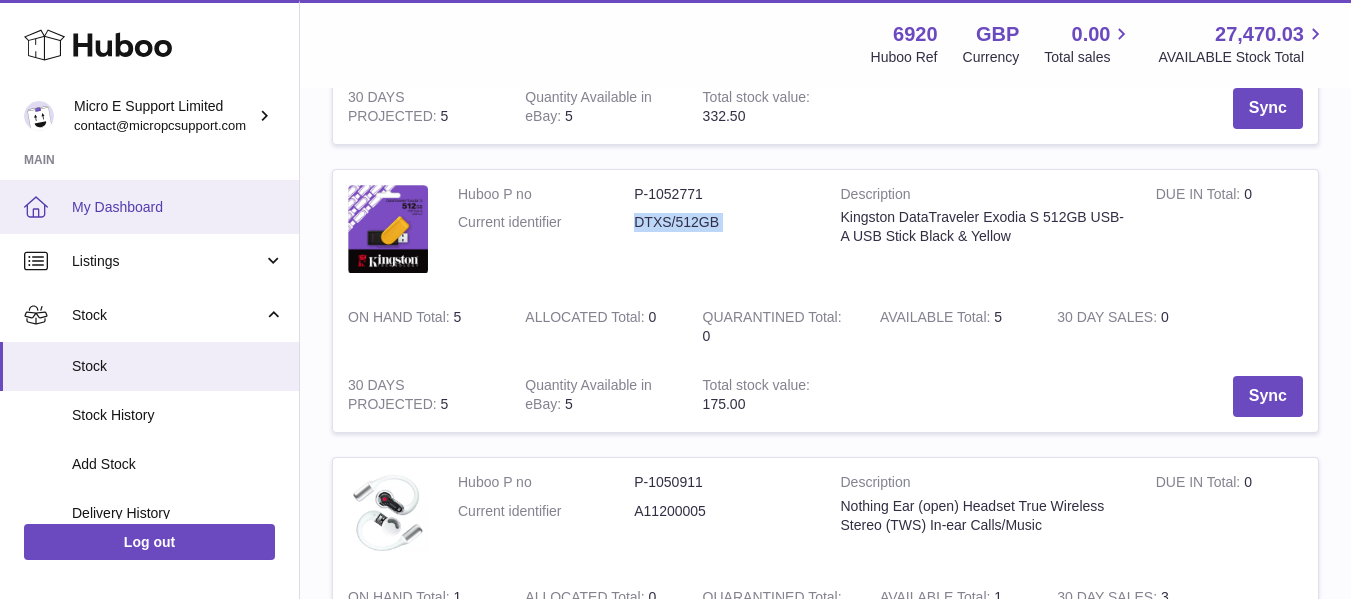 click on "My Dashboard" at bounding box center (178, 207) 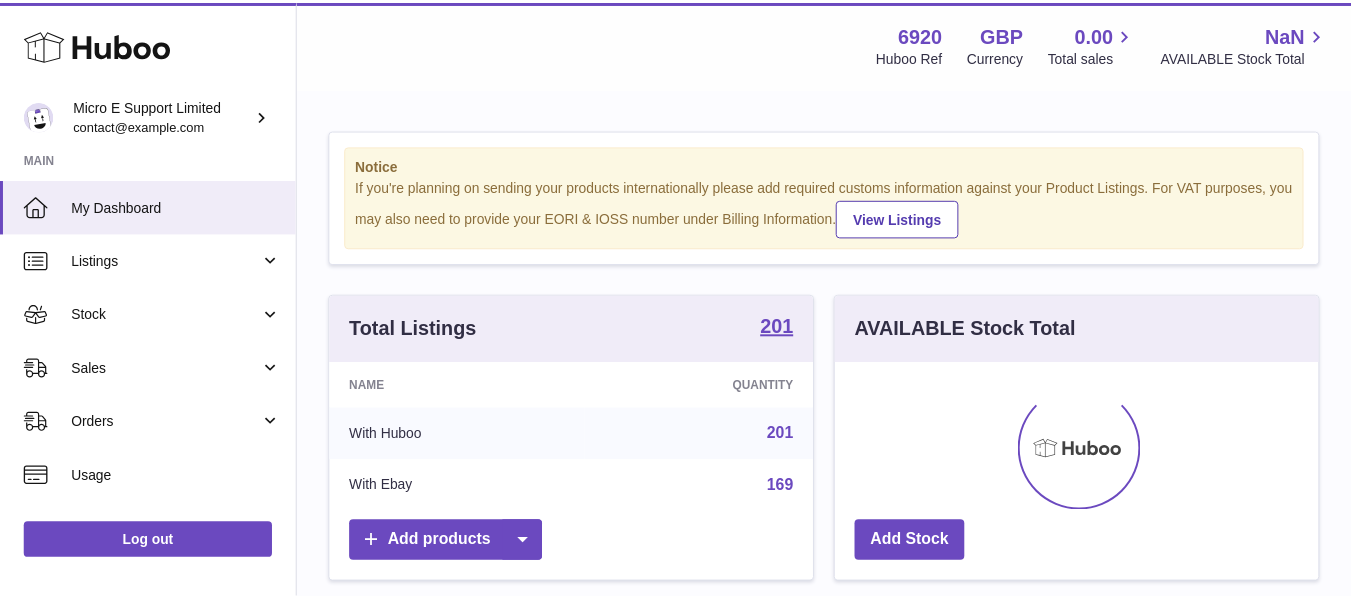 scroll, scrollTop: 0, scrollLeft: 0, axis: both 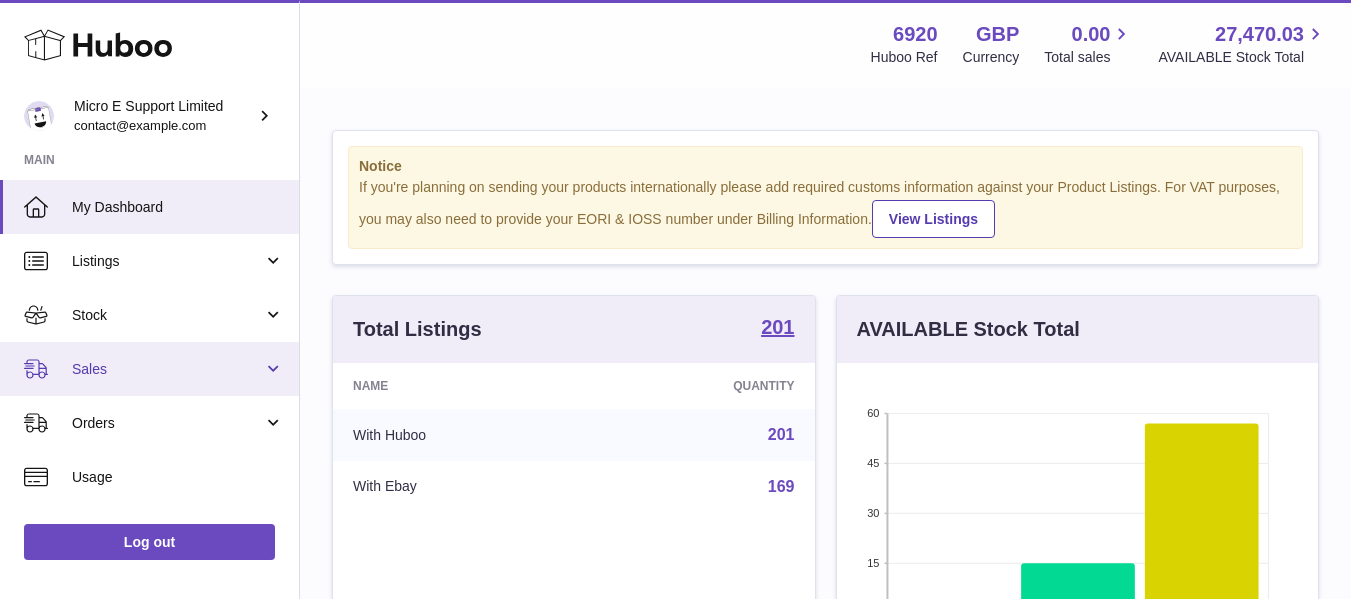 click on "Sales" at bounding box center (167, 369) 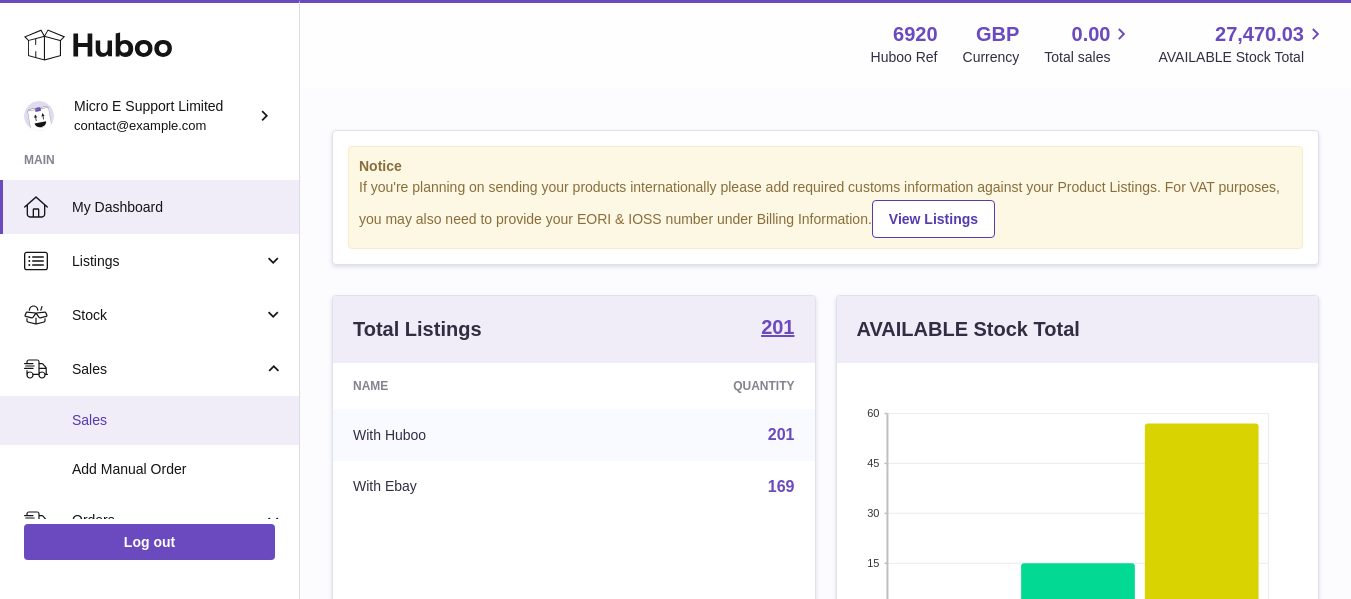 click on "Sales" at bounding box center [149, 420] 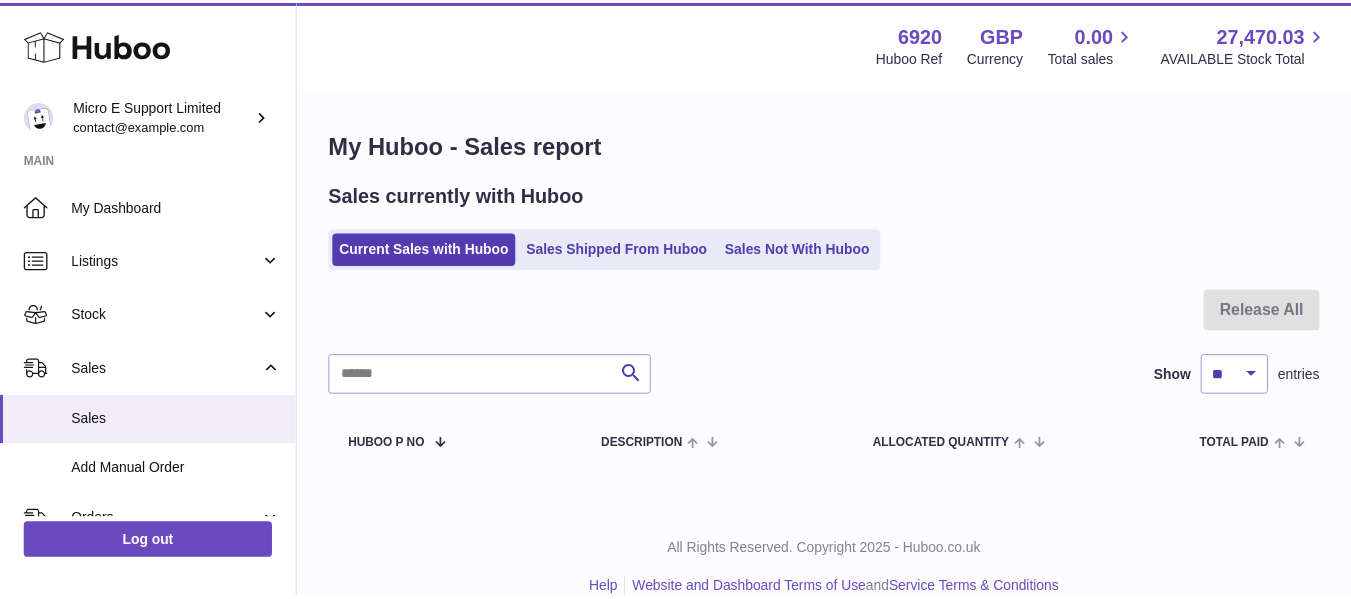 scroll, scrollTop: 0, scrollLeft: 0, axis: both 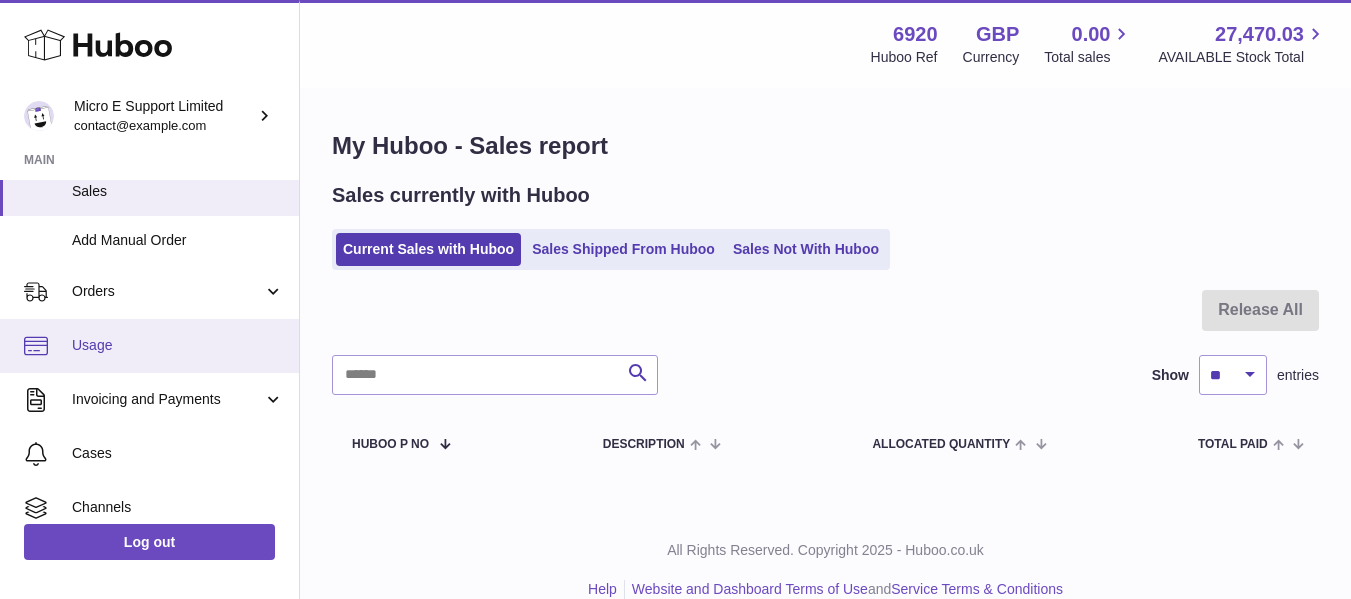 click on "Usage" at bounding box center (178, 345) 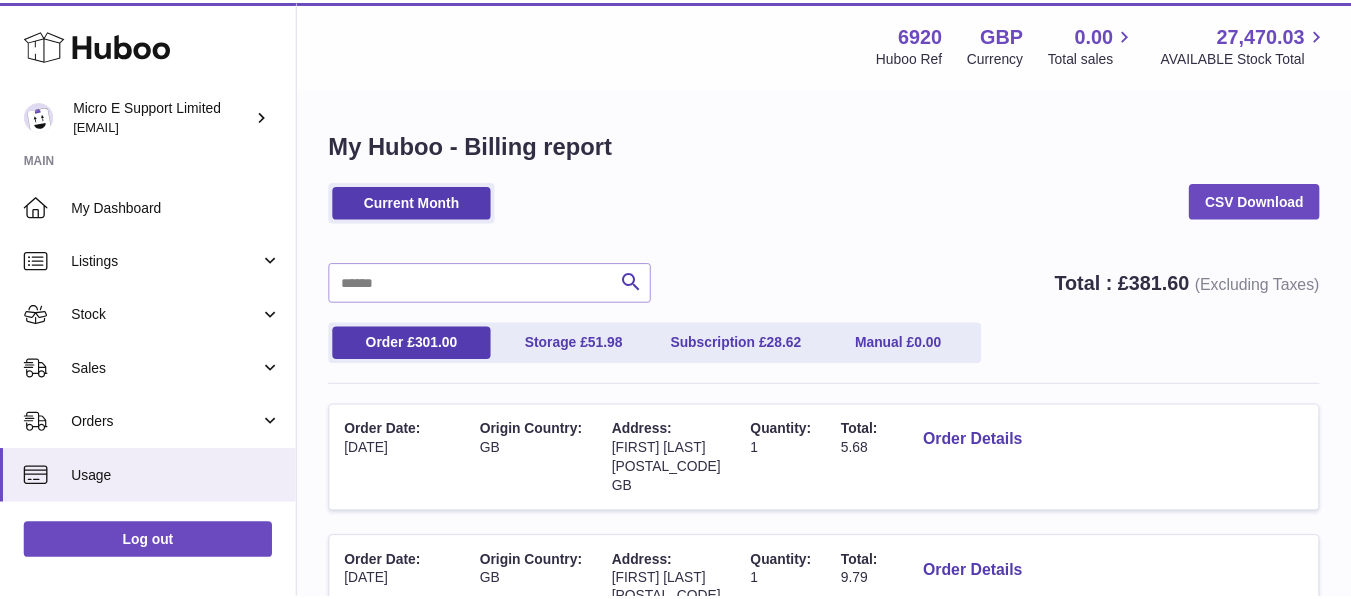 scroll, scrollTop: 0, scrollLeft: 0, axis: both 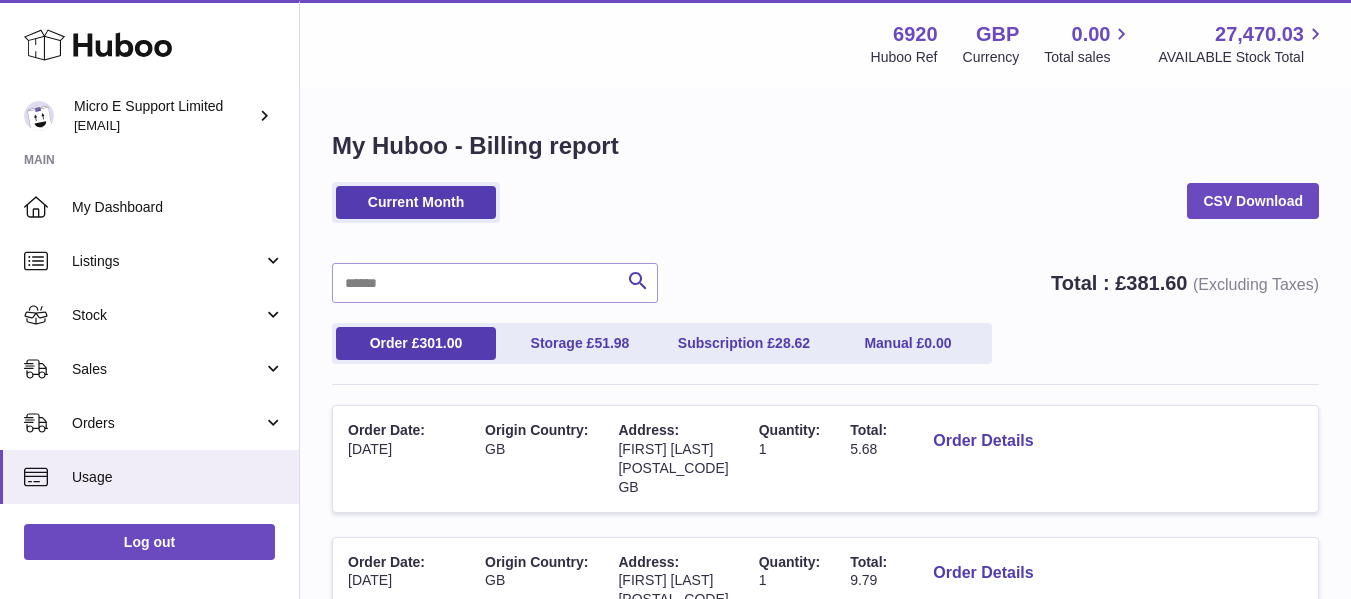 click on "Current Month
CSV Download" at bounding box center [825, 212] 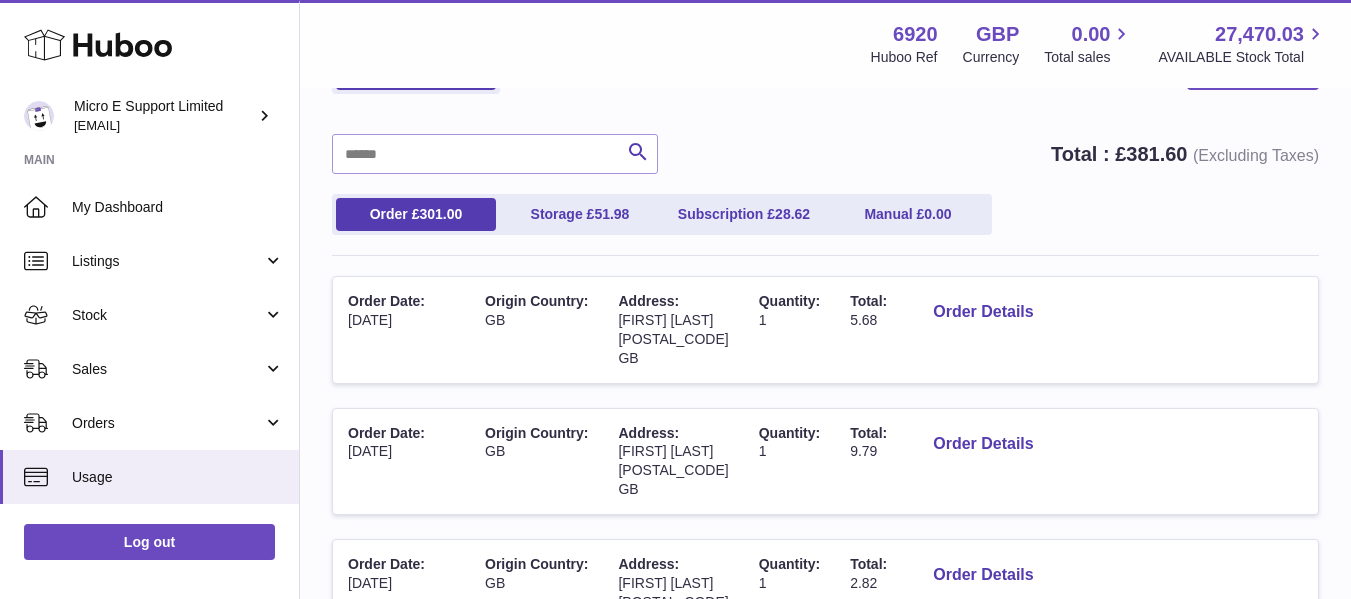 scroll, scrollTop: 0, scrollLeft: 0, axis: both 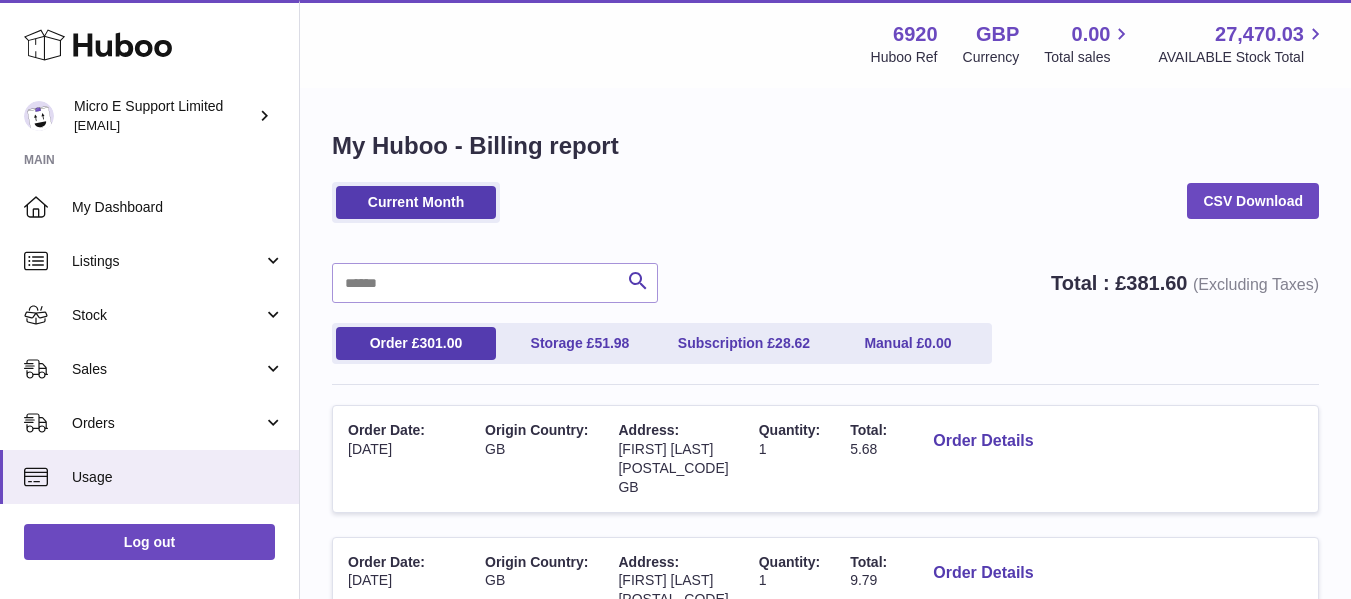click on "Current Month
CSV Download" at bounding box center (825, 212) 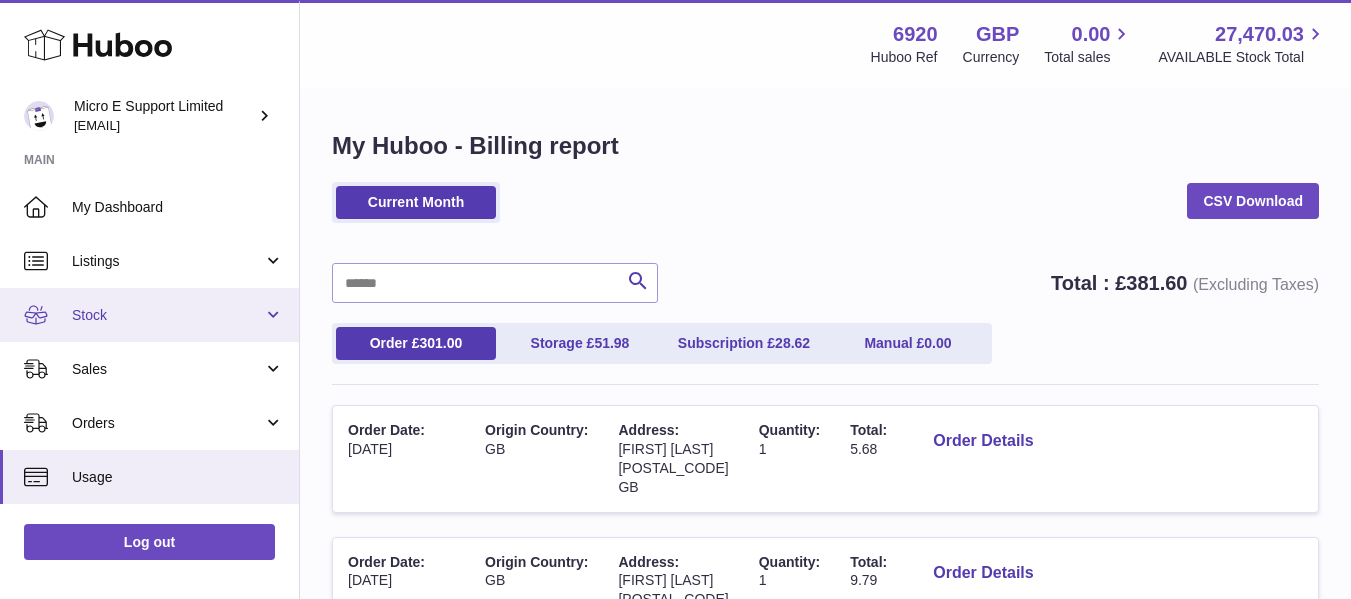 click on "Stock" at bounding box center [167, 315] 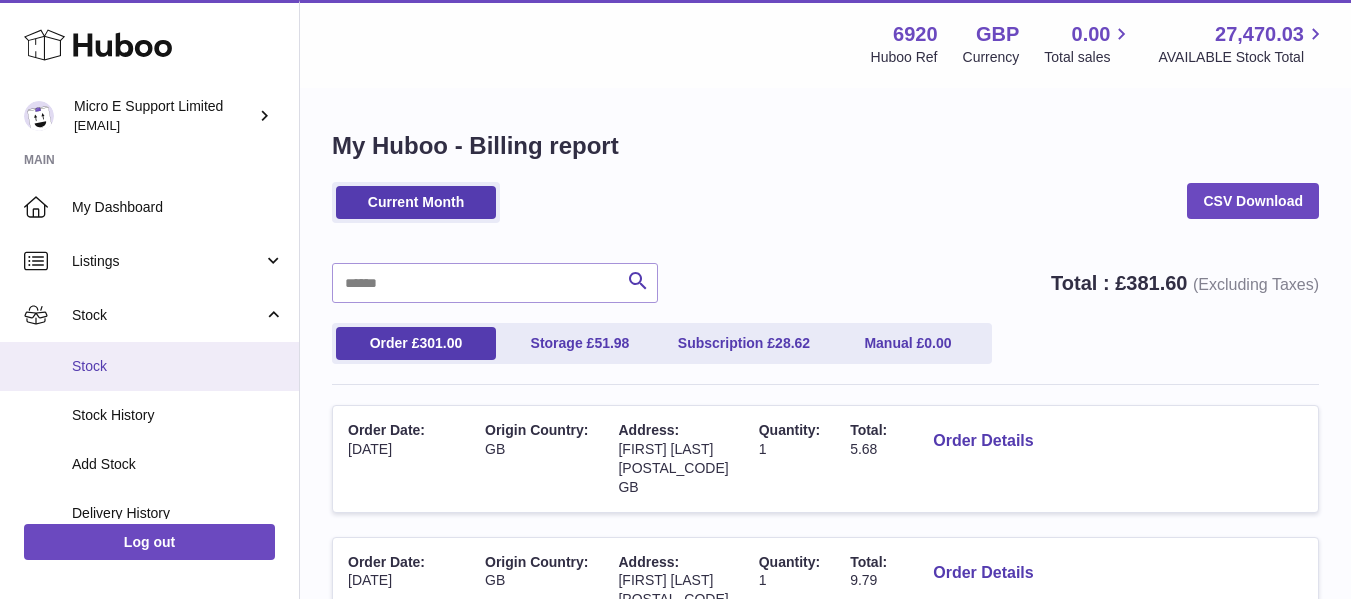 click on "Stock" at bounding box center (178, 366) 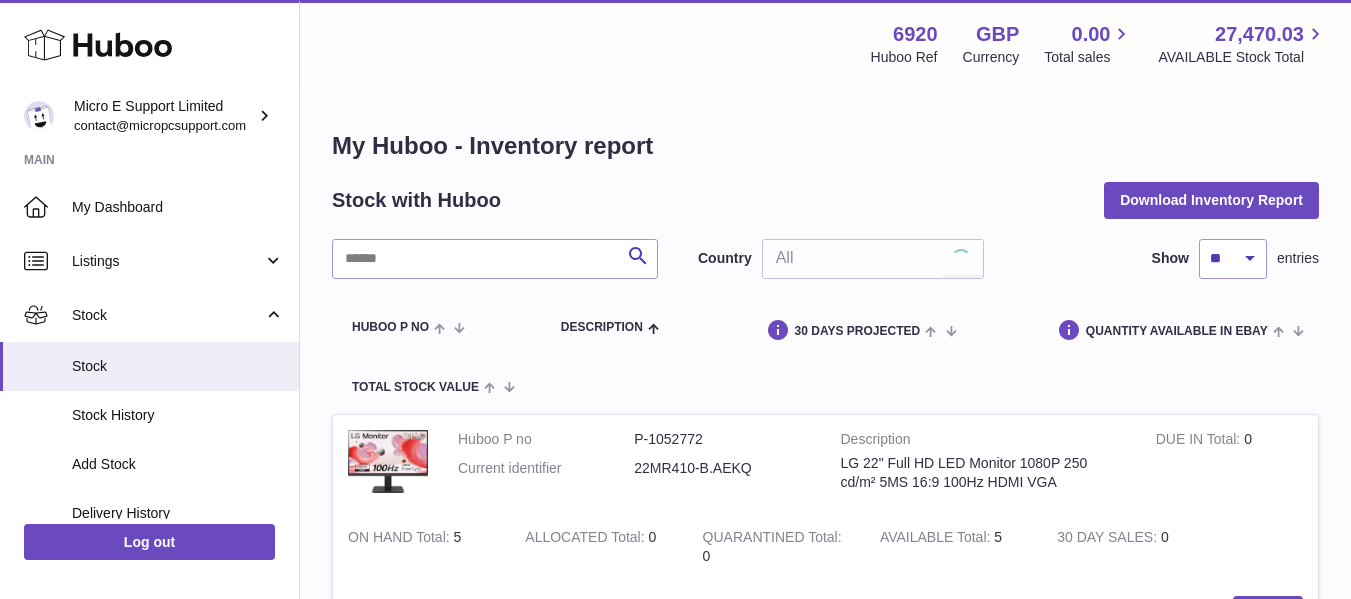scroll, scrollTop: 0, scrollLeft: 0, axis: both 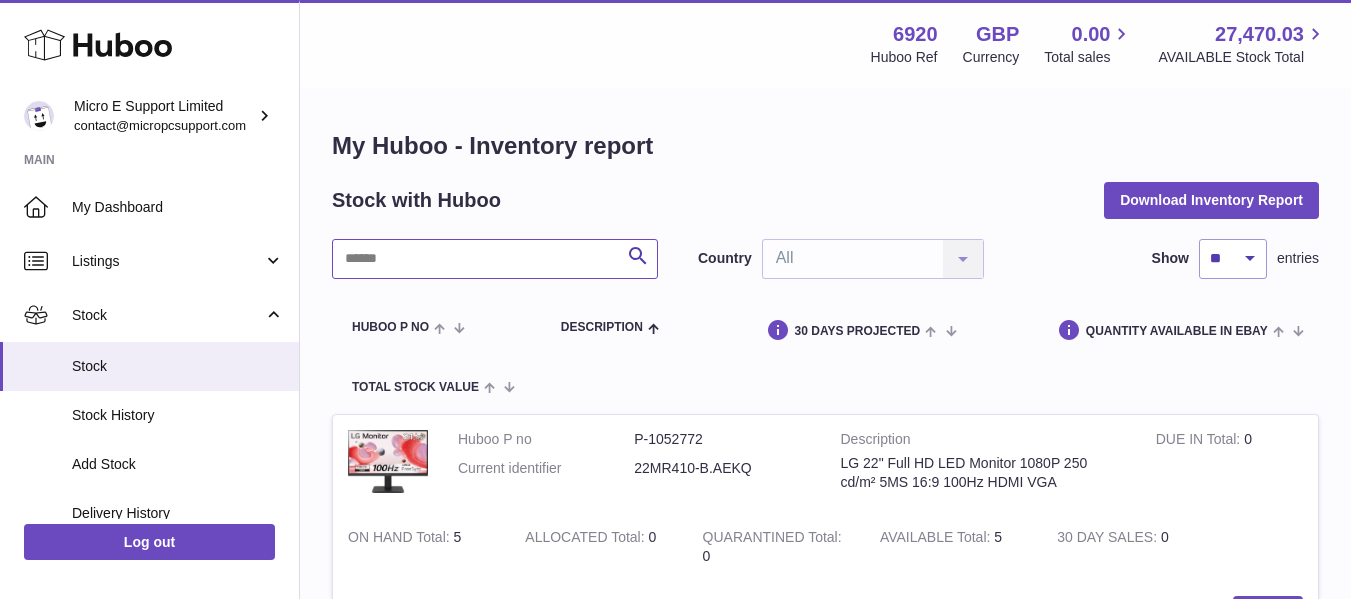 click at bounding box center (495, 259) 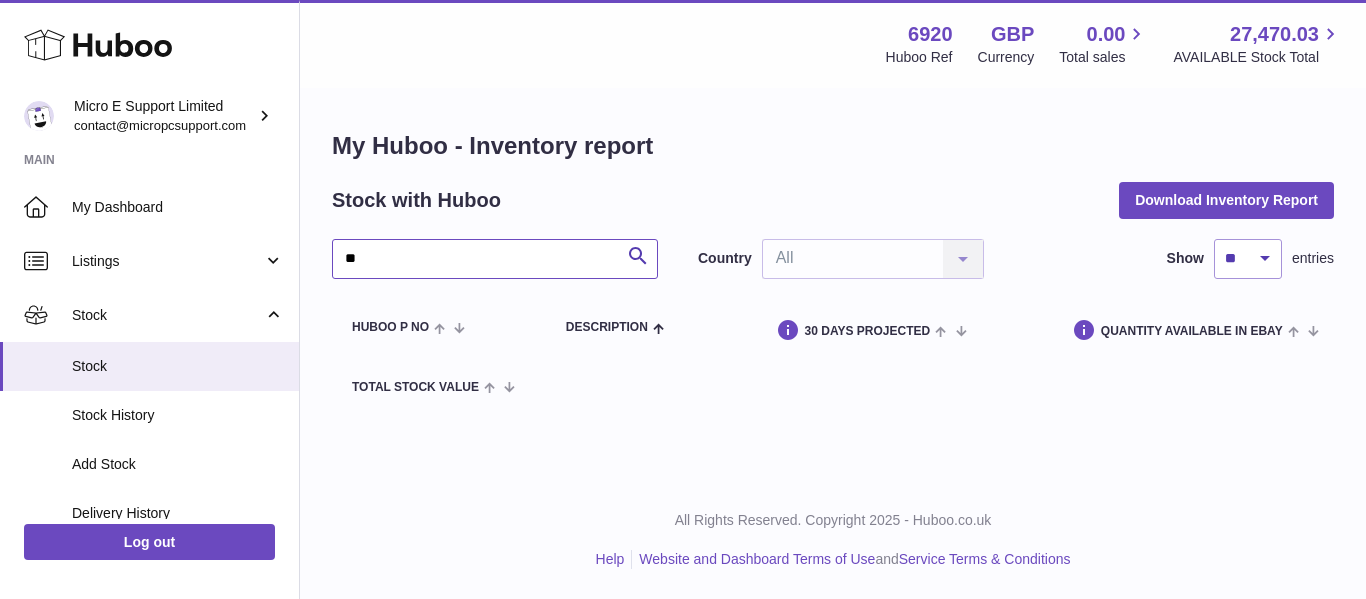 type on "*" 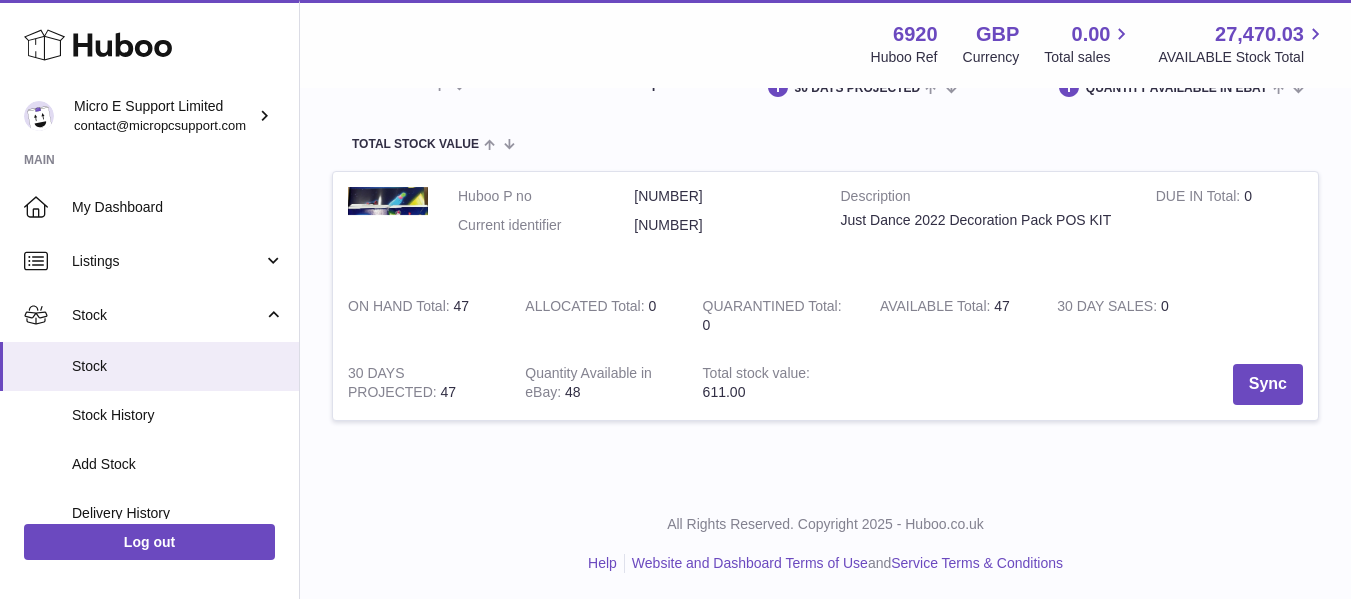 scroll, scrollTop: 244, scrollLeft: 0, axis: vertical 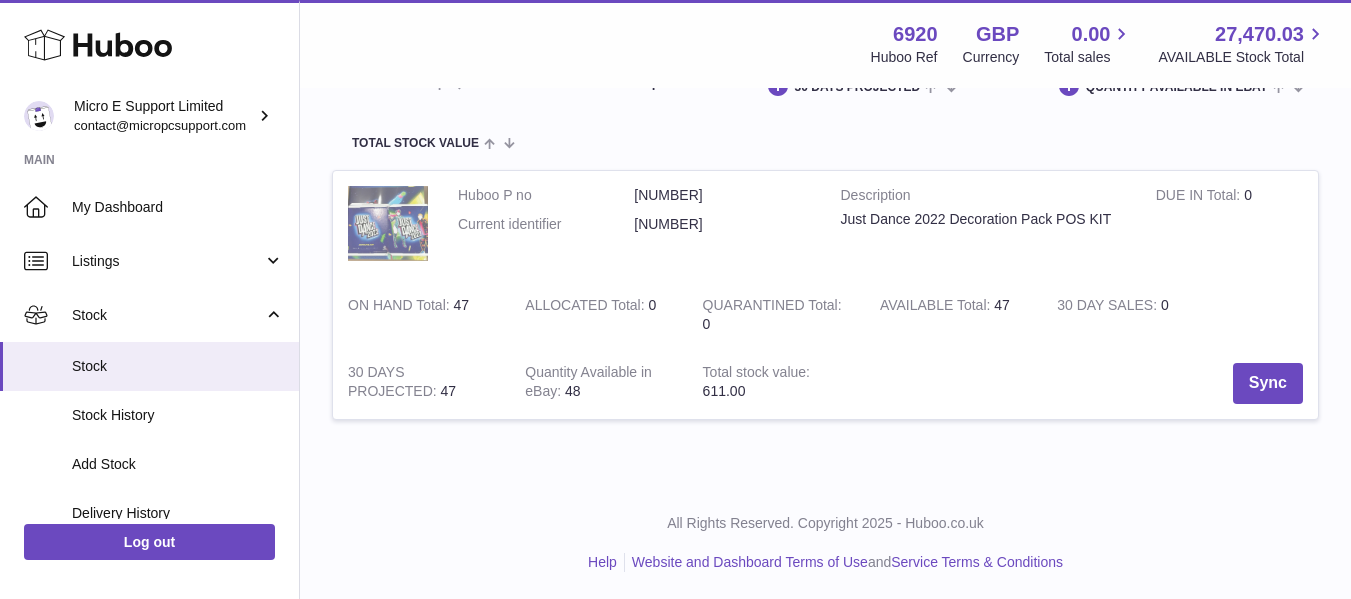 type on "**********" 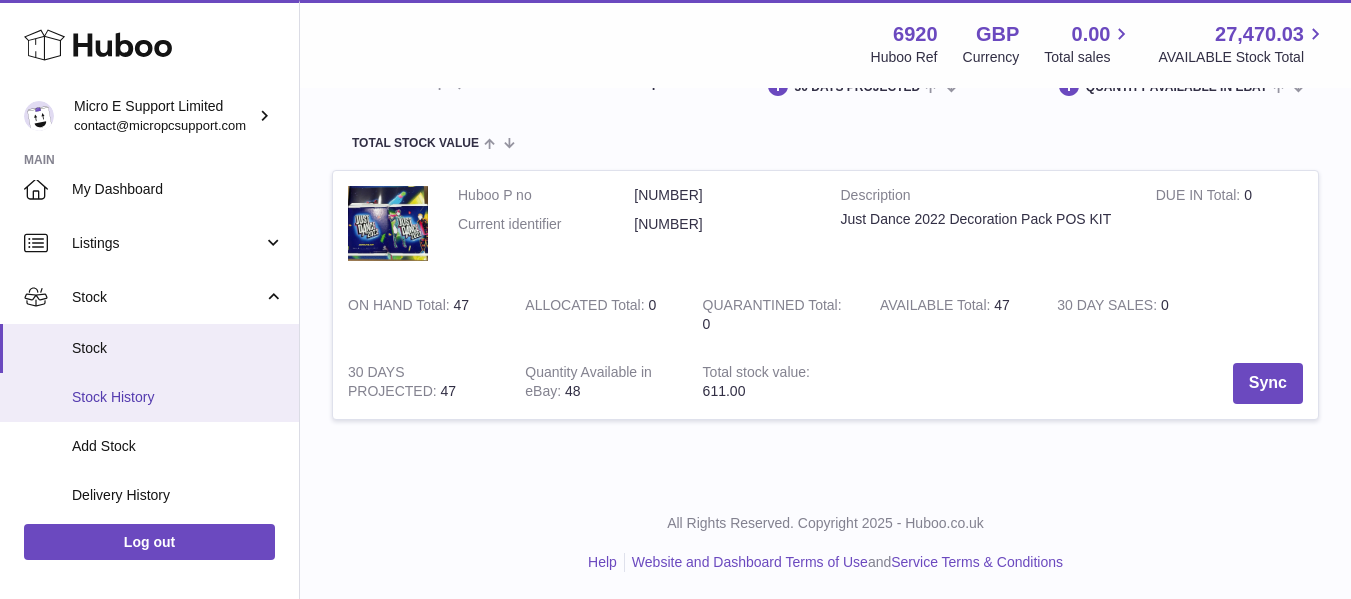 scroll, scrollTop: 12, scrollLeft: 0, axis: vertical 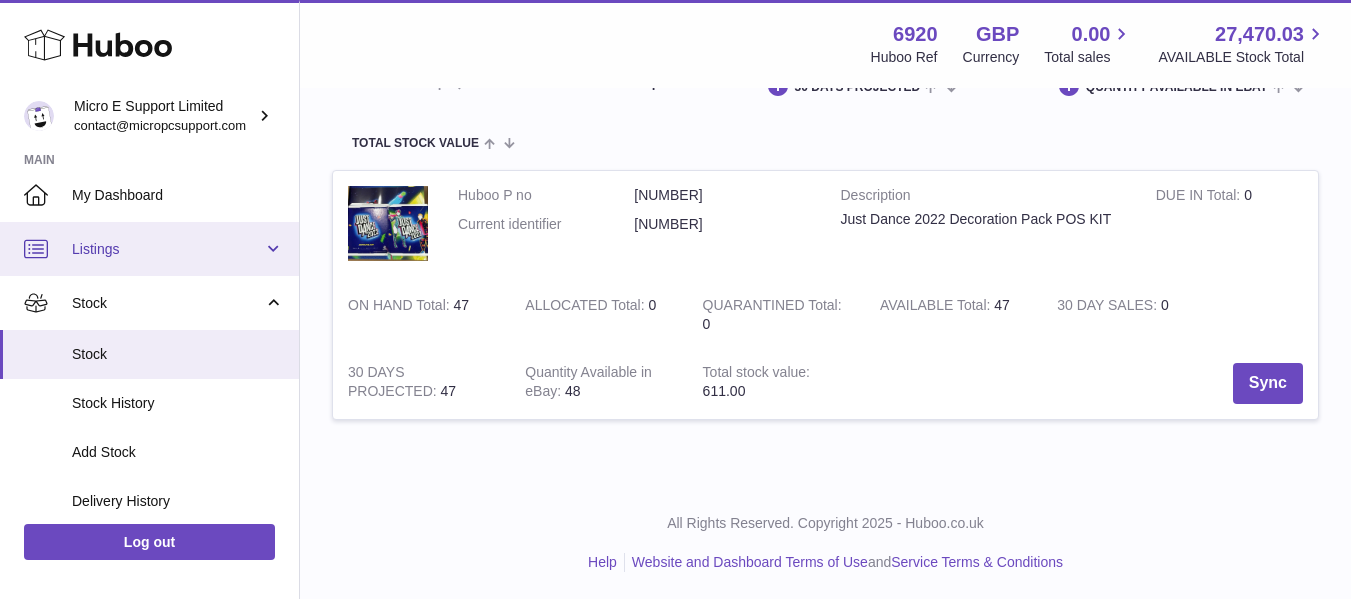 click on "Listings" at bounding box center [167, 249] 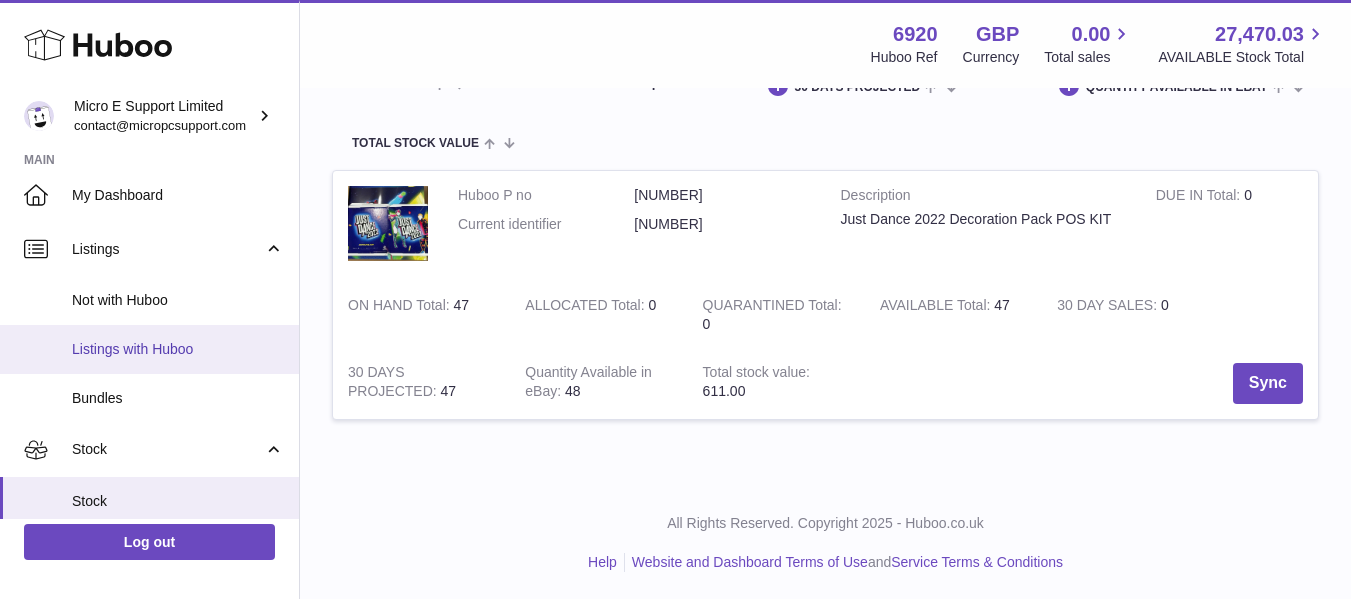 click on "Listings with Huboo" at bounding box center [178, 349] 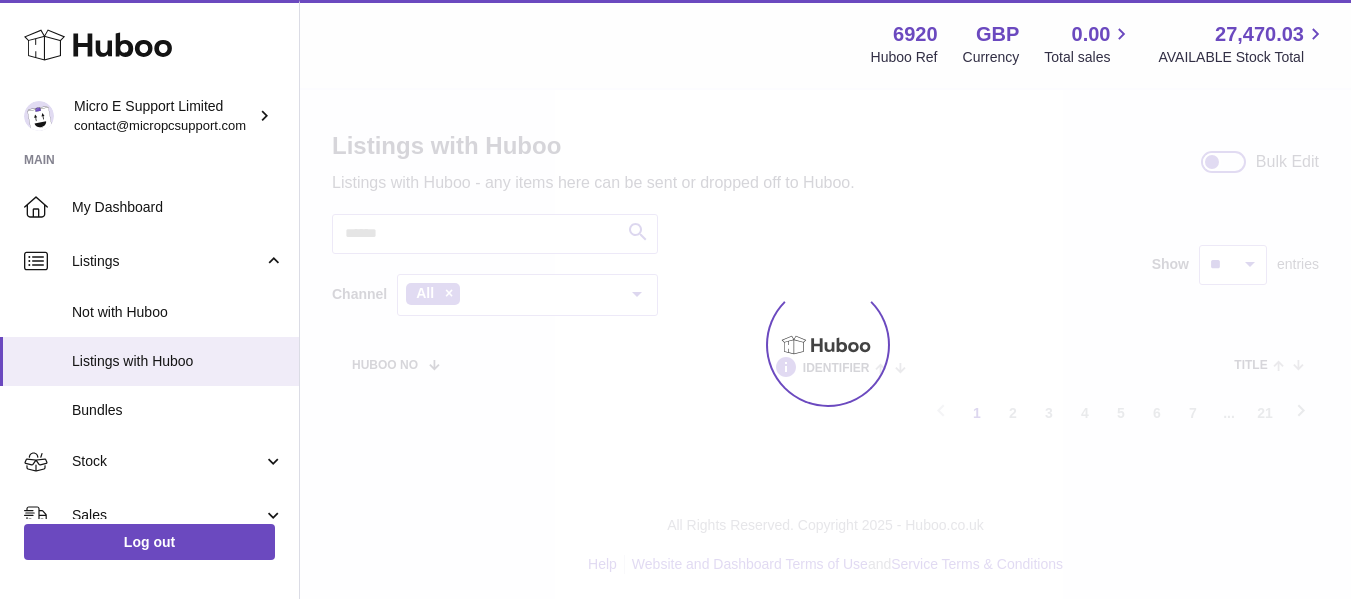 scroll, scrollTop: 0, scrollLeft: 0, axis: both 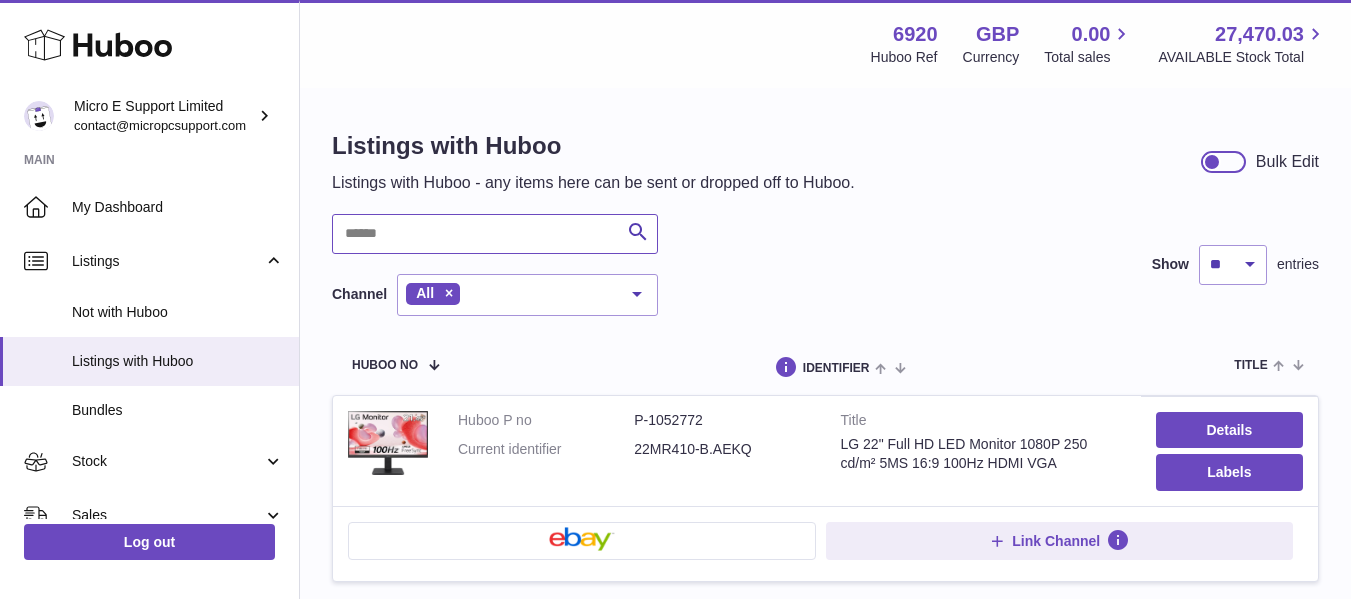 click at bounding box center (495, 234) 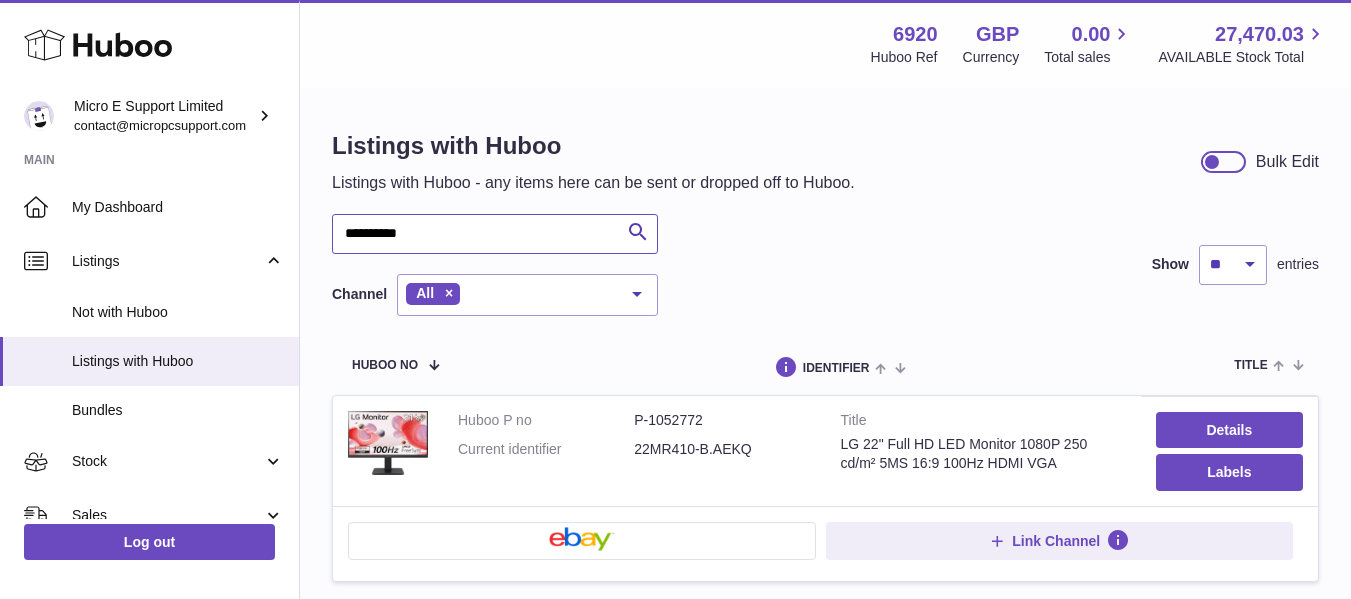 type on "**********" 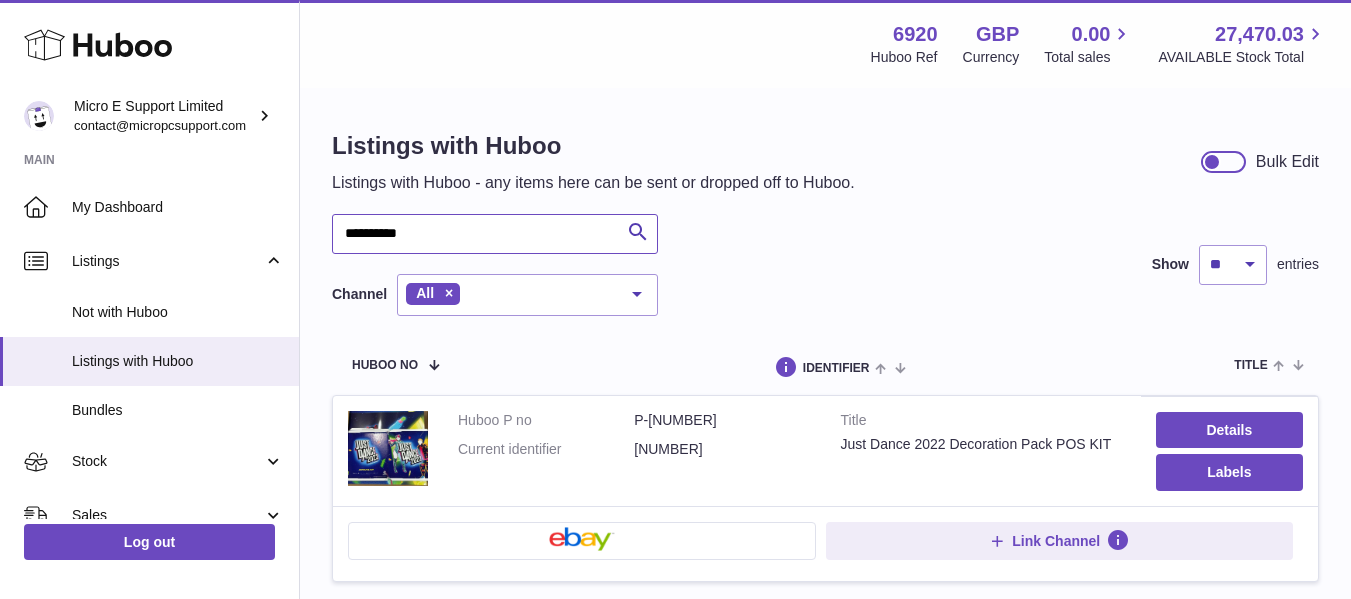 scroll, scrollTop: 165, scrollLeft: 0, axis: vertical 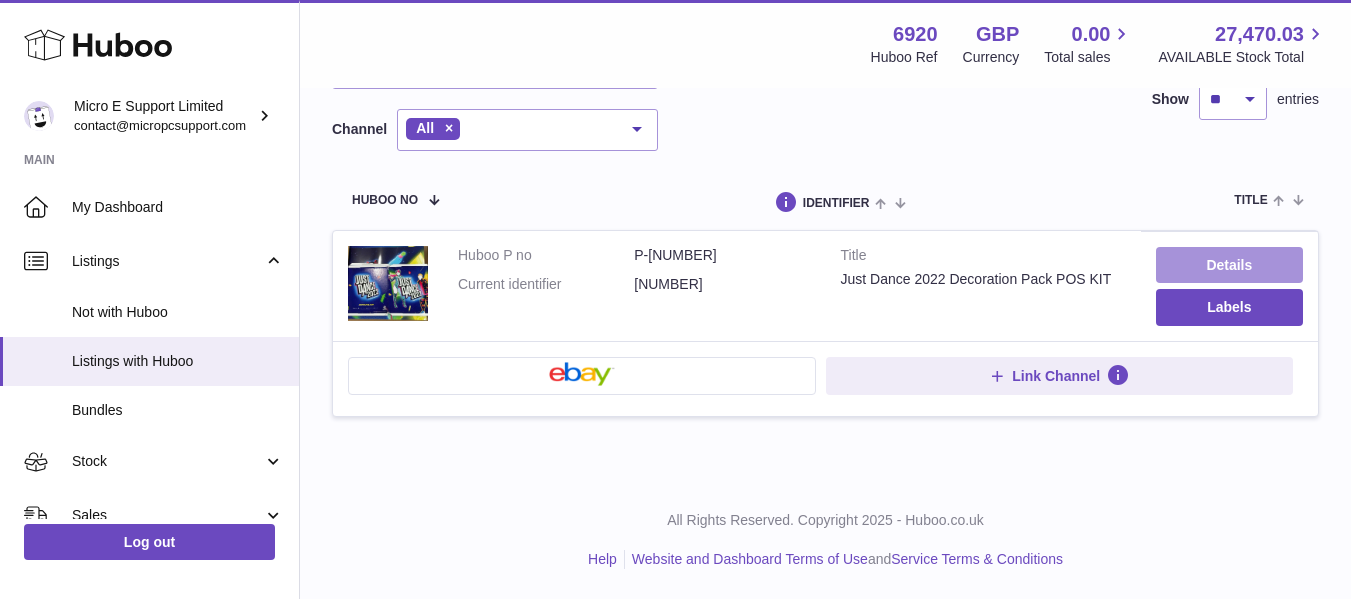 click on "Details" at bounding box center [1229, 265] 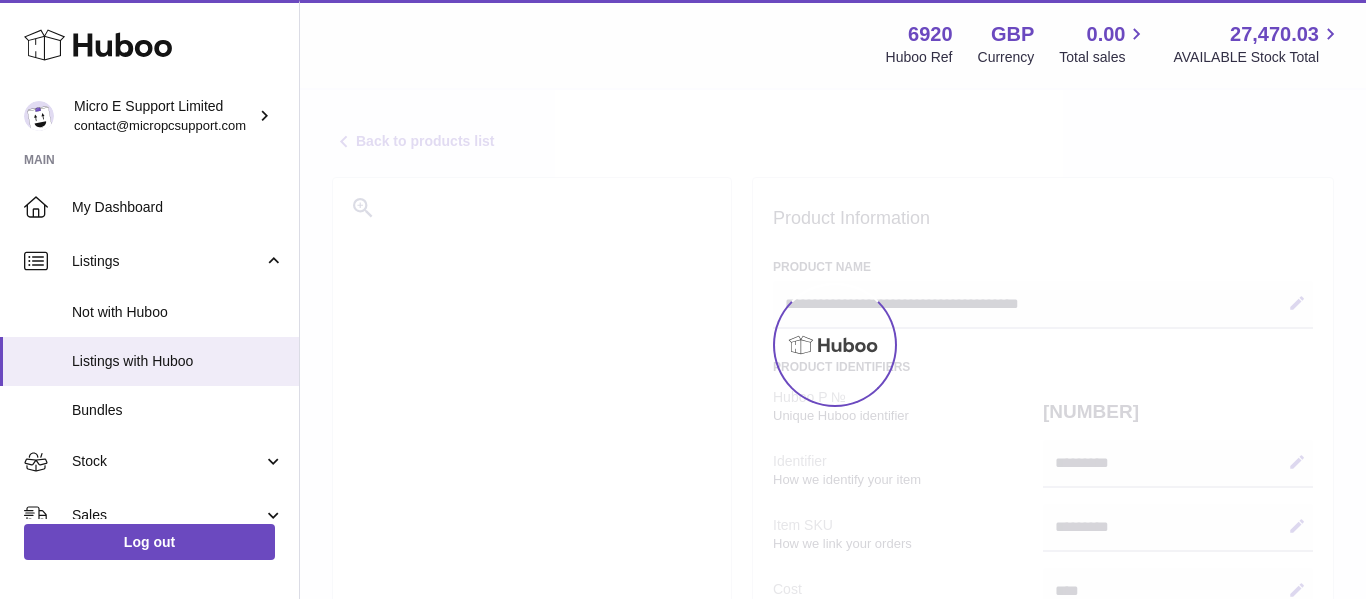 select 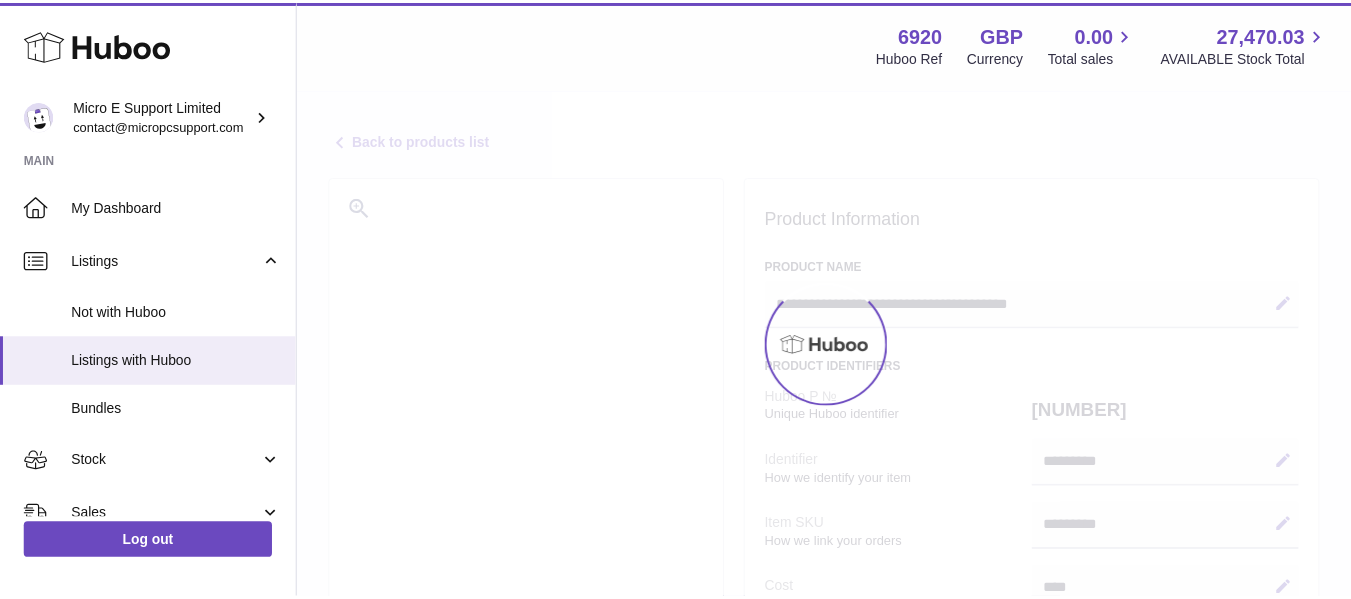 scroll, scrollTop: 0, scrollLeft: 0, axis: both 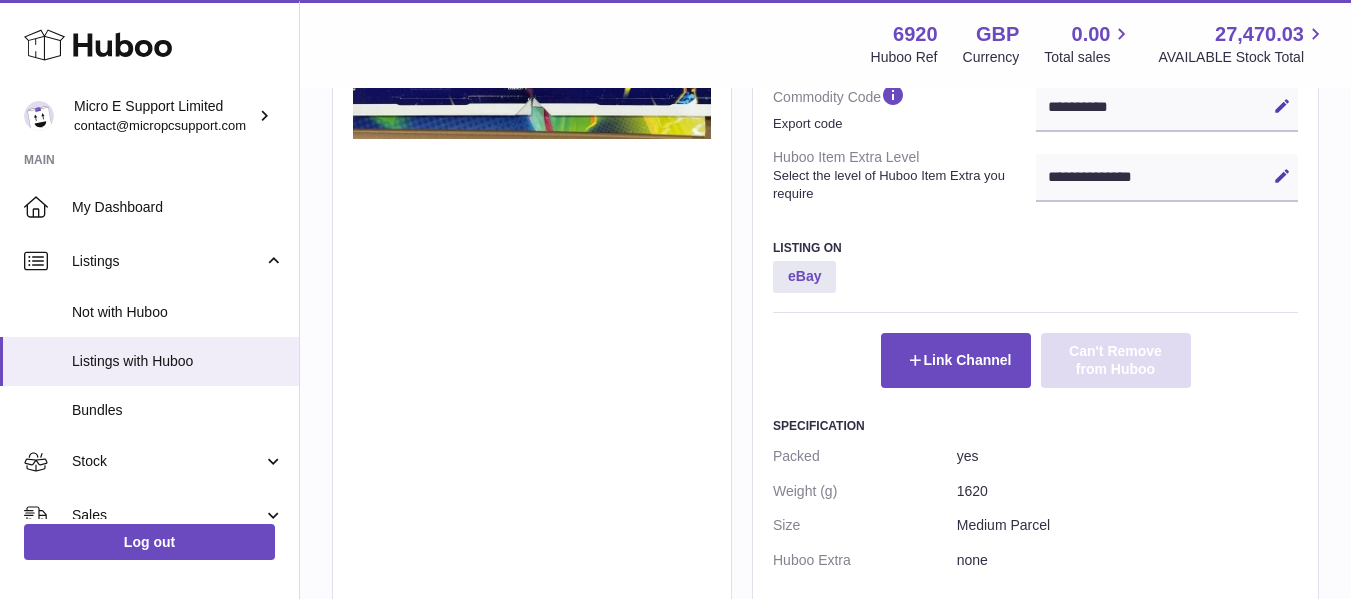 click on "Can't Remove from Huboo" at bounding box center (1116, 360) 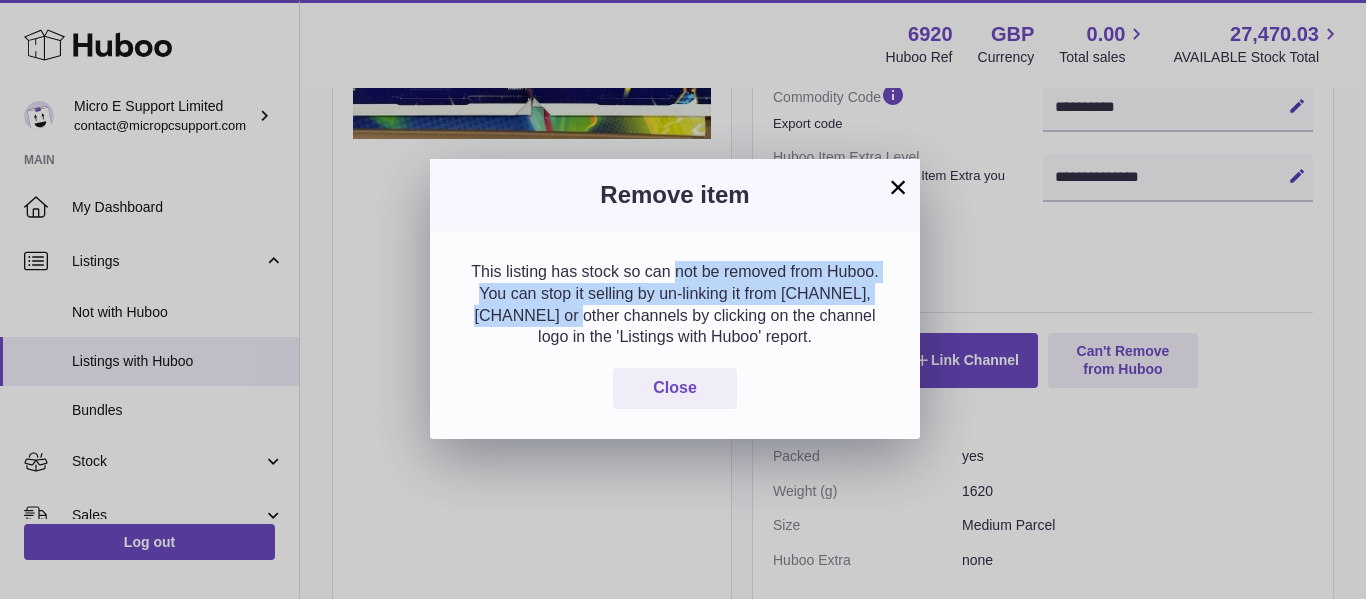 drag, startPoint x: 583, startPoint y: 276, endPoint x: 855, endPoint y: 292, distance: 272.47018 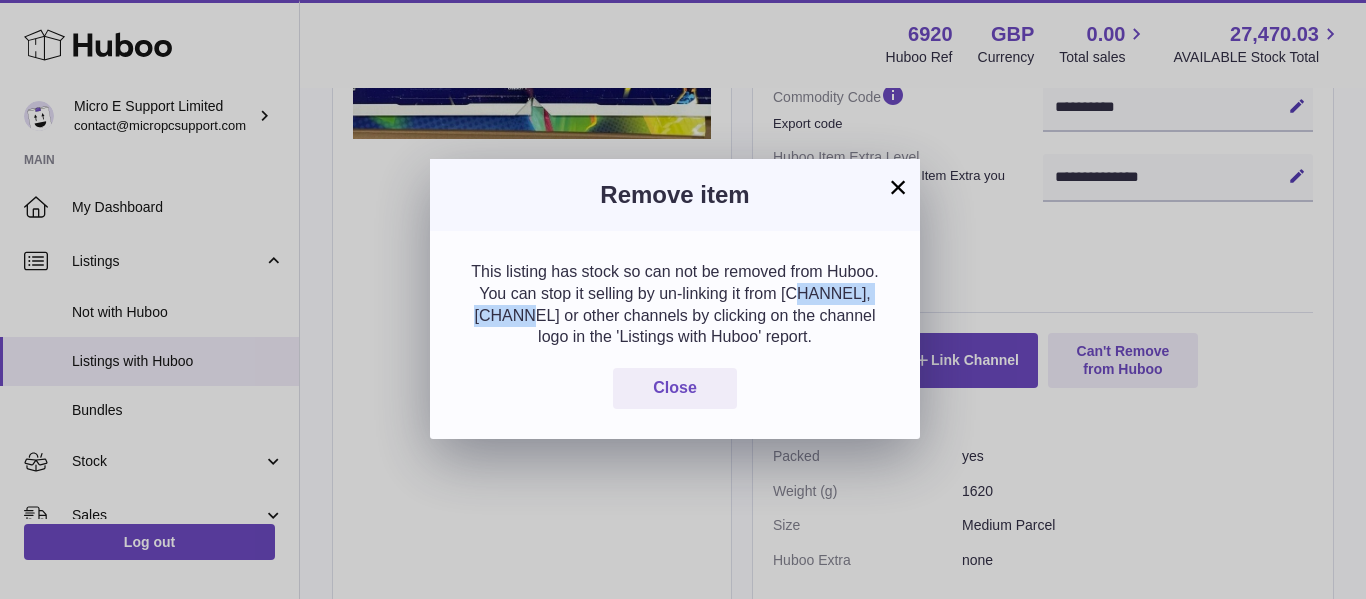 drag, startPoint x: 692, startPoint y: 286, endPoint x: 798, endPoint y: 291, distance: 106.11786 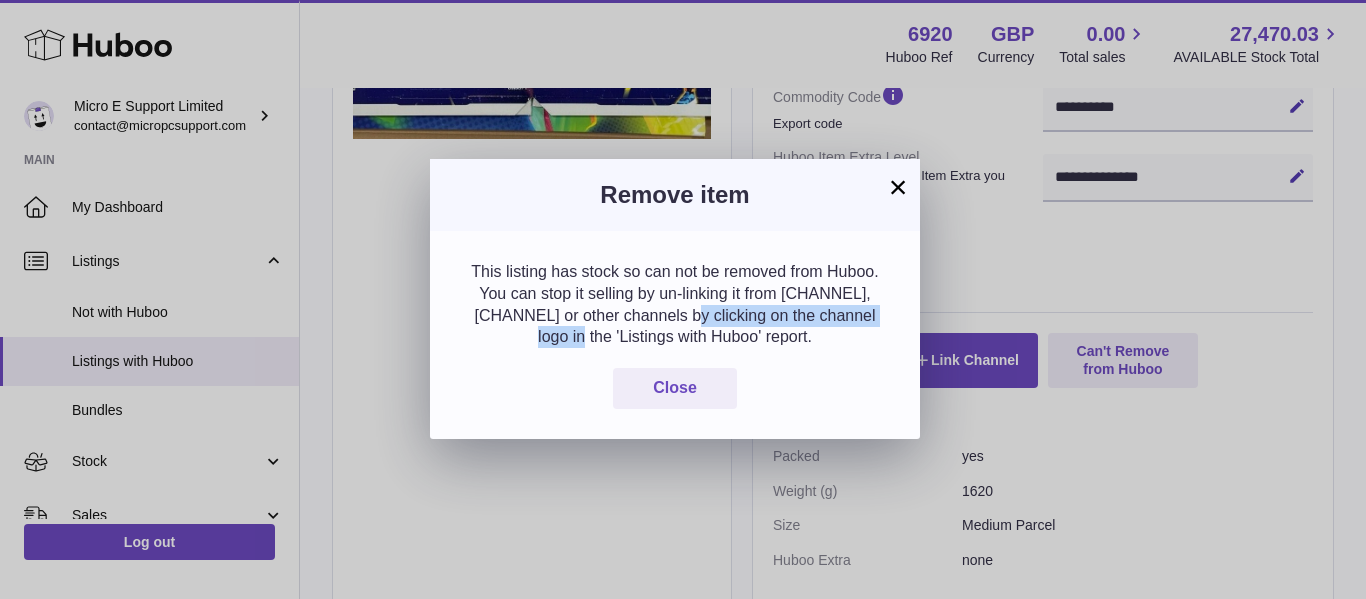 drag, startPoint x: 571, startPoint y: 314, endPoint x: 796, endPoint y: 305, distance: 225.17993 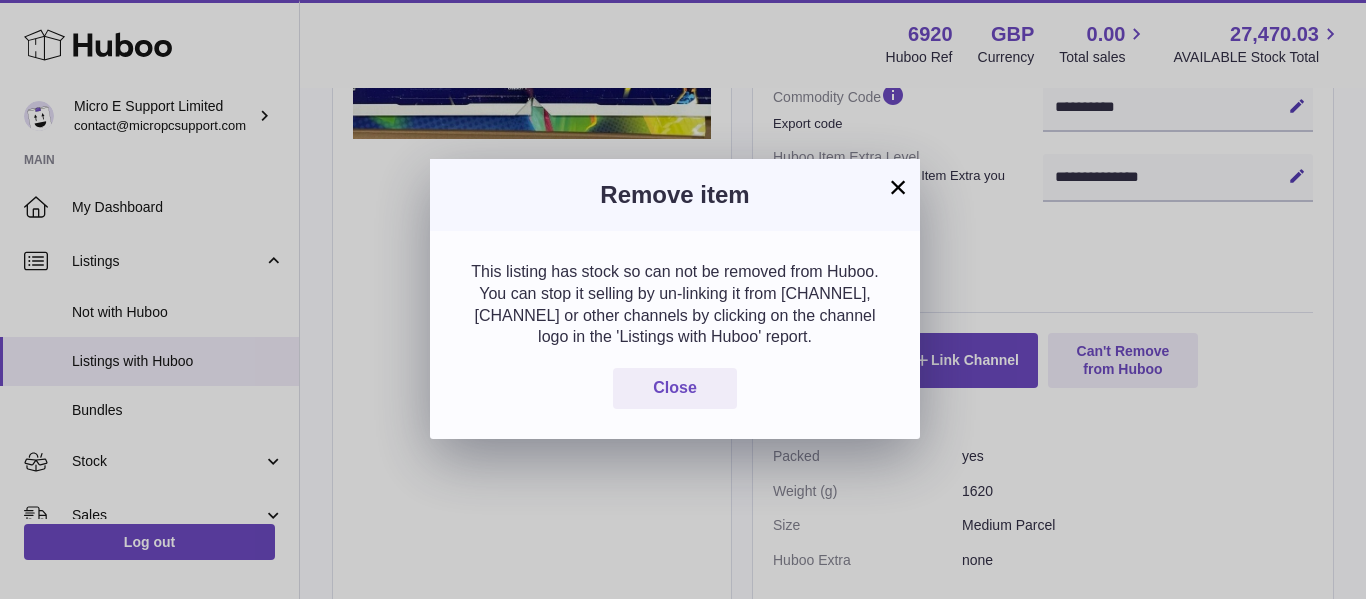click on "This listing has stock so can not be removed from Huboo.  You can stop it selling by un-linking it from eBay,Amazon or other channels by clicking on the channel logo in the 'Listings with Huboo' report." at bounding box center (675, 304) 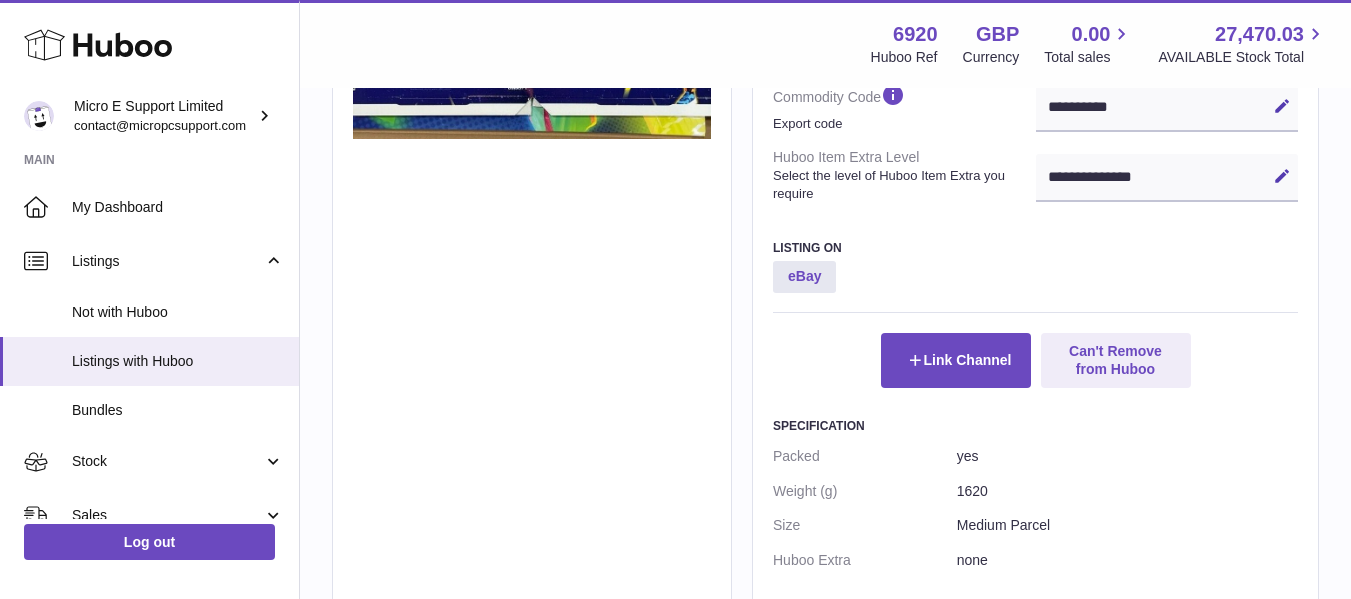 click on "eBay" at bounding box center (1035, 287) 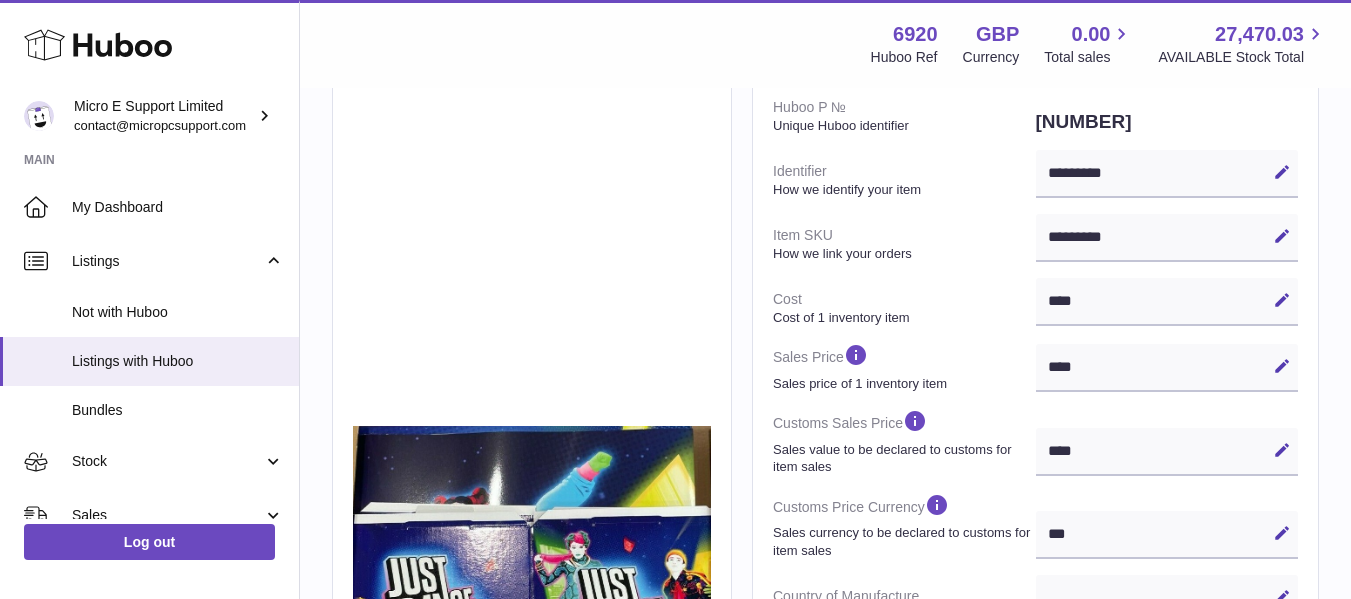 scroll, scrollTop: 0, scrollLeft: 0, axis: both 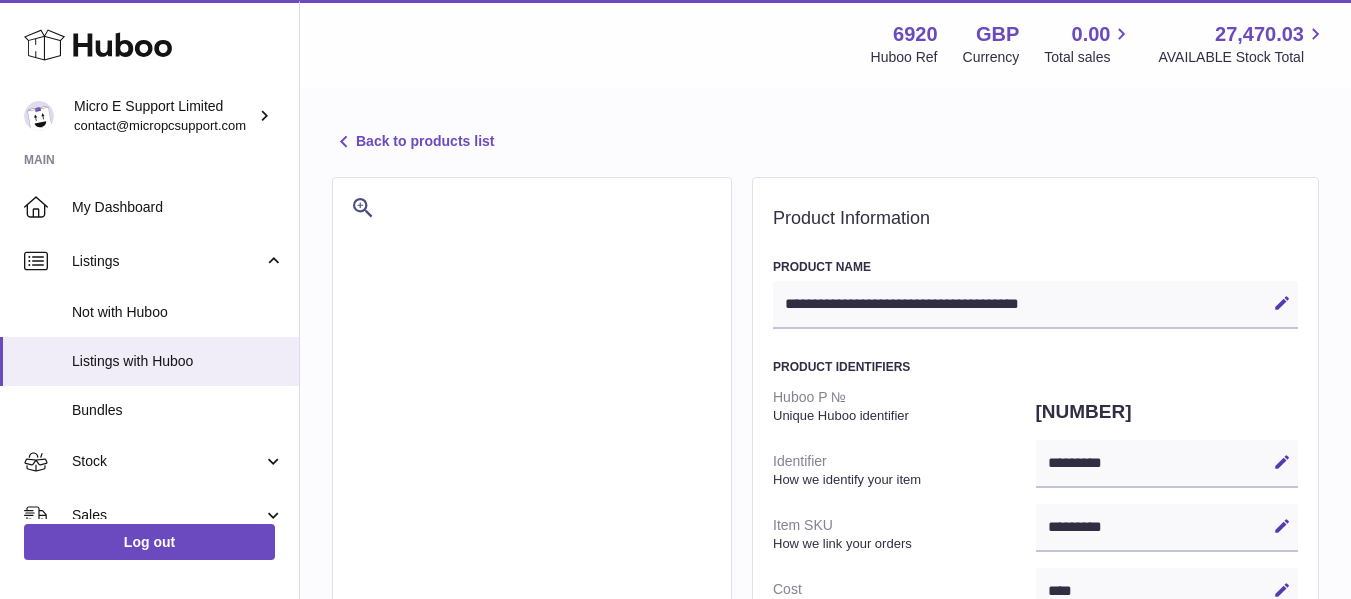 click on "Back to products list" at bounding box center [825, 143] 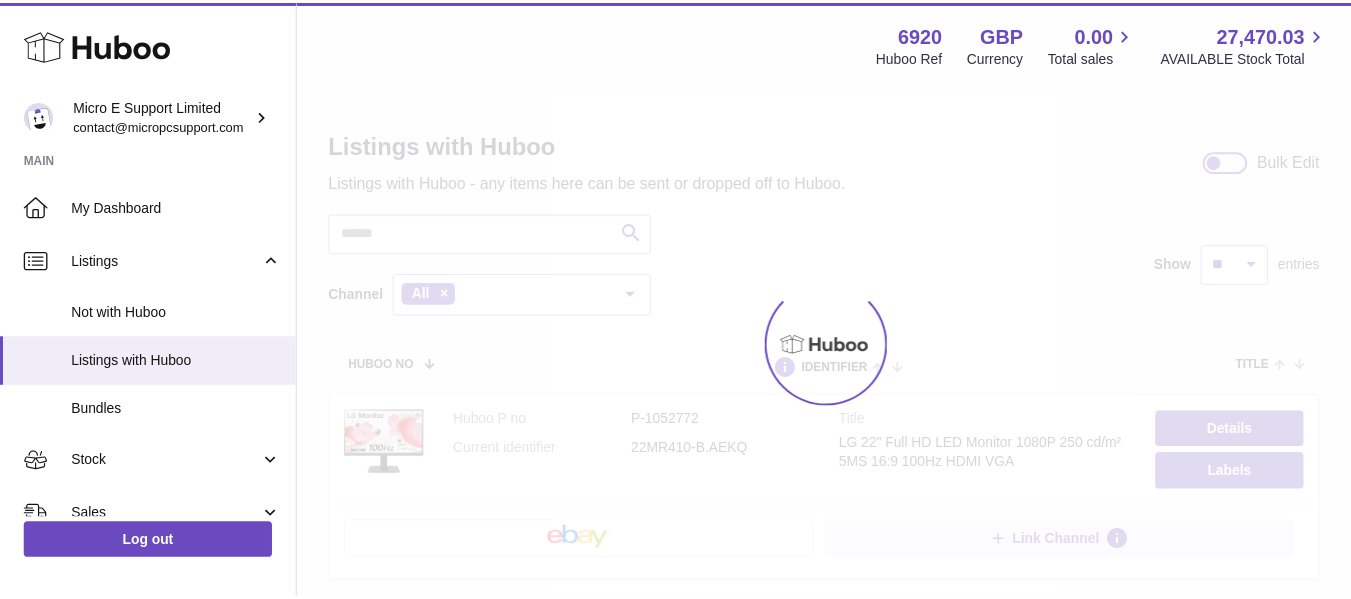 scroll, scrollTop: 0, scrollLeft: 0, axis: both 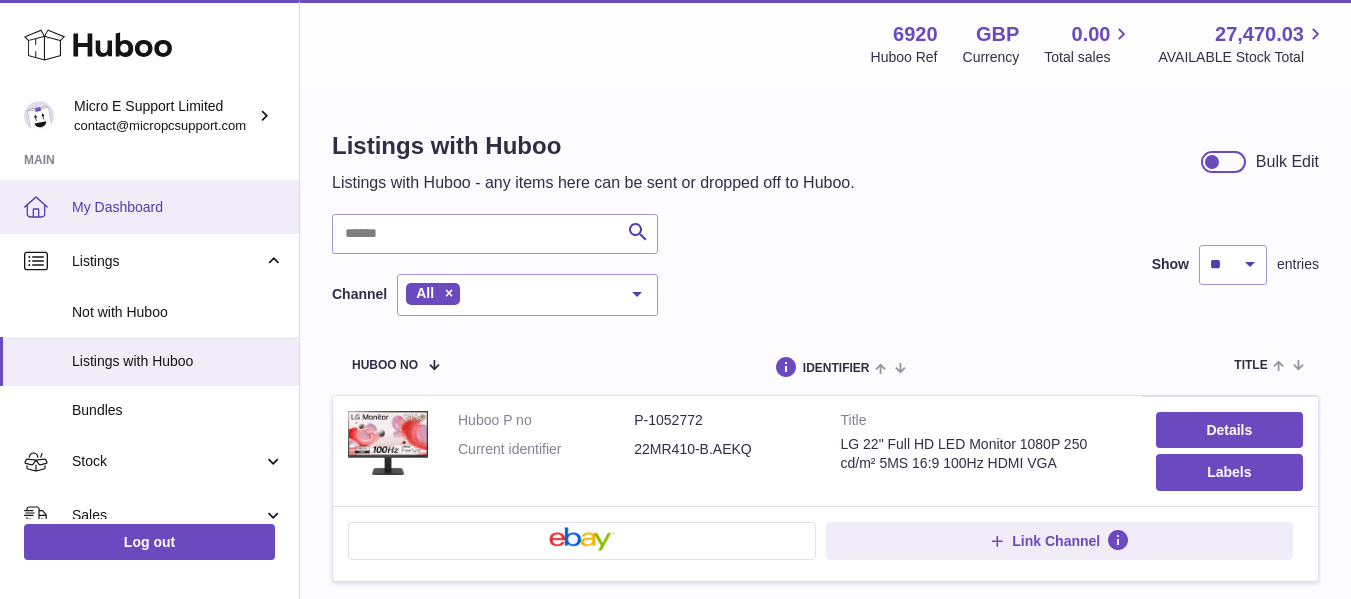 click on "My Dashboard" at bounding box center [178, 207] 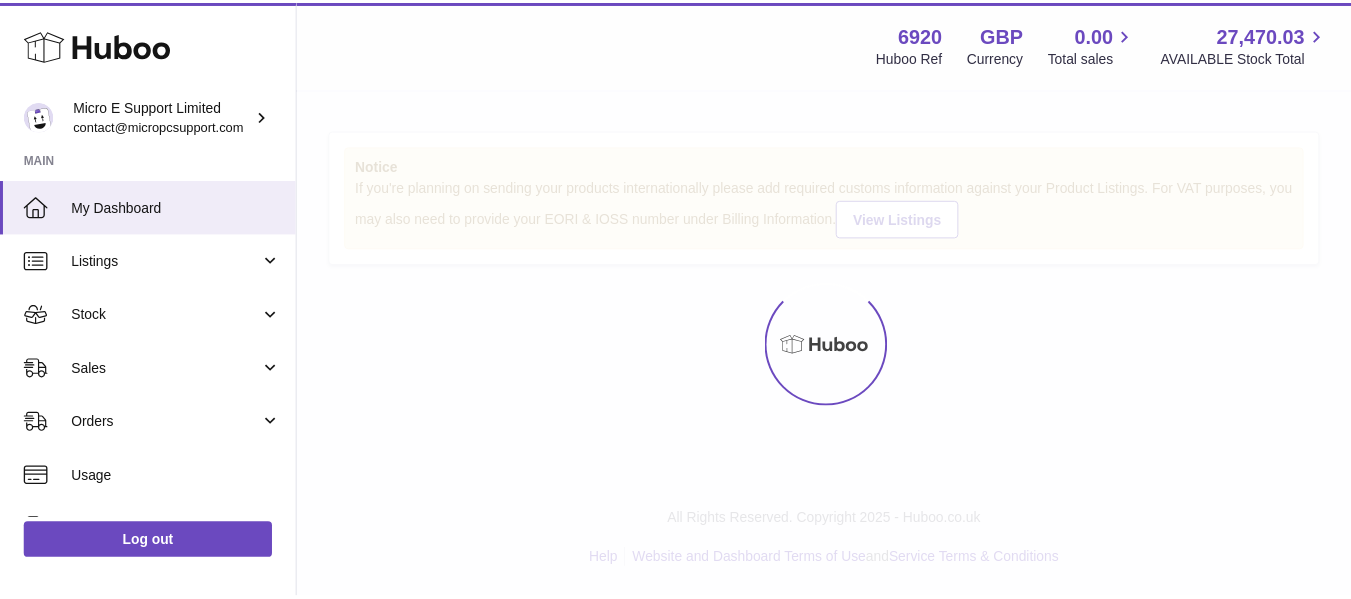 scroll, scrollTop: 0, scrollLeft: 0, axis: both 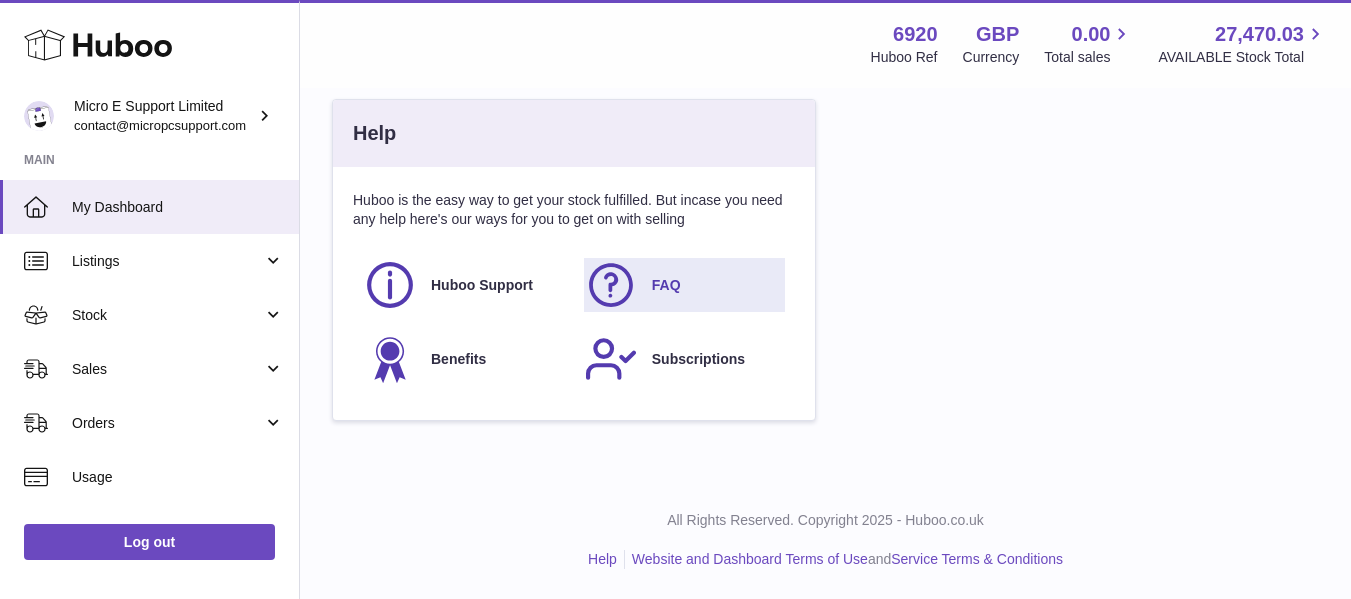 click on "FAQ" at bounding box center (666, 285) 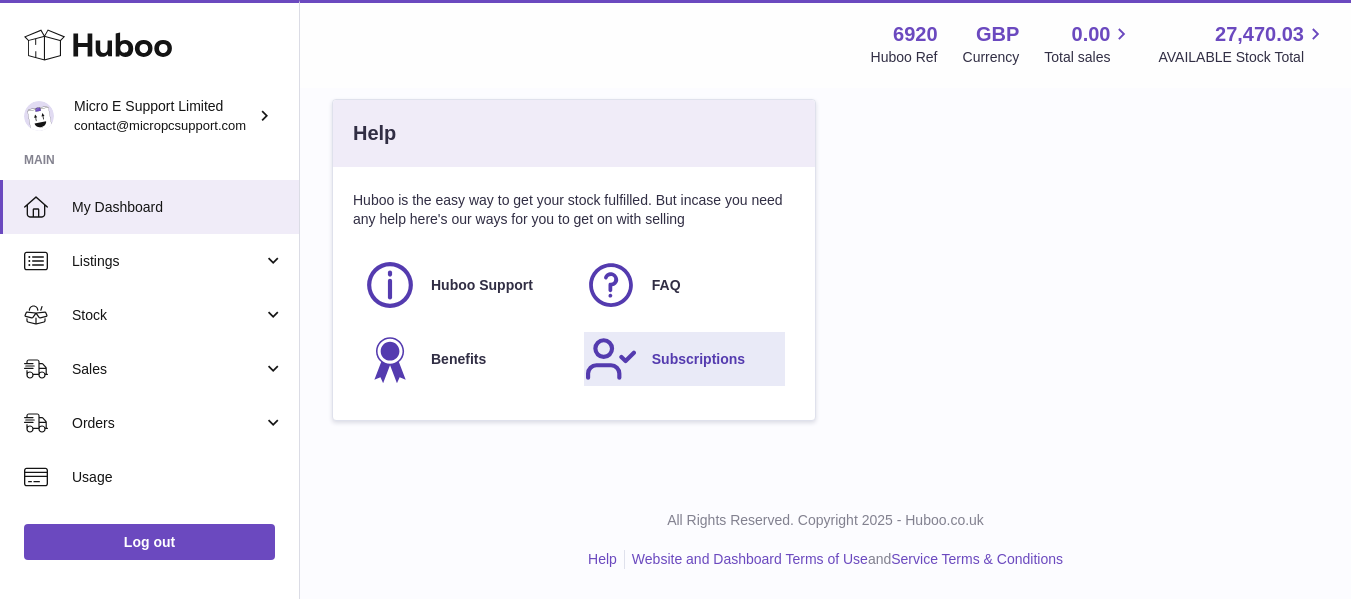 click on "Subscriptions" at bounding box center [684, 359] 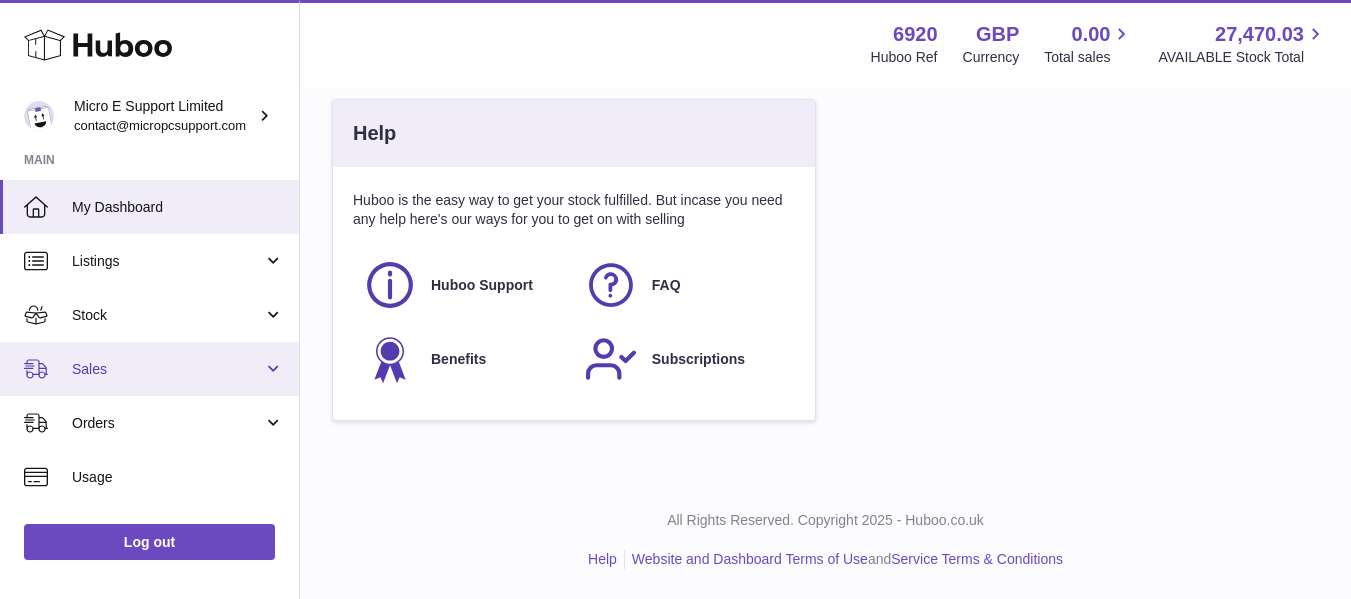click on "Sales" at bounding box center [167, 369] 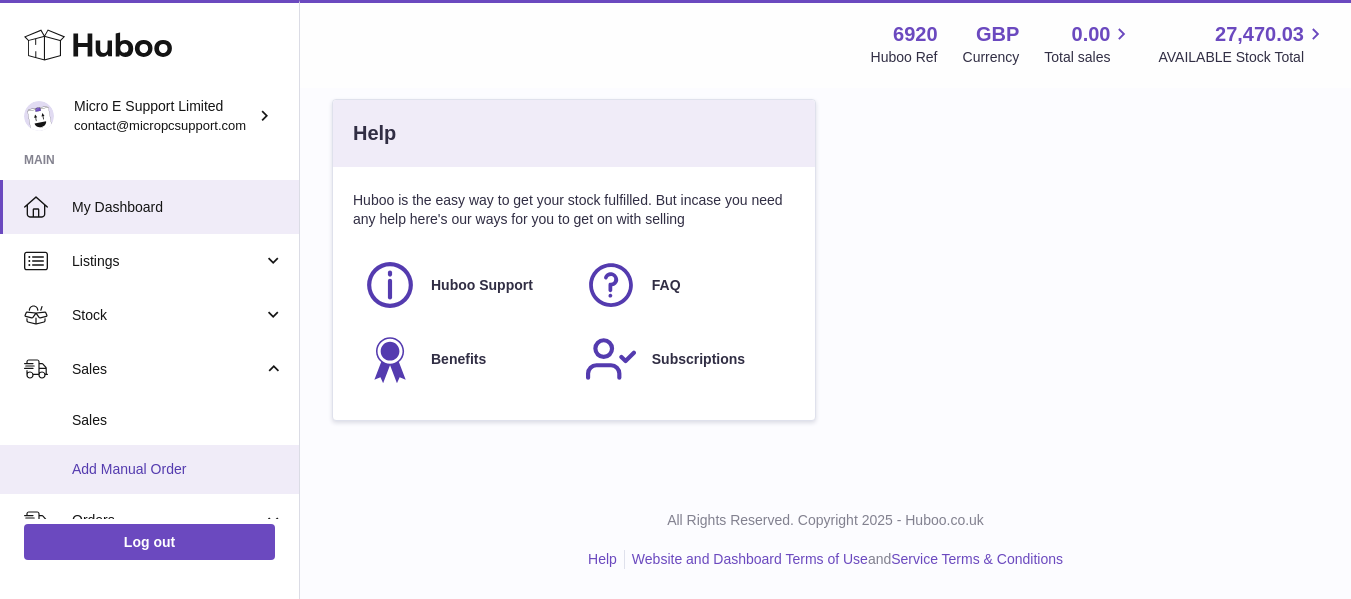 click on "Add Manual Order" at bounding box center (178, 469) 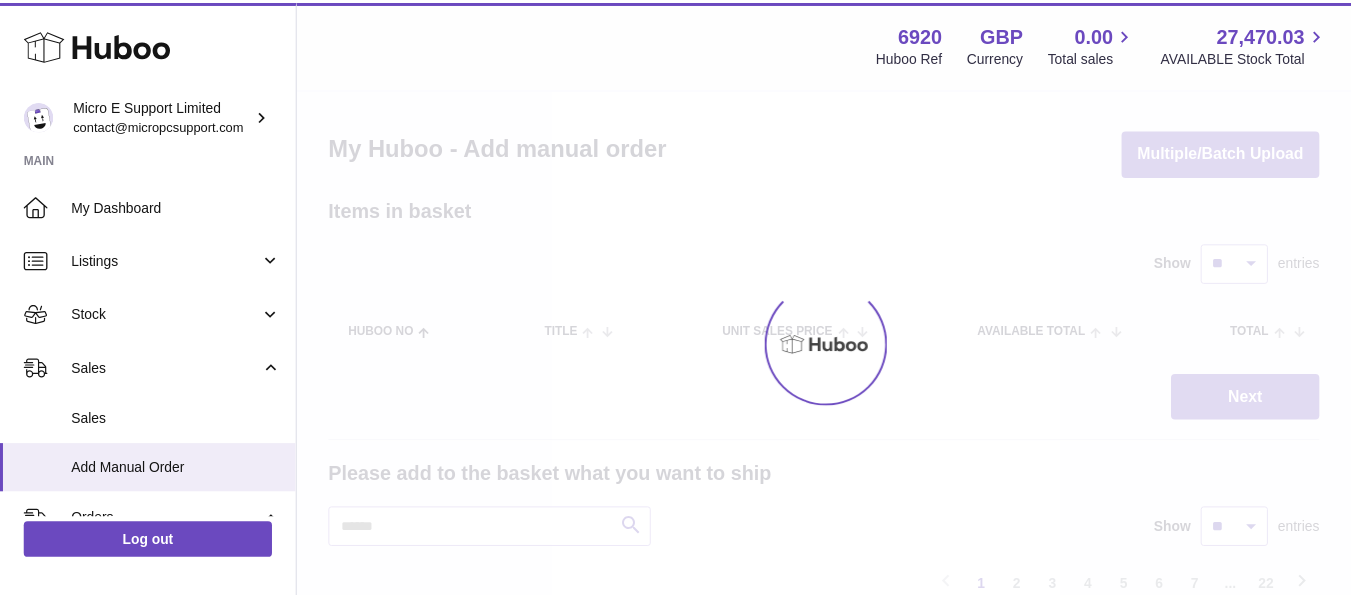 scroll, scrollTop: 0, scrollLeft: 0, axis: both 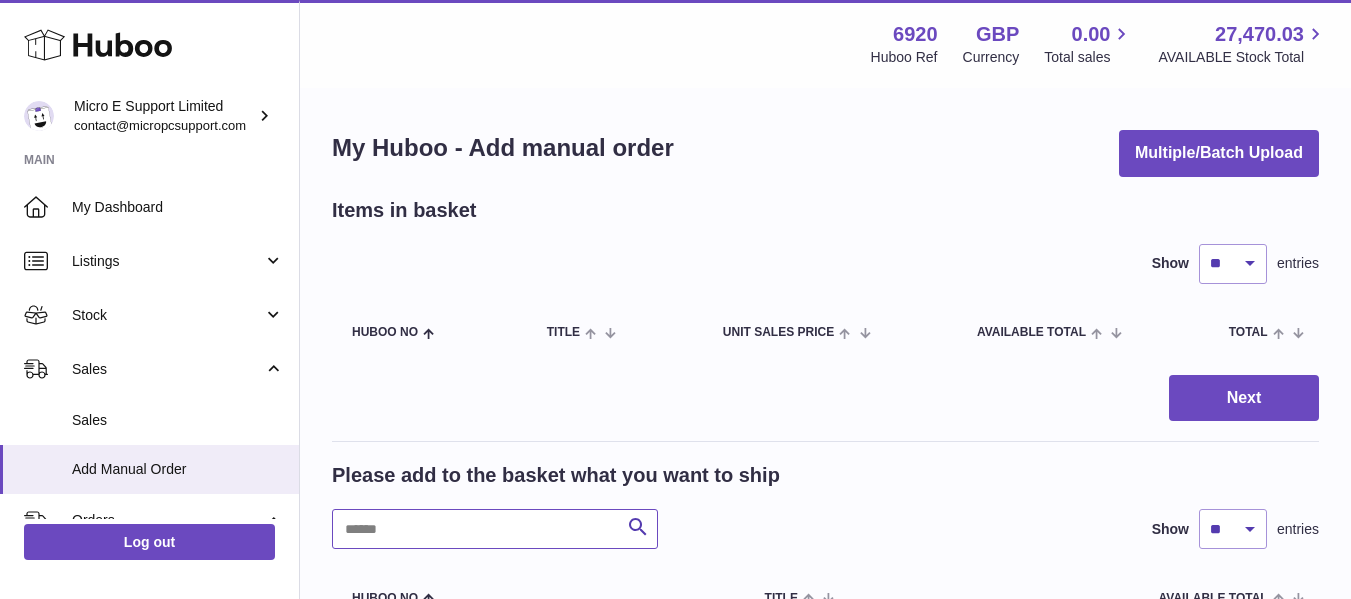 click at bounding box center (495, 529) 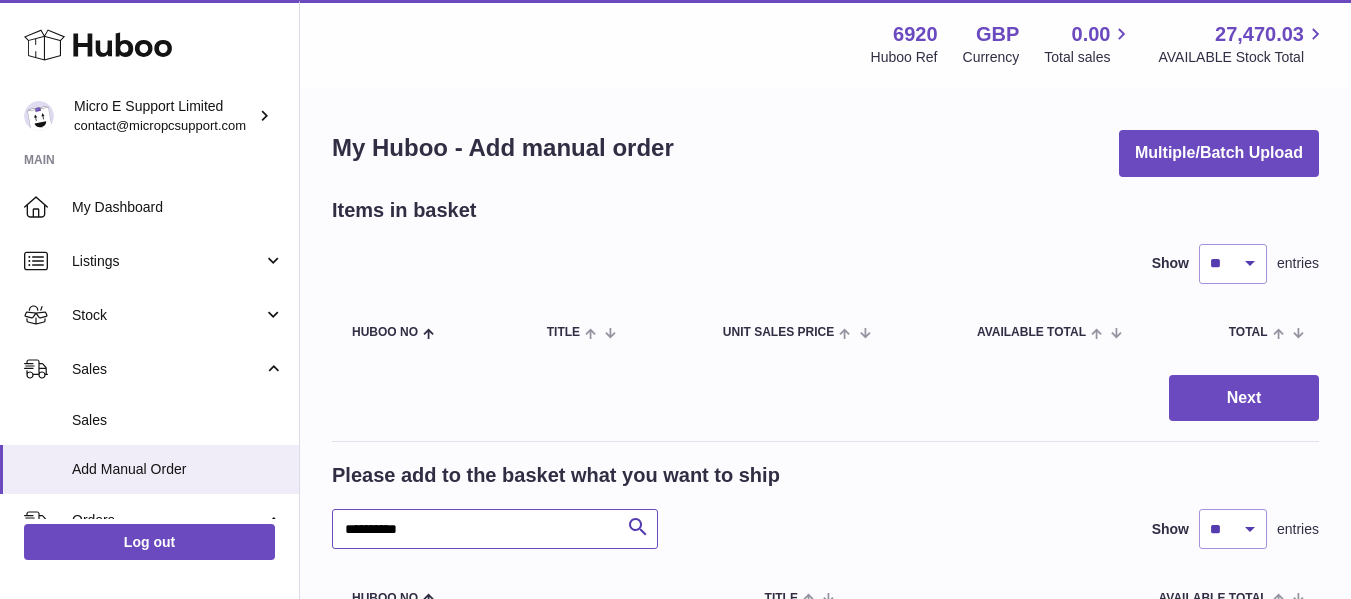 type on "**********" 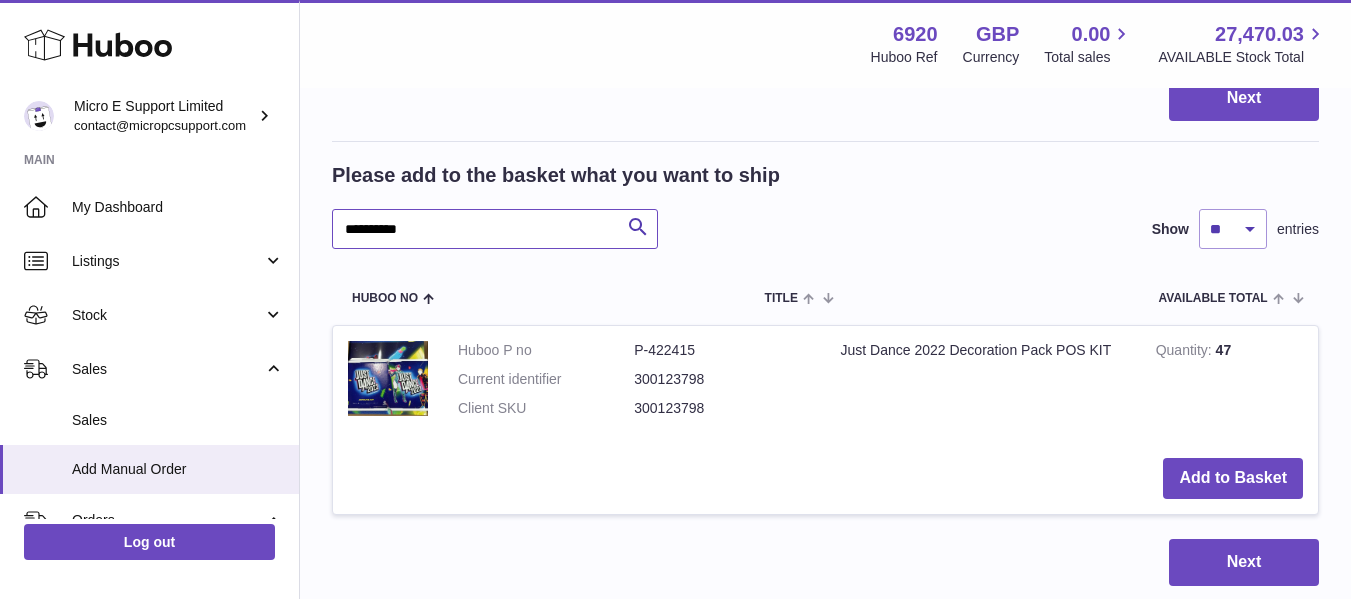 scroll, scrollTop: 301, scrollLeft: 0, axis: vertical 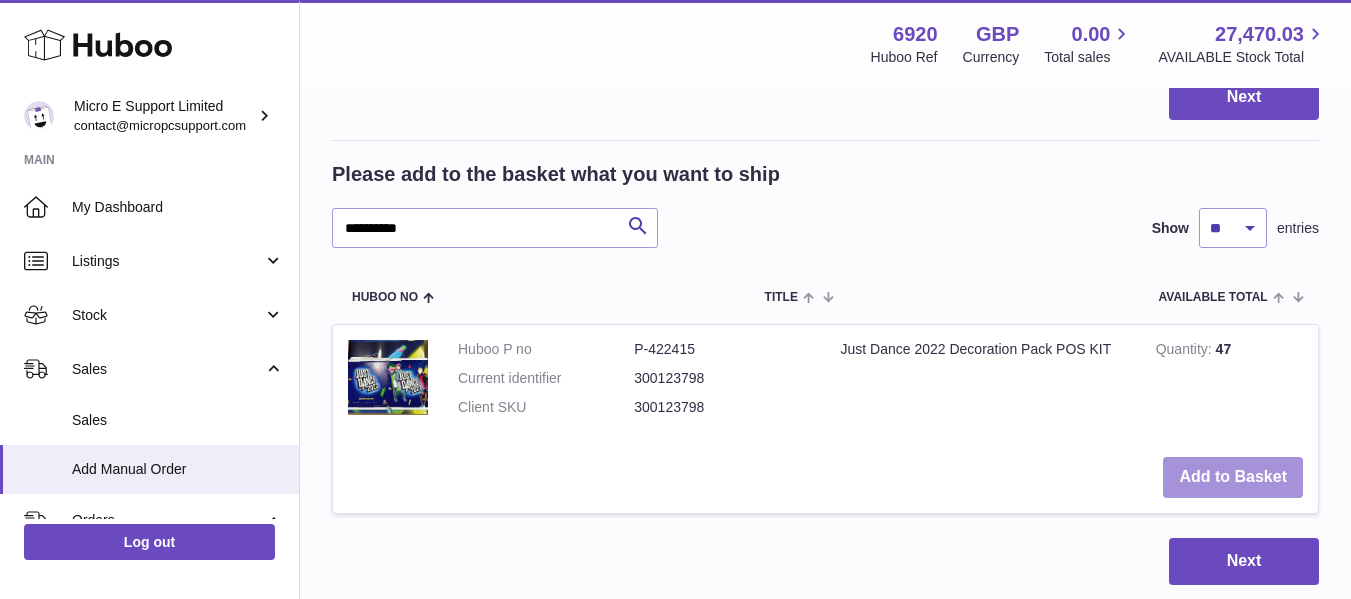 click on "Add to Basket" at bounding box center [1233, 477] 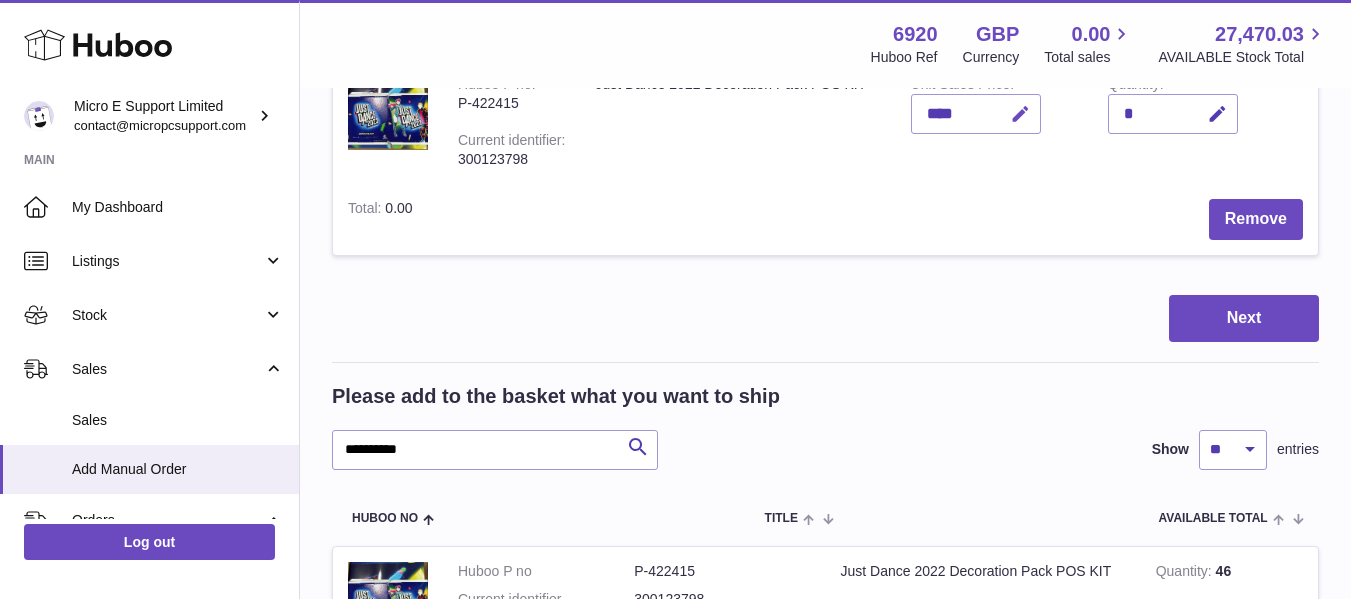 click at bounding box center (1020, 114) 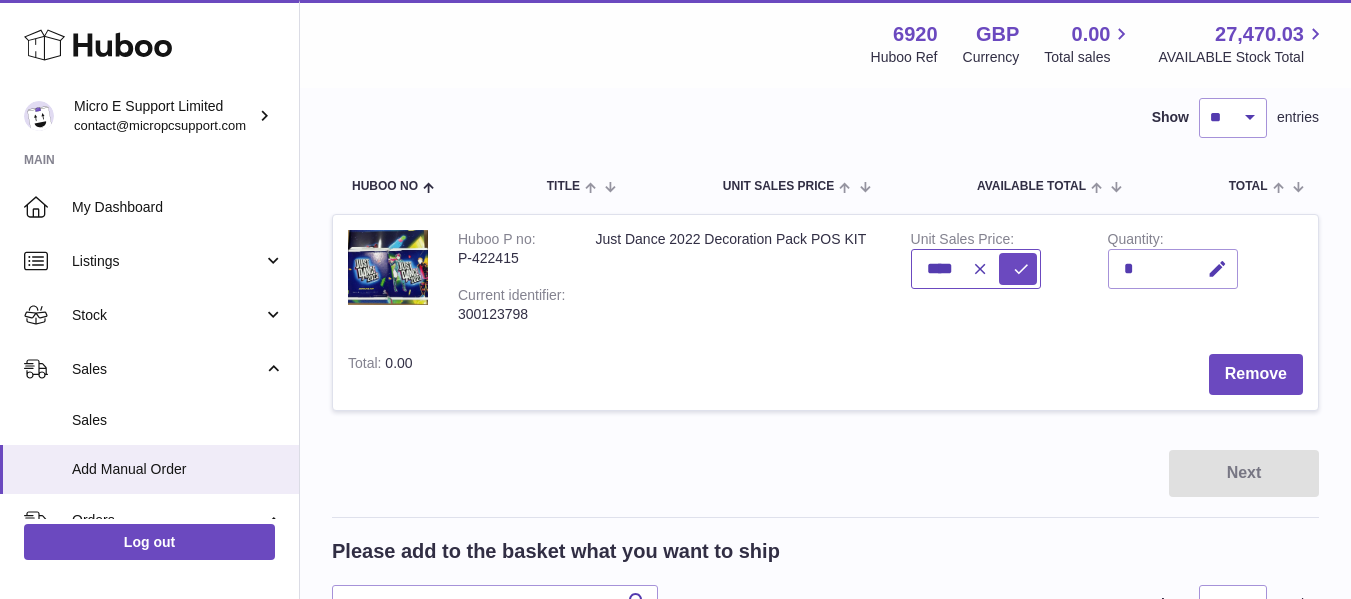 scroll, scrollTop: 145, scrollLeft: 0, axis: vertical 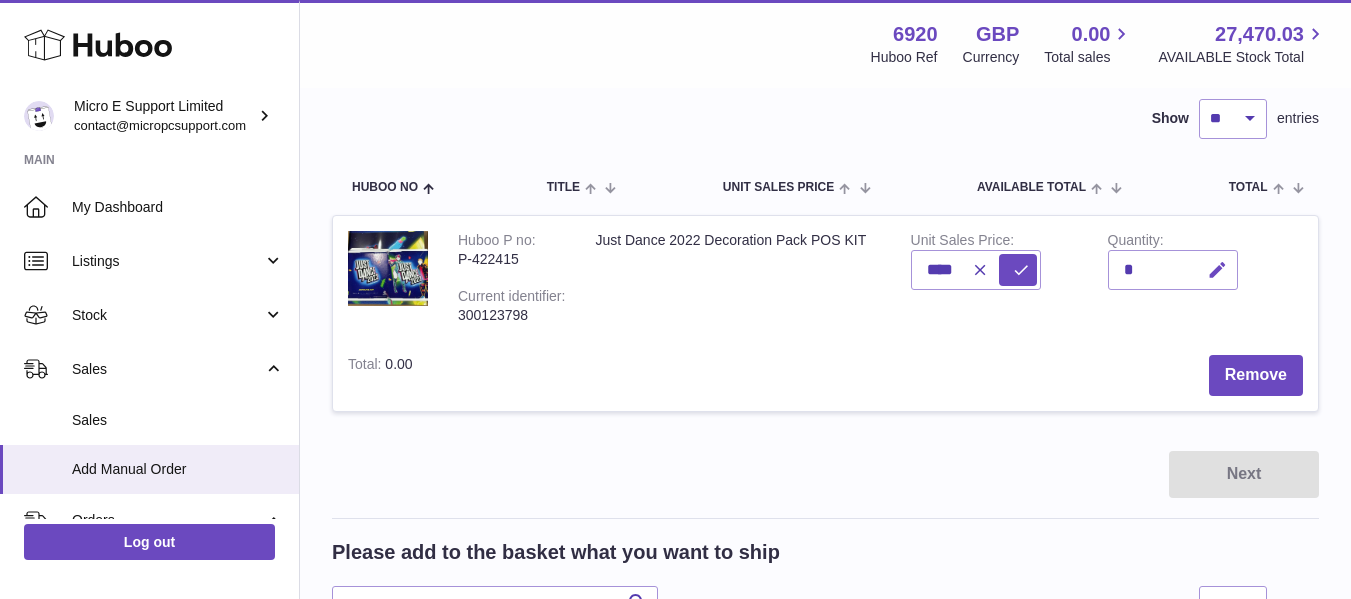 click at bounding box center [1217, 270] 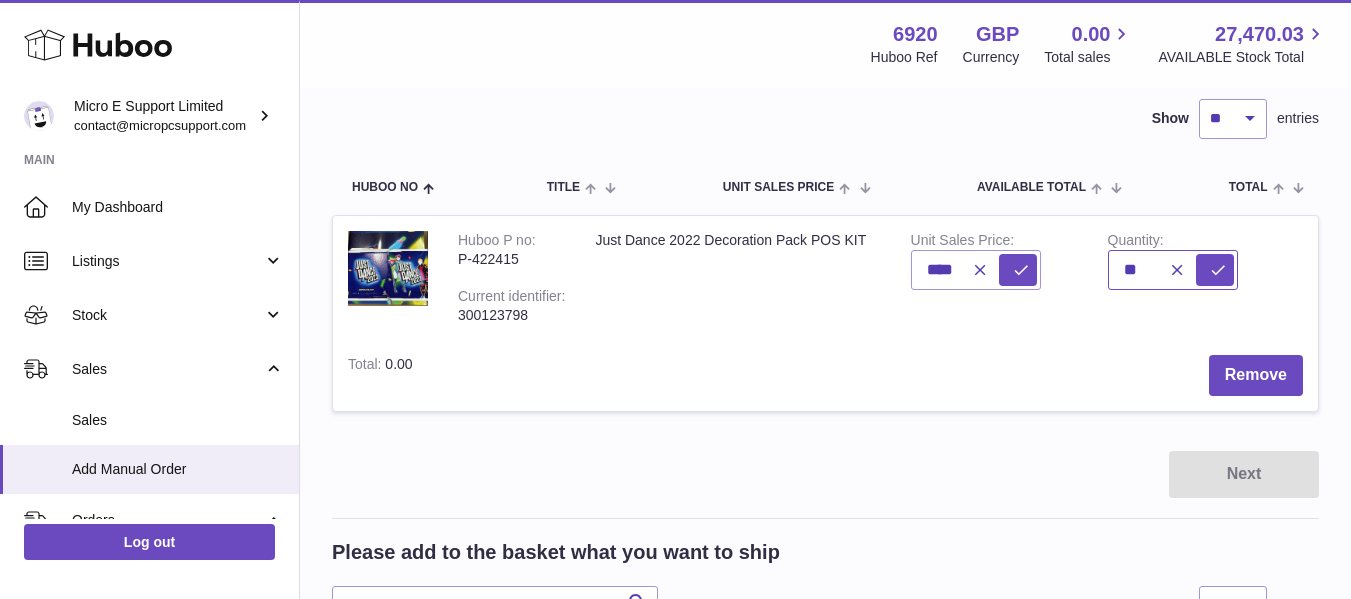 type on "**" 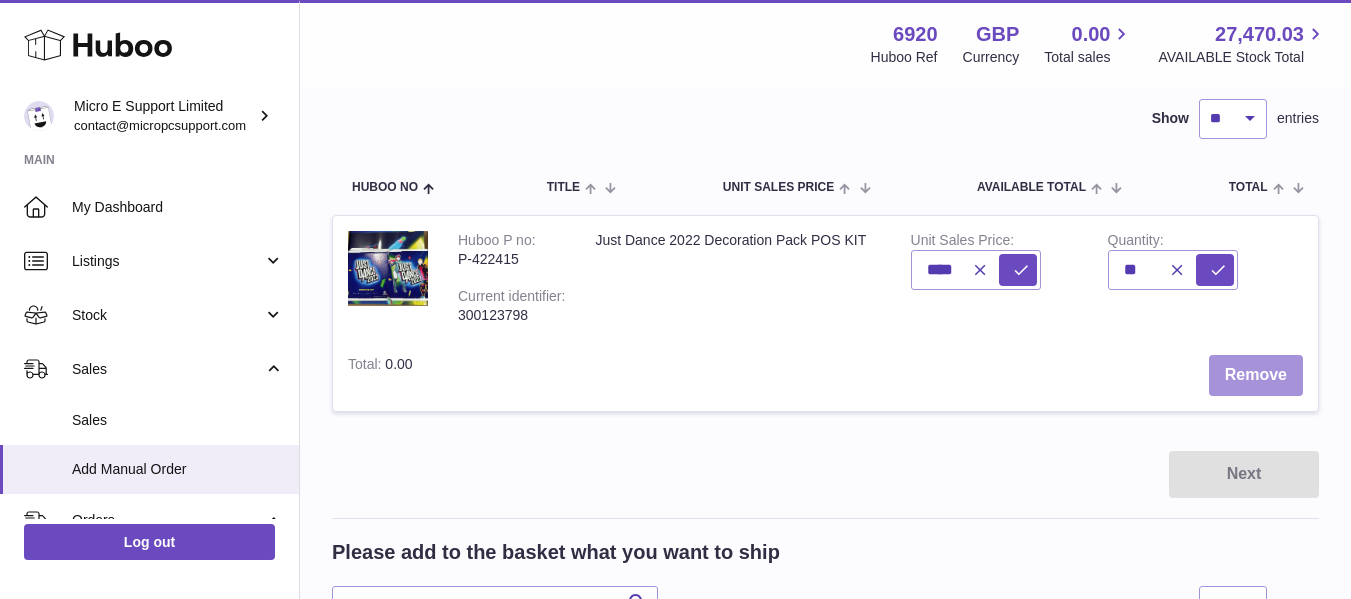 type 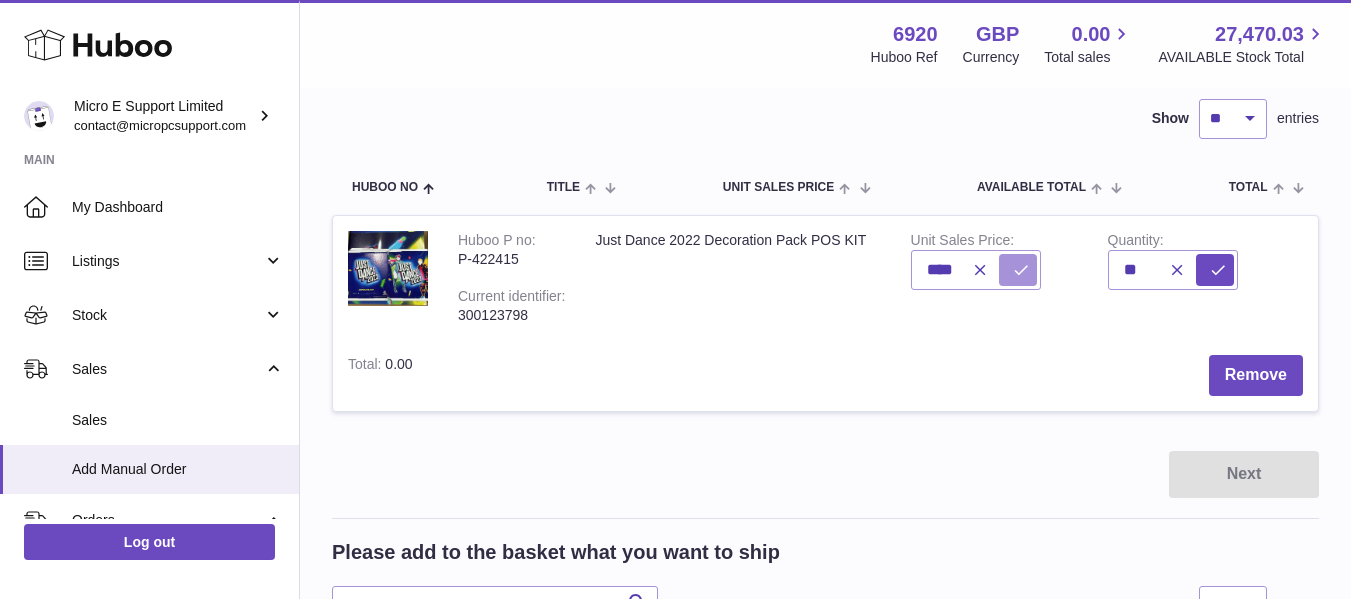 click at bounding box center [1021, 270] 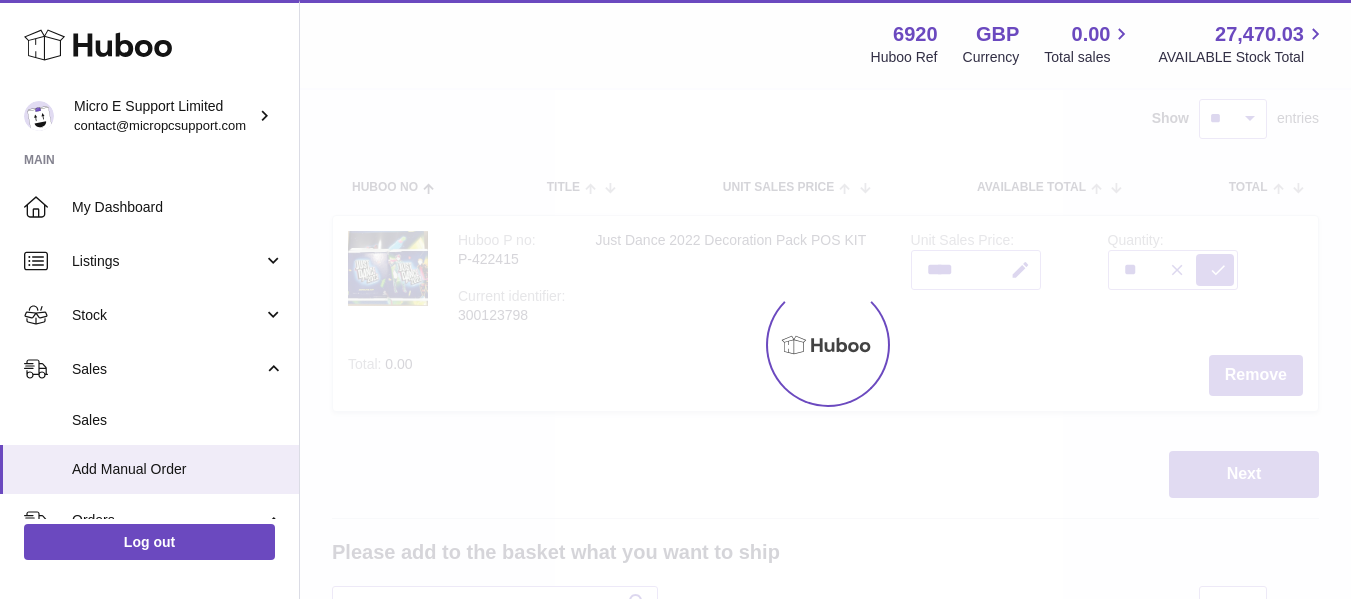 type on "*" 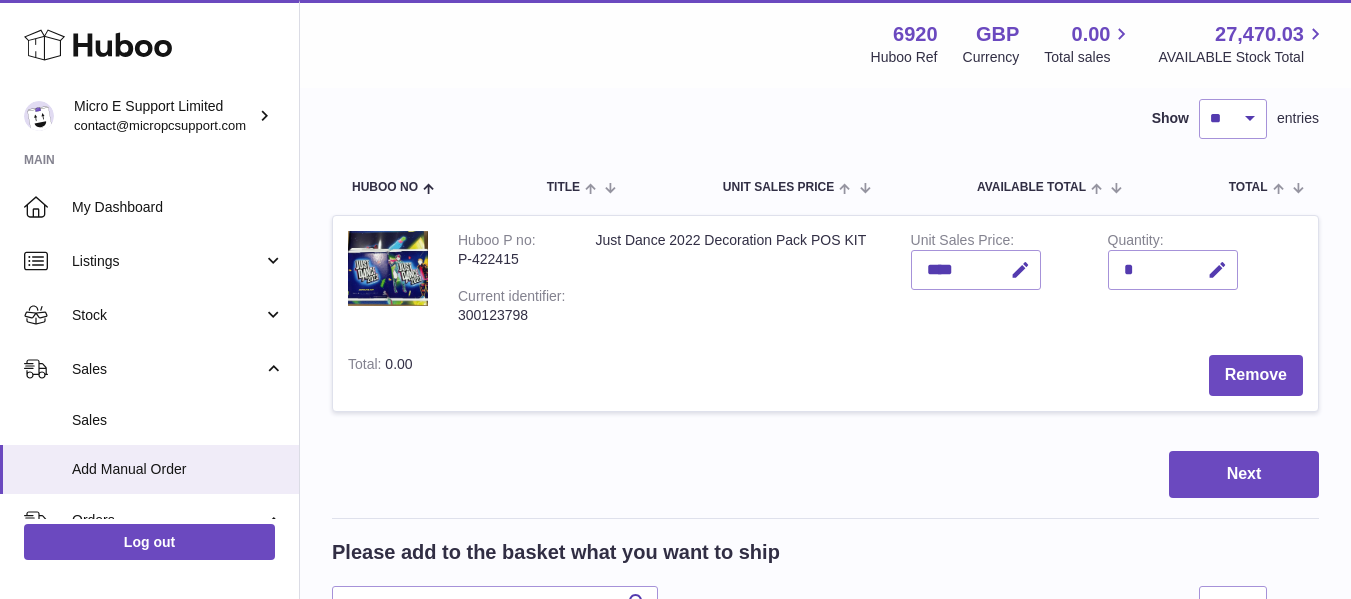 click on "*" at bounding box center (1173, 270) 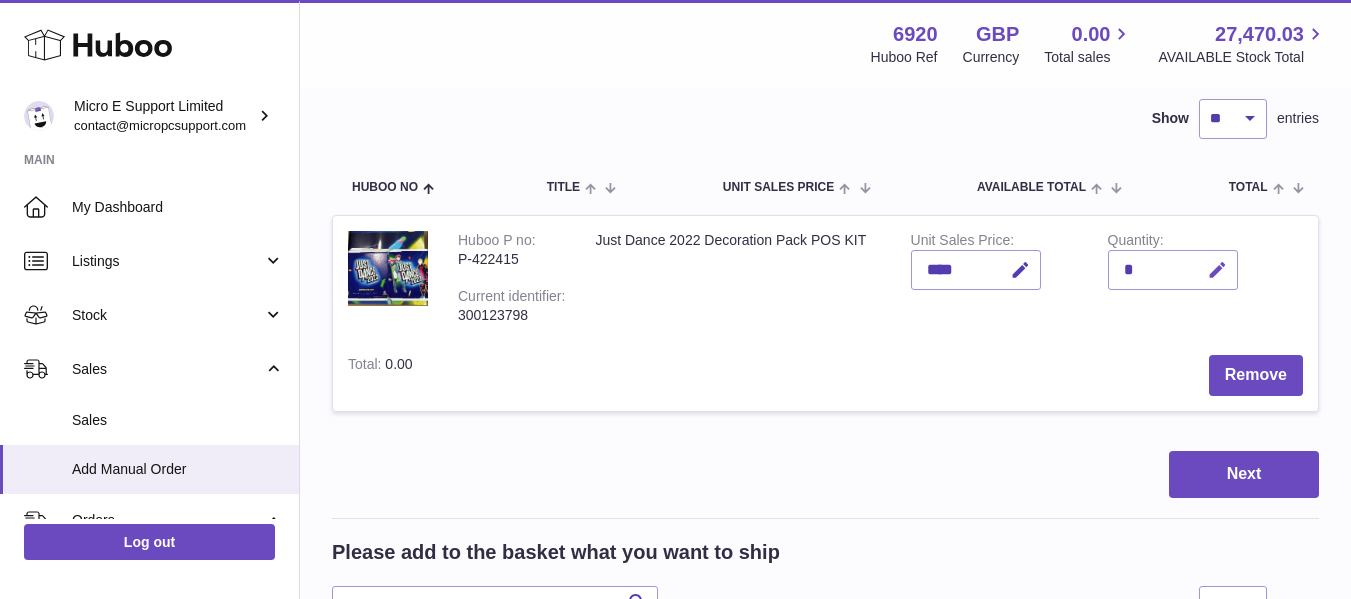 click at bounding box center [1217, 270] 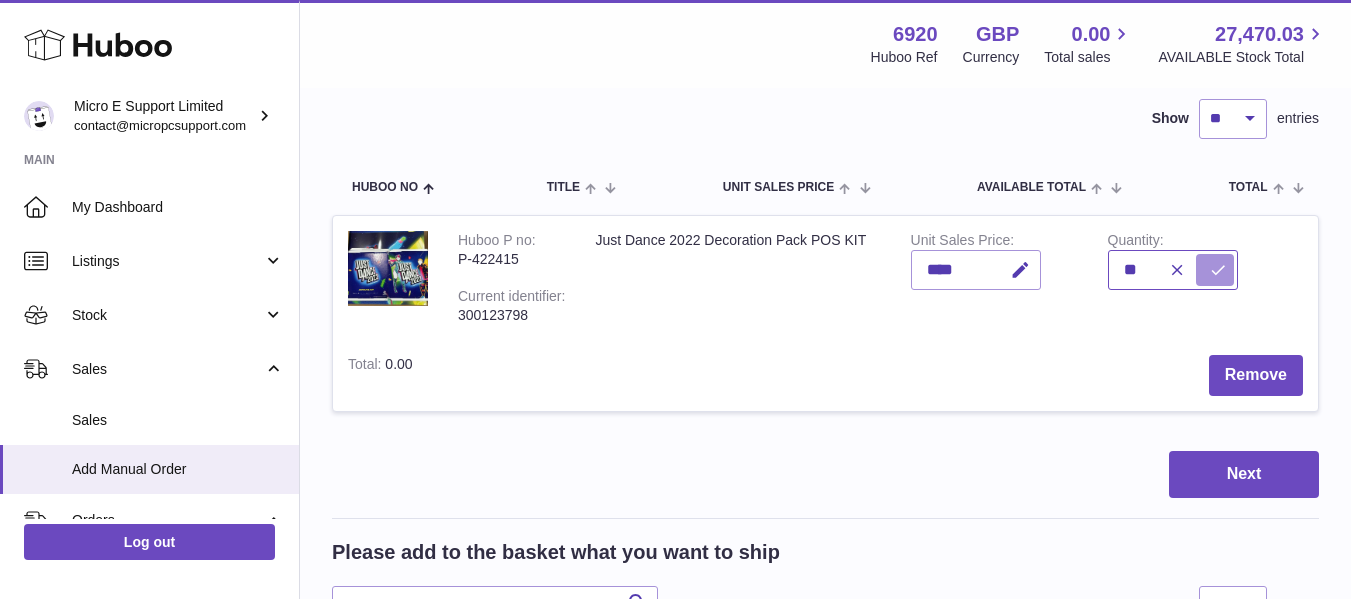 type on "**" 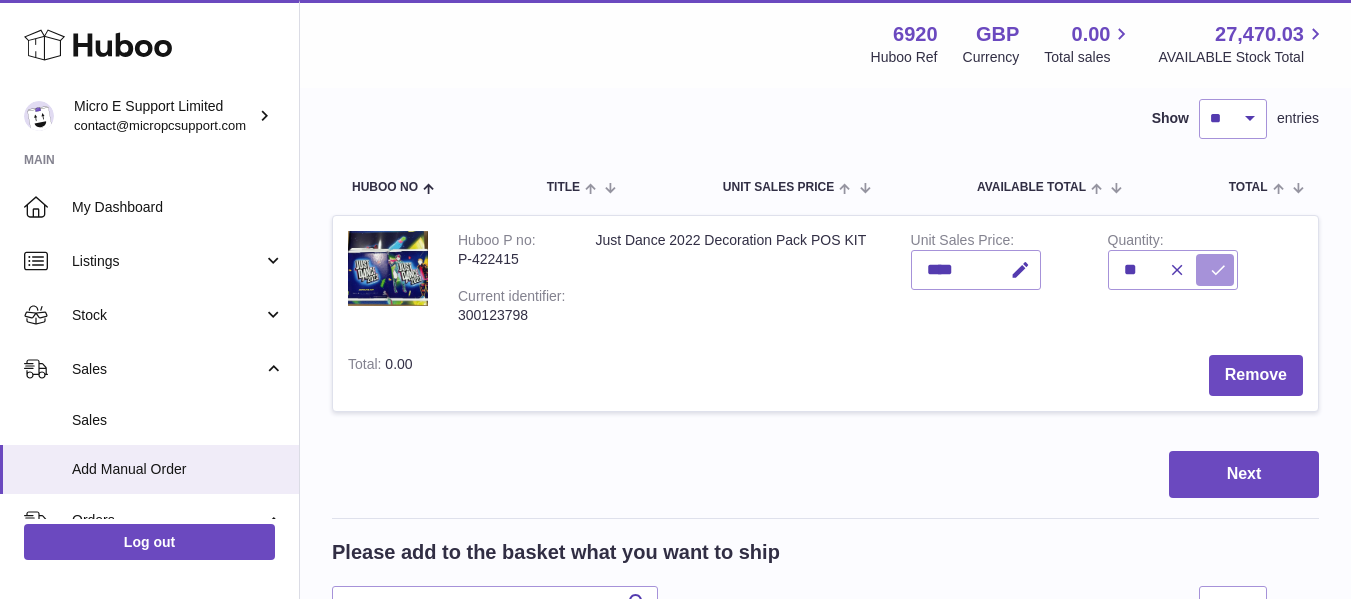 click at bounding box center [1218, 270] 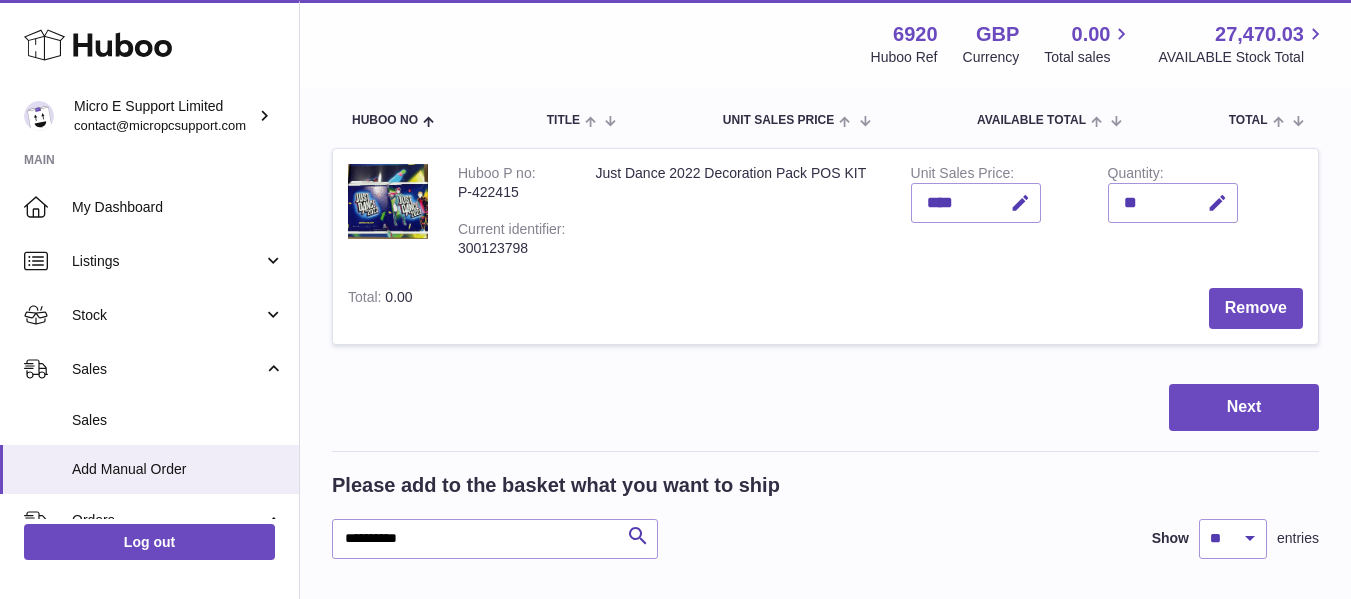 scroll, scrollTop: 213, scrollLeft: 0, axis: vertical 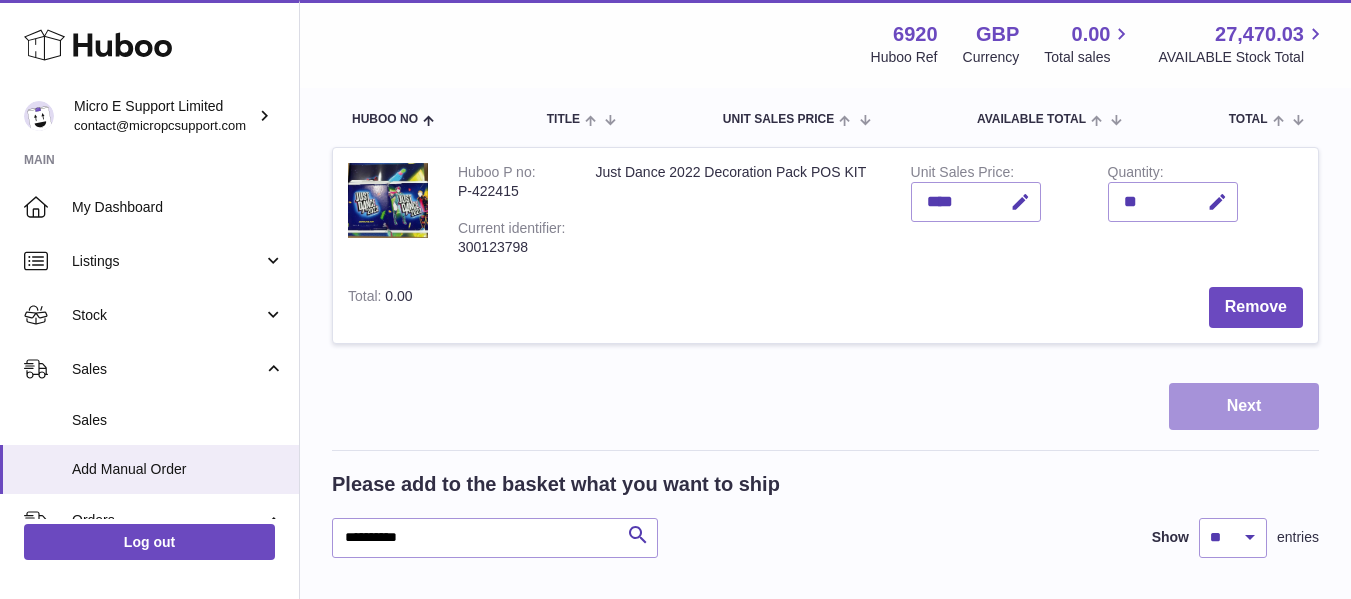 click on "Next" at bounding box center (1244, 406) 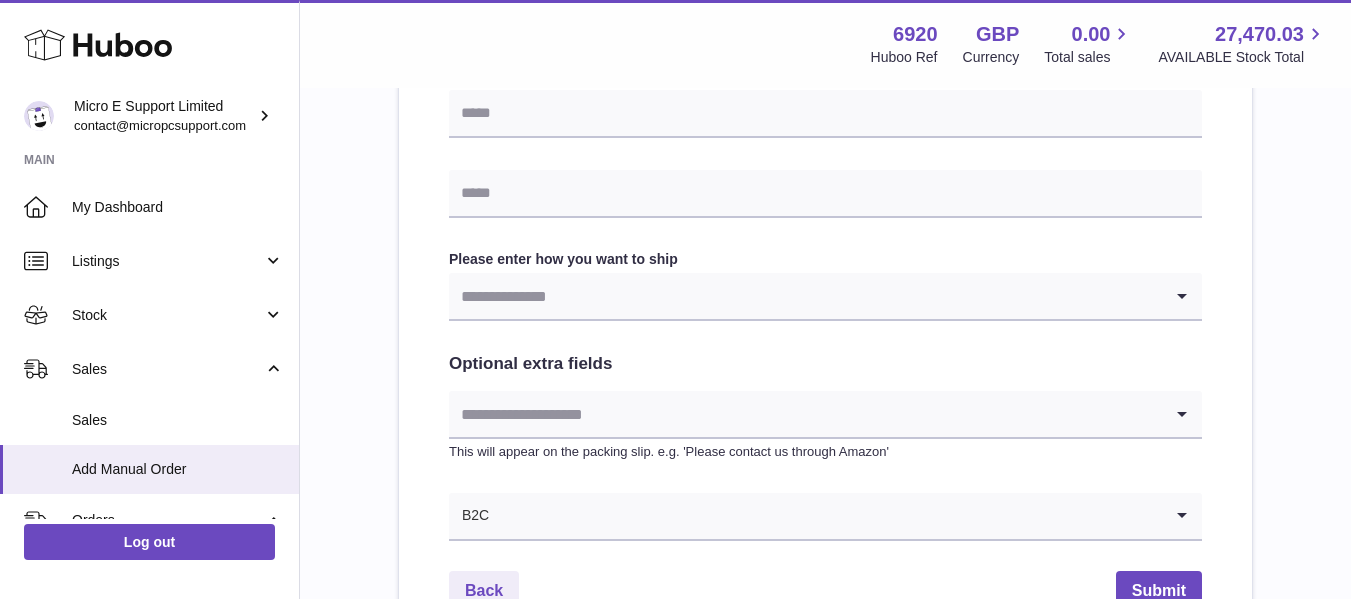 scroll, scrollTop: 937, scrollLeft: 0, axis: vertical 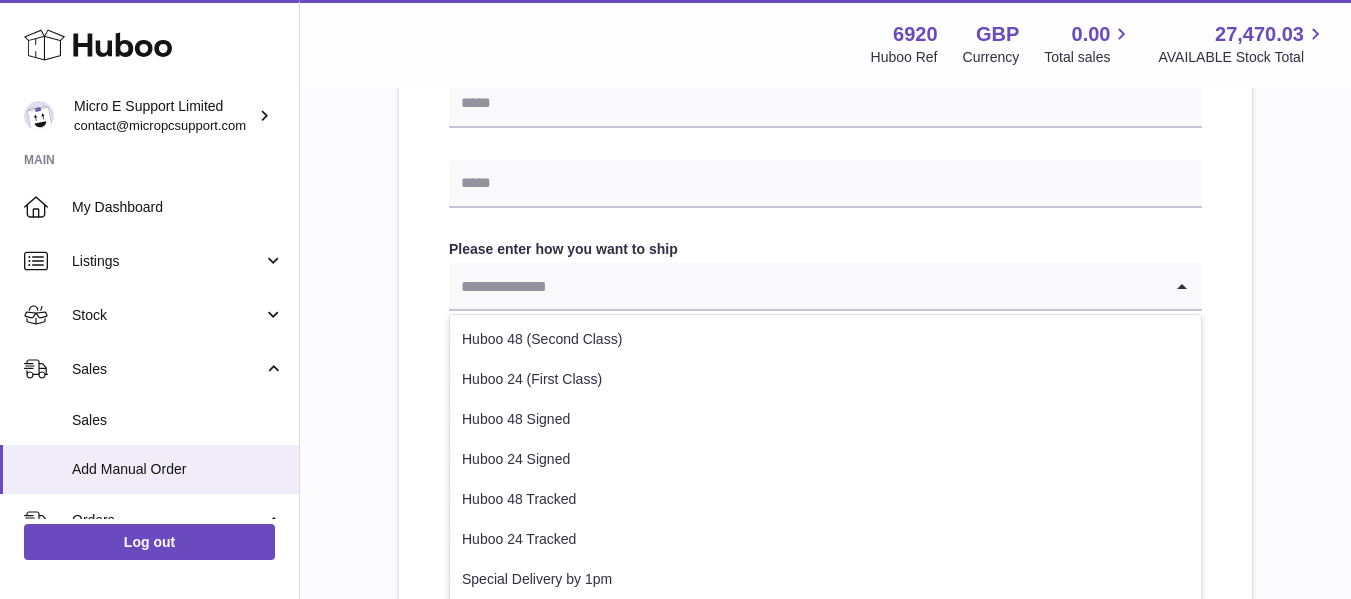 click at bounding box center (805, 286) 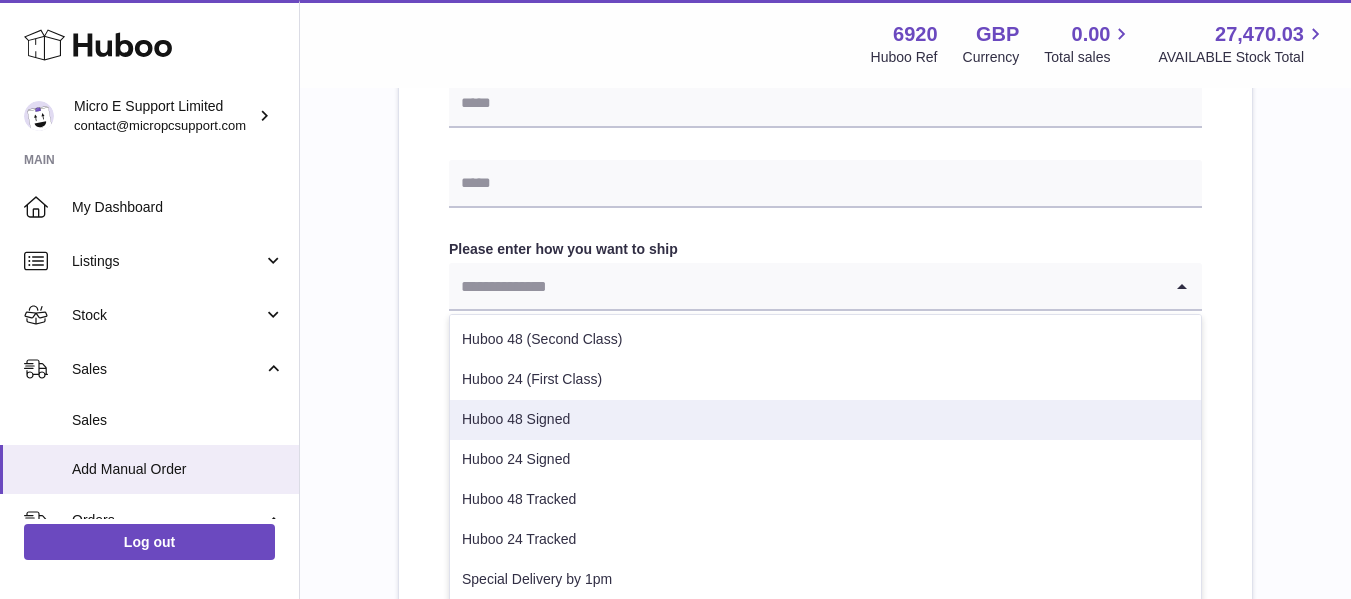 scroll, scrollTop: 102, scrollLeft: 0, axis: vertical 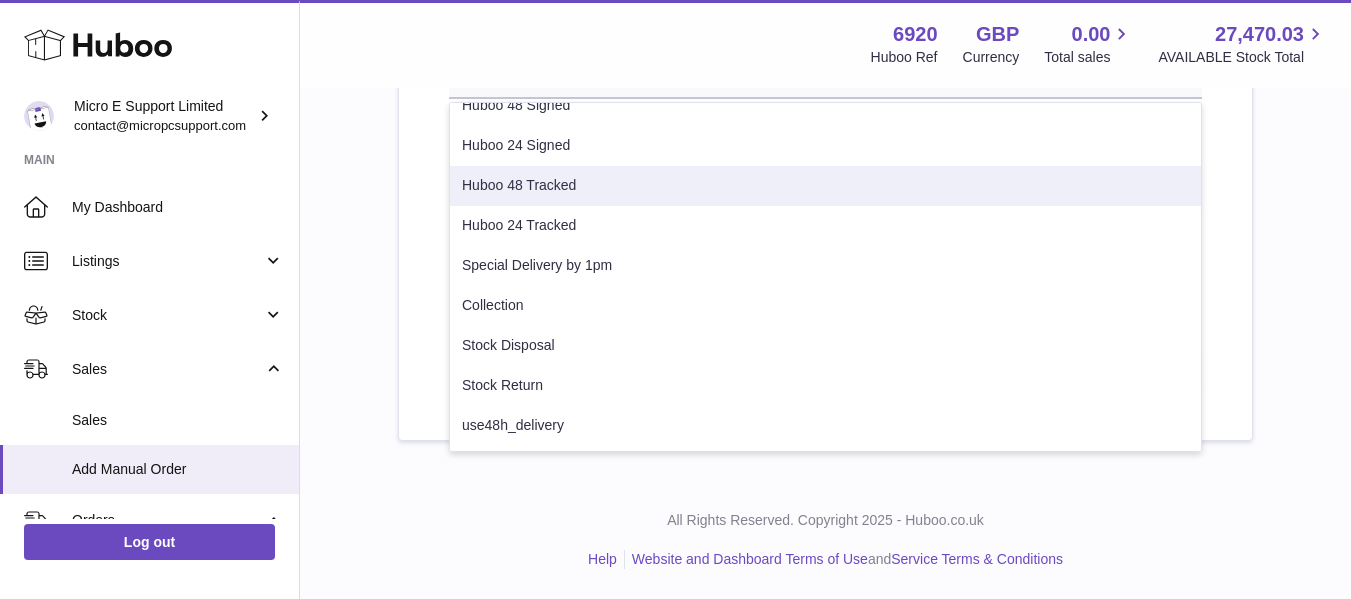click on "Please enter where you want to ship the items
UK
Europe
World
Find Address
Please enter how you want to ship             Loading...
Huboo 48 (Second Class)
Huboo 24 (First Class)
Huboo 48 Signed
Huboo 24 Signed
Huboo 48 Tracked
Huboo 24 Tracked
Special Delivery by 1pm
Collection
Stock Disposal
Stock Return
use48h_delivery" at bounding box center (825, -256) 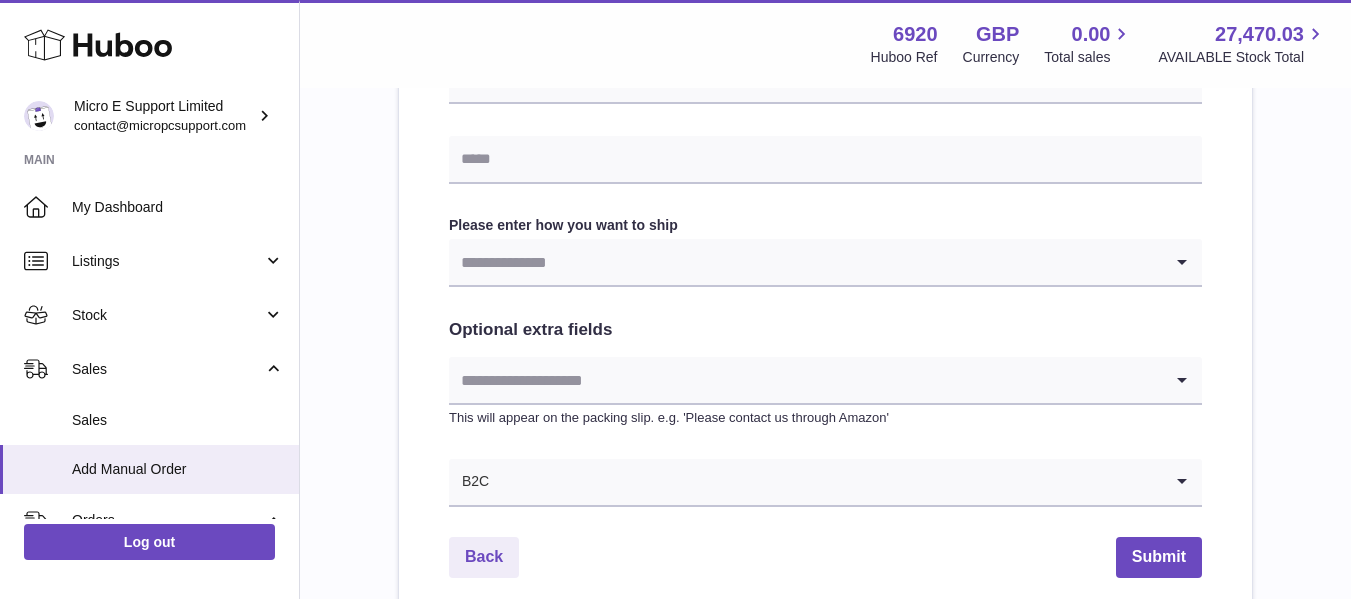 scroll, scrollTop: 962, scrollLeft: 0, axis: vertical 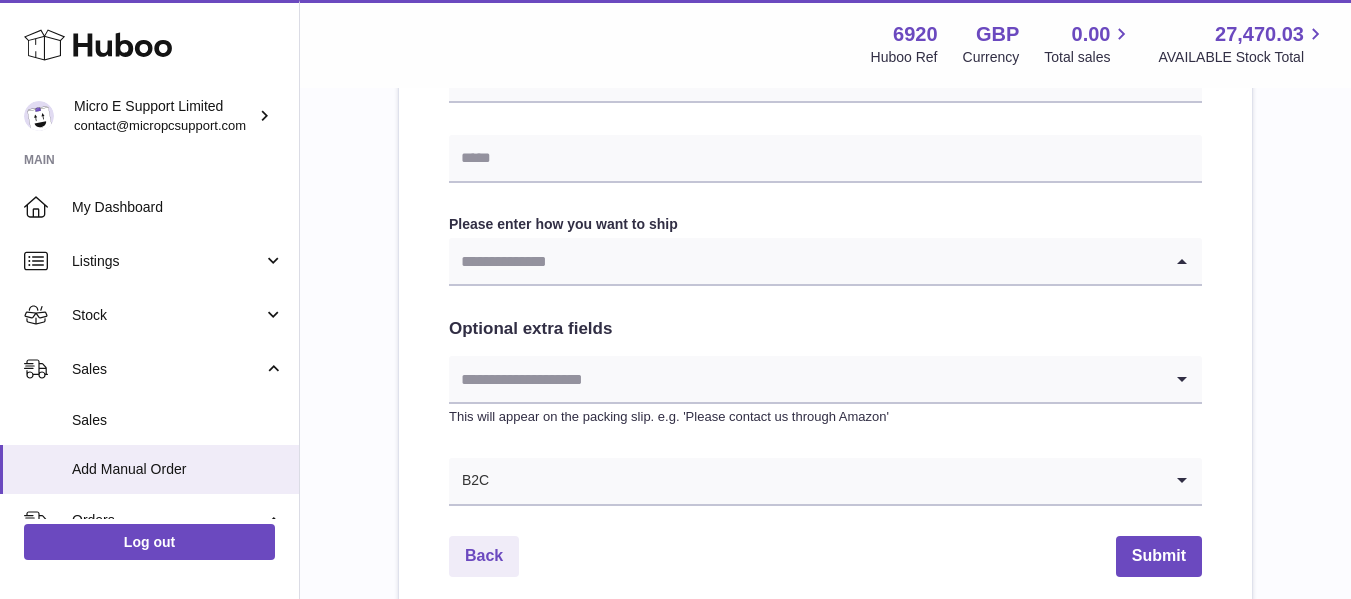 click at bounding box center [805, 261] 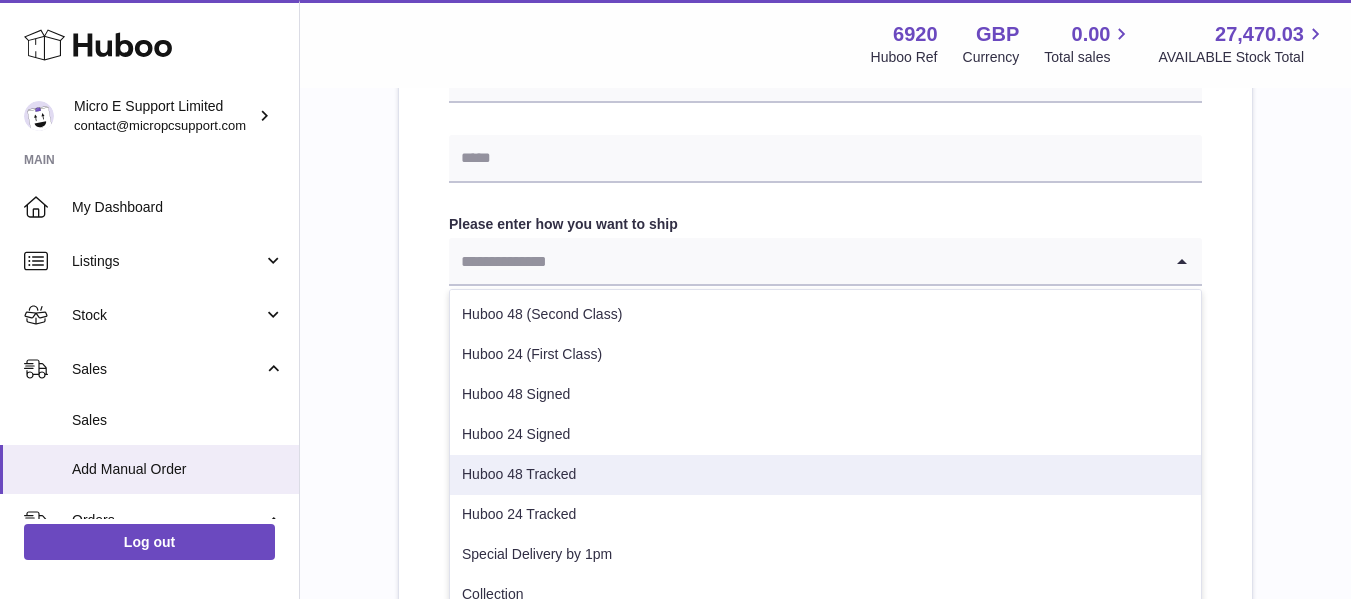 scroll, scrollTop: 102, scrollLeft: 0, axis: vertical 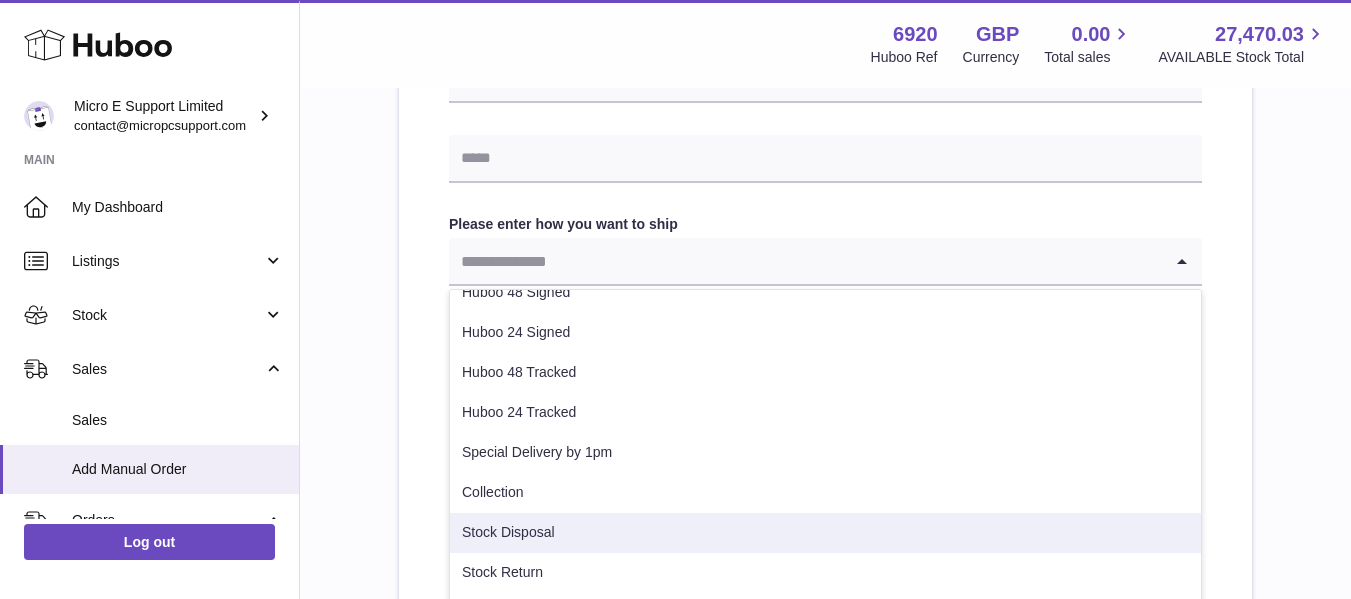 click on "Stock Disposal" at bounding box center (825, 533) 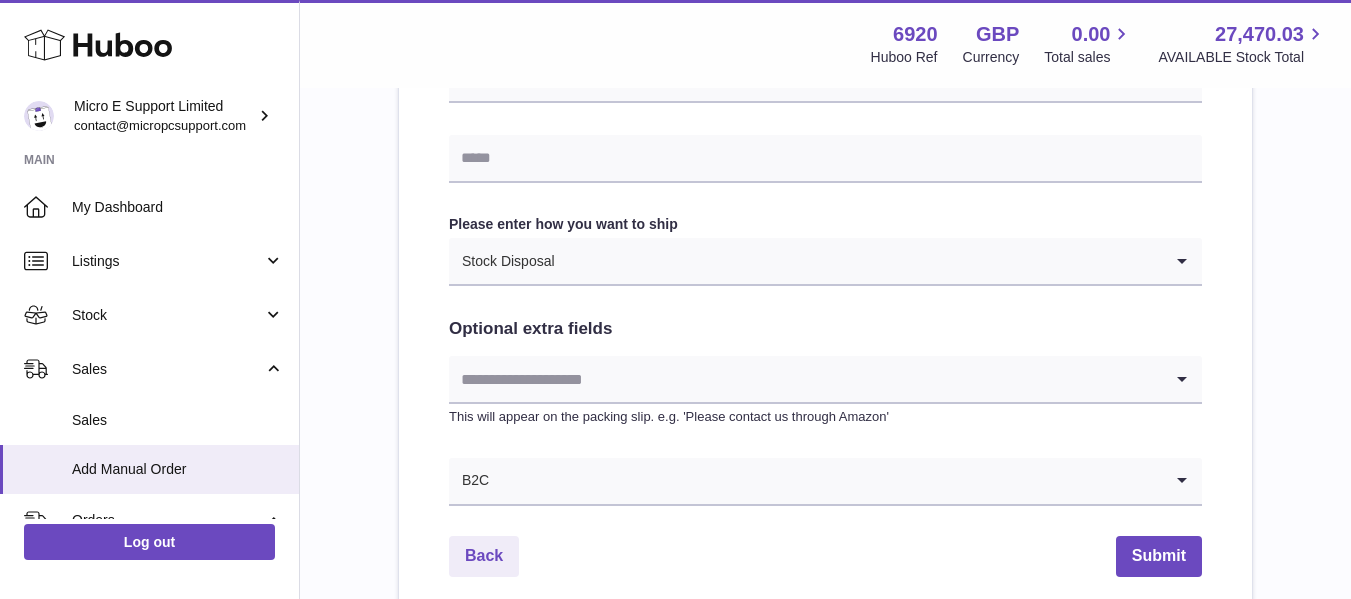 click on "Find Address
Please enter how you want to ship
Stock Disposal
Loading...
You require an order to be fulfilled which is going directly to another business or retailer rather than directly to a consumer. Please ensure you have contacted our customer service department for further information relating to any associated costs and (order completion) timescales, before proceeding.
Optional extra fields             Loading...       This will appear on the packing slip. e.g. 'Please contact us through Amazon'
B2C
Loading..." at bounding box center [825, -4] 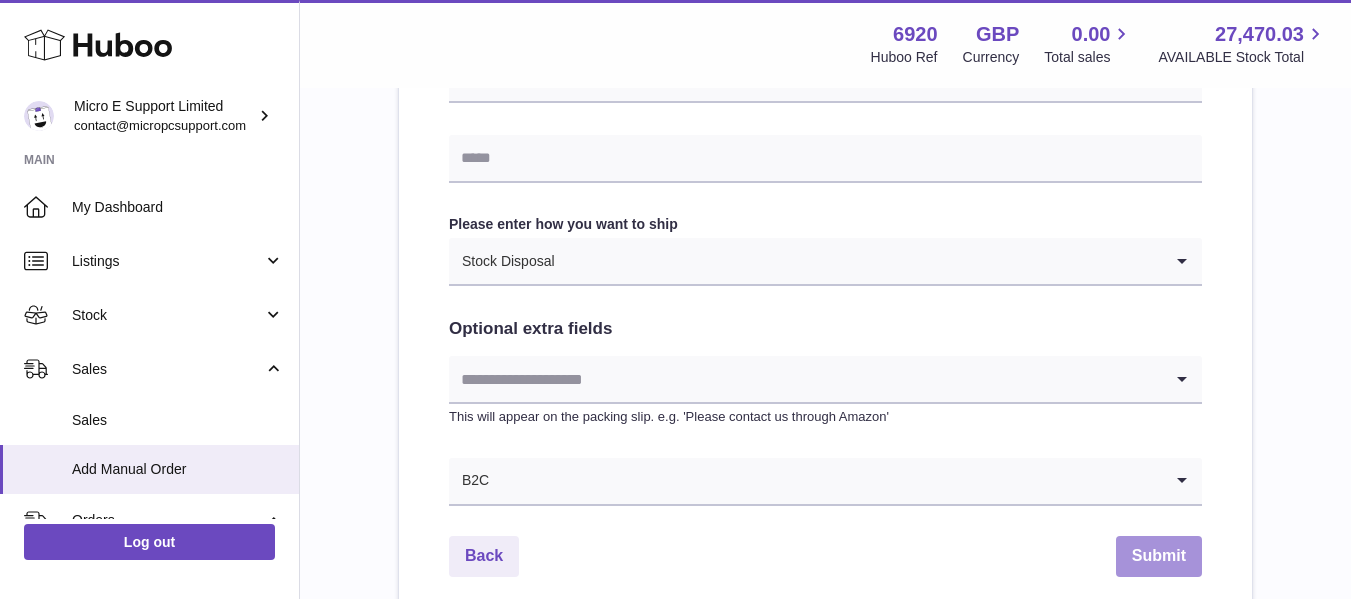 click on "Submit" at bounding box center (1159, 556) 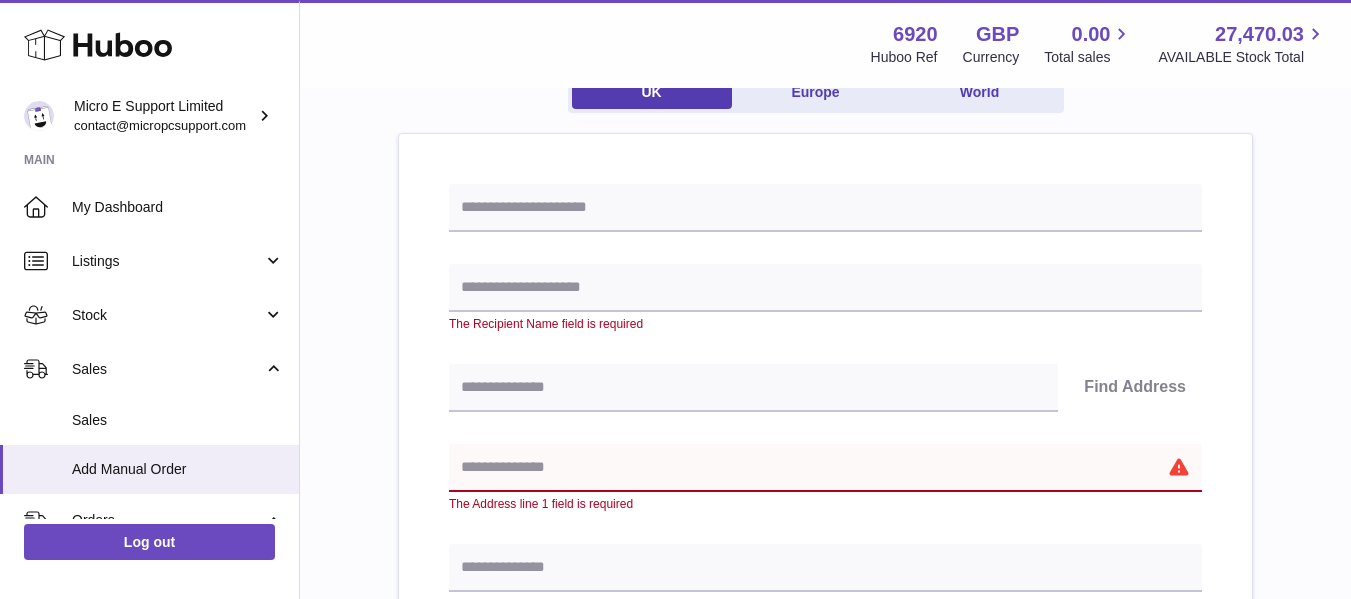 scroll, scrollTop: 0, scrollLeft: 0, axis: both 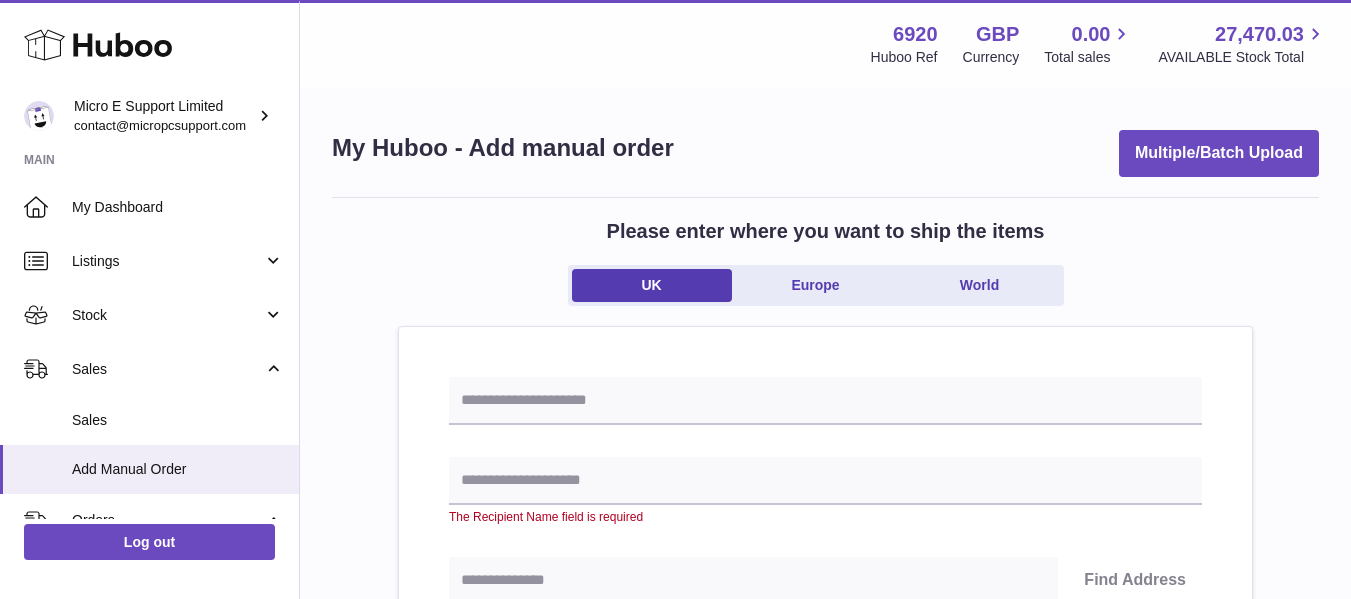click on "Please enter where you want to ship the items
UK
Europe
World" at bounding box center [825, 272] 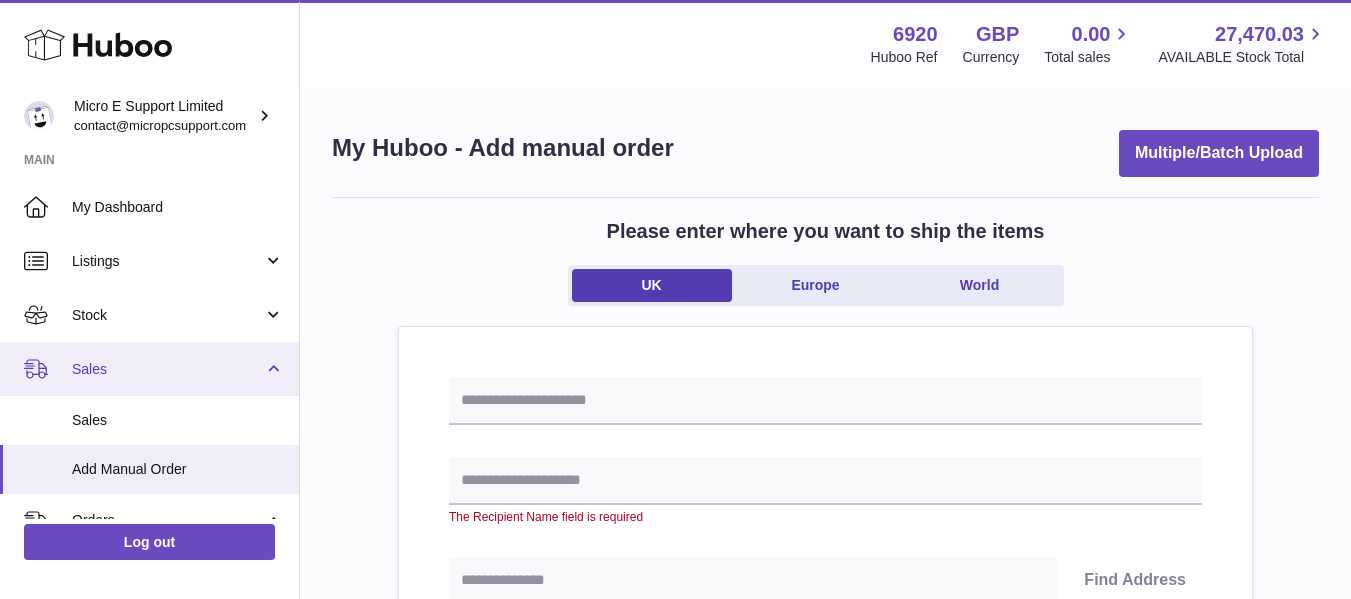 click on "Sales" at bounding box center [167, 369] 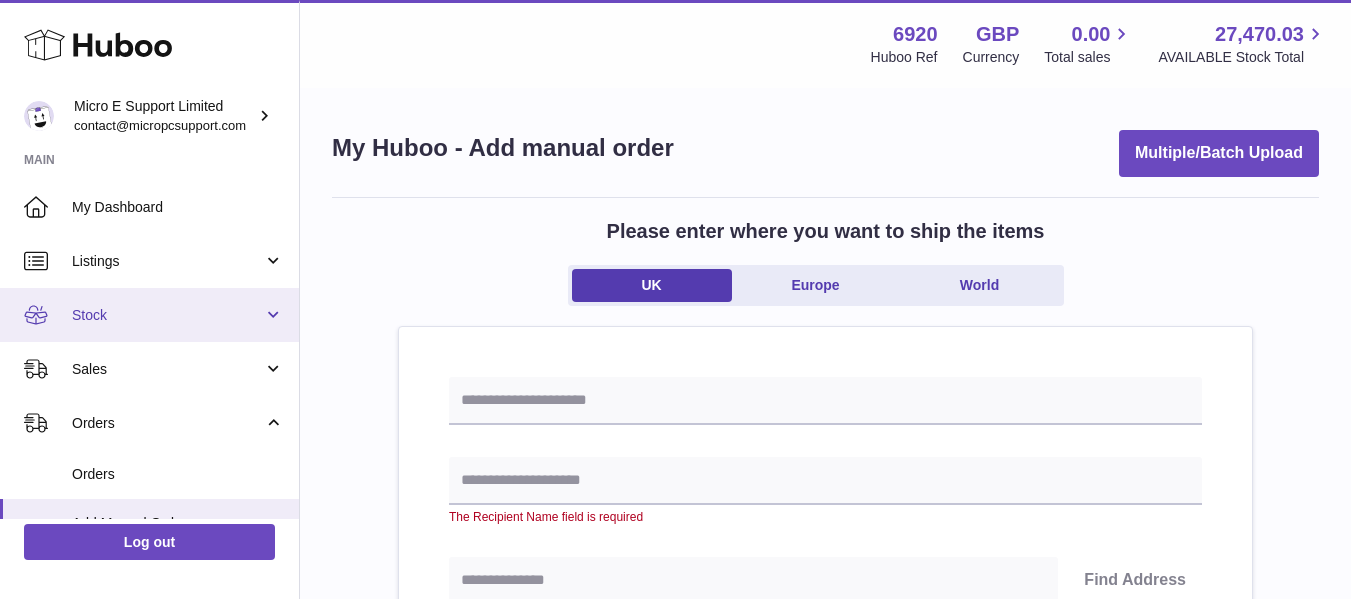 click on "Stock" at bounding box center [149, 315] 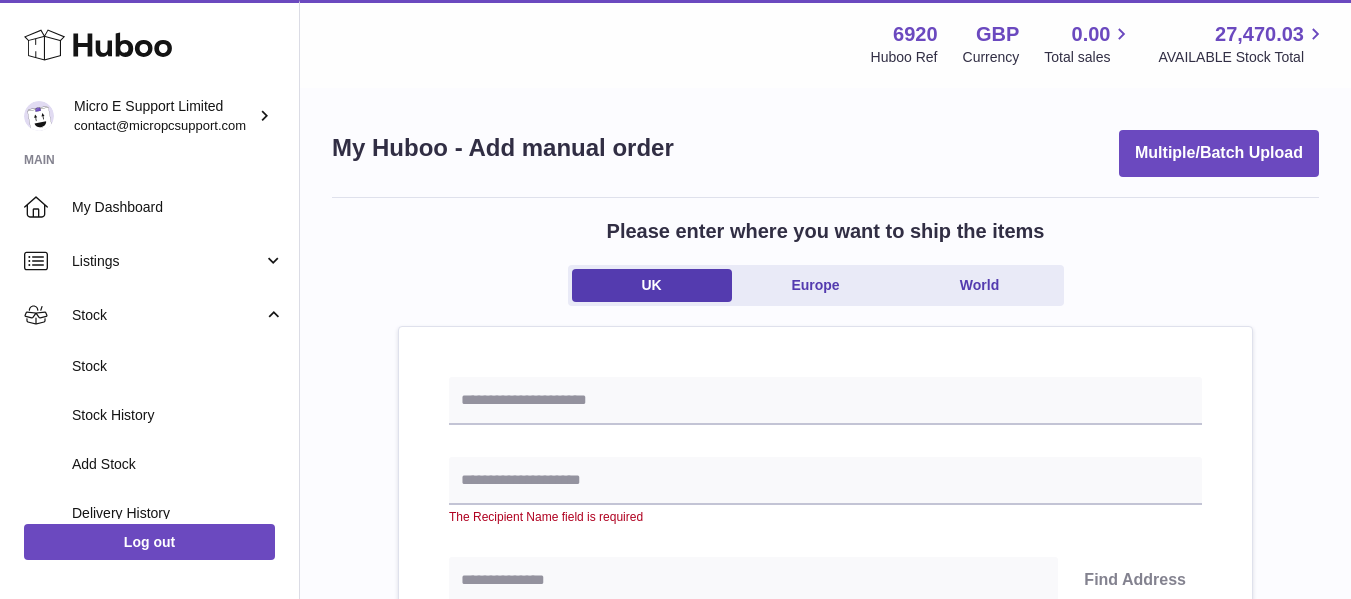 click on "Please enter where you want to ship the items
UK
Europe
World" at bounding box center [825, 272] 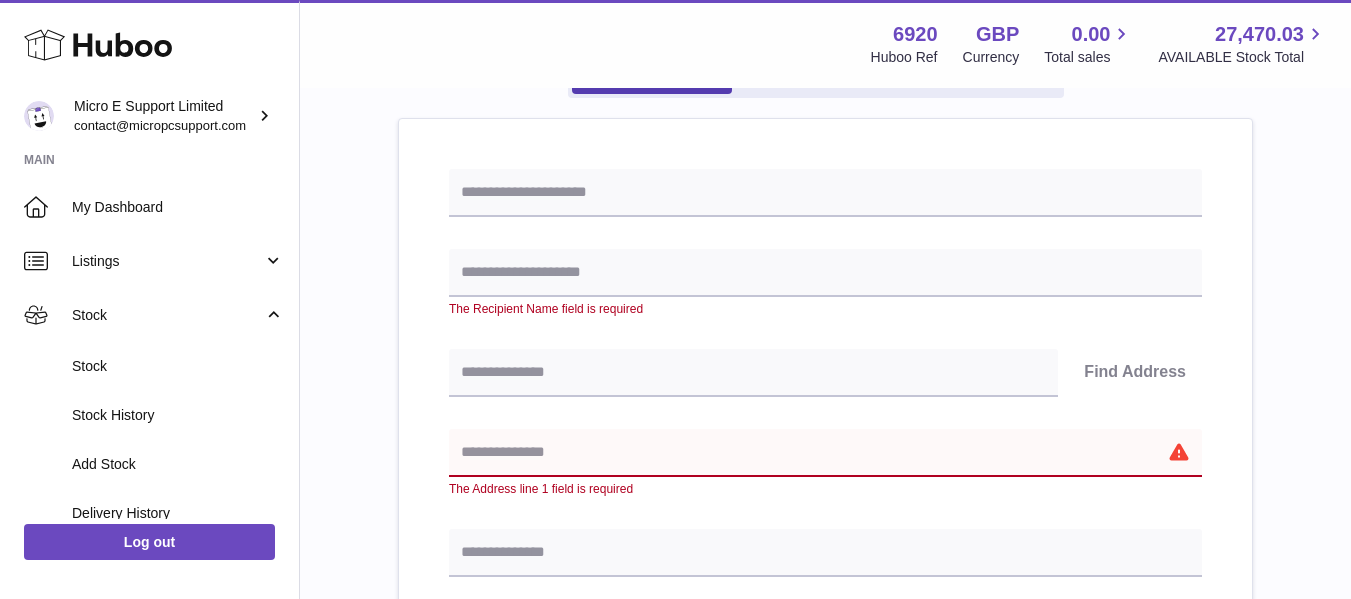scroll, scrollTop: 214, scrollLeft: 0, axis: vertical 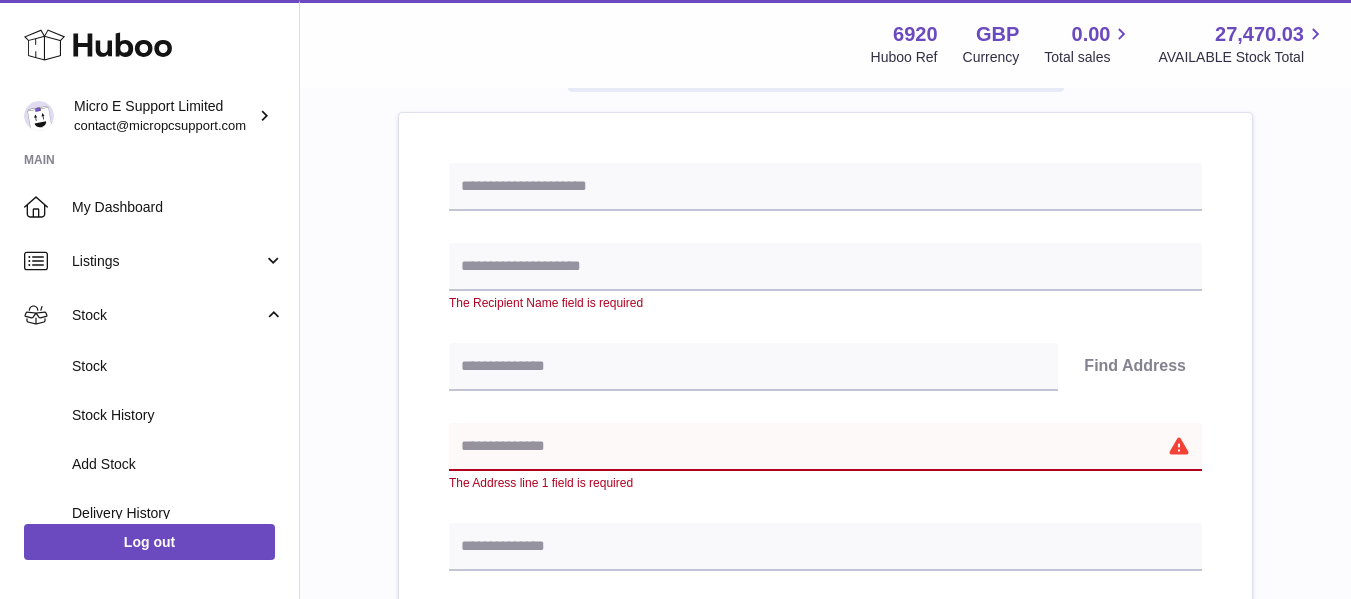 click on "Please enter where you want to ship the items
UK
Europe
World
The Recipient Name field is required
Find Address
The Address line 1 field is required
The Town field is required
The Post Code field is required
Please enter how you want to ship
Stock Disposal
Loading...
Optional extra fields             Loading...       This will appear on the packing slip. e.g. 'Please contact us through Amazon'
B2C
Loading..." at bounding box center [825, 720] 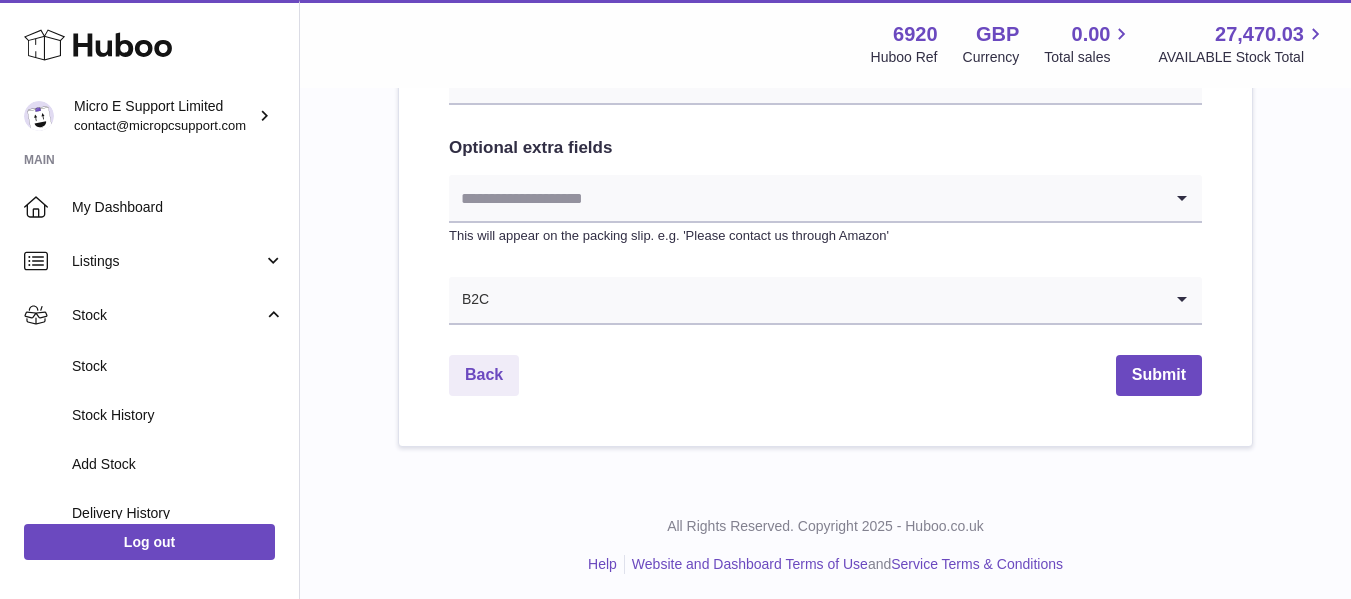 scroll, scrollTop: 1225, scrollLeft: 0, axis: vertical 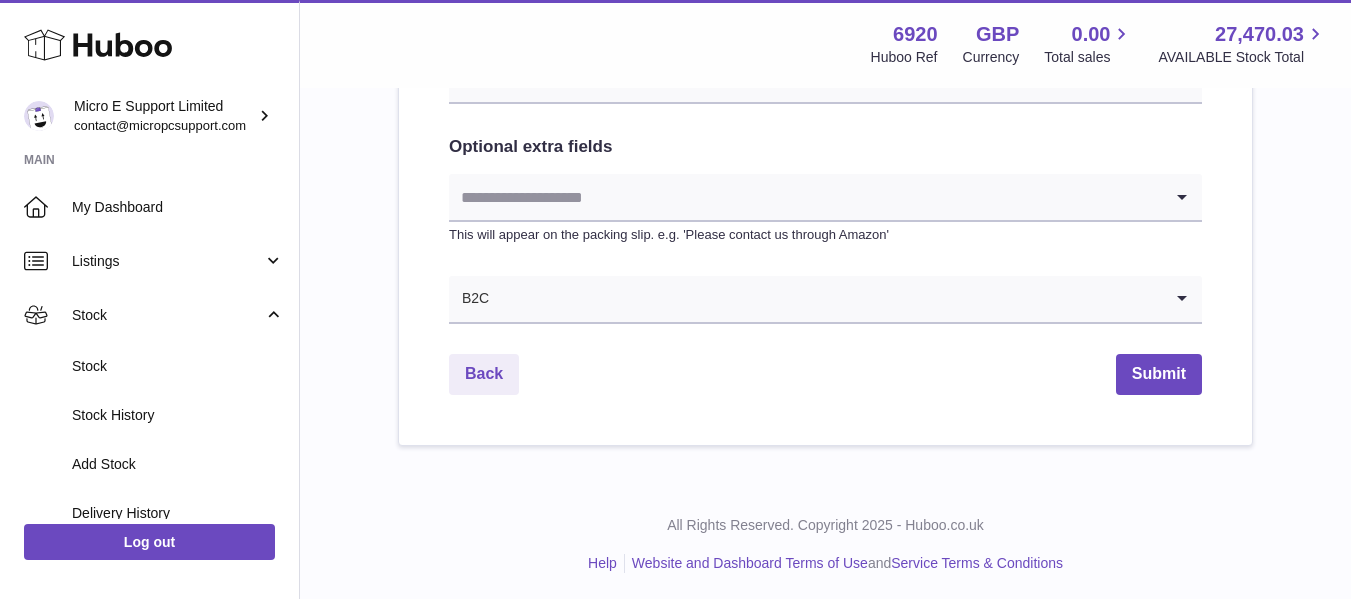 click 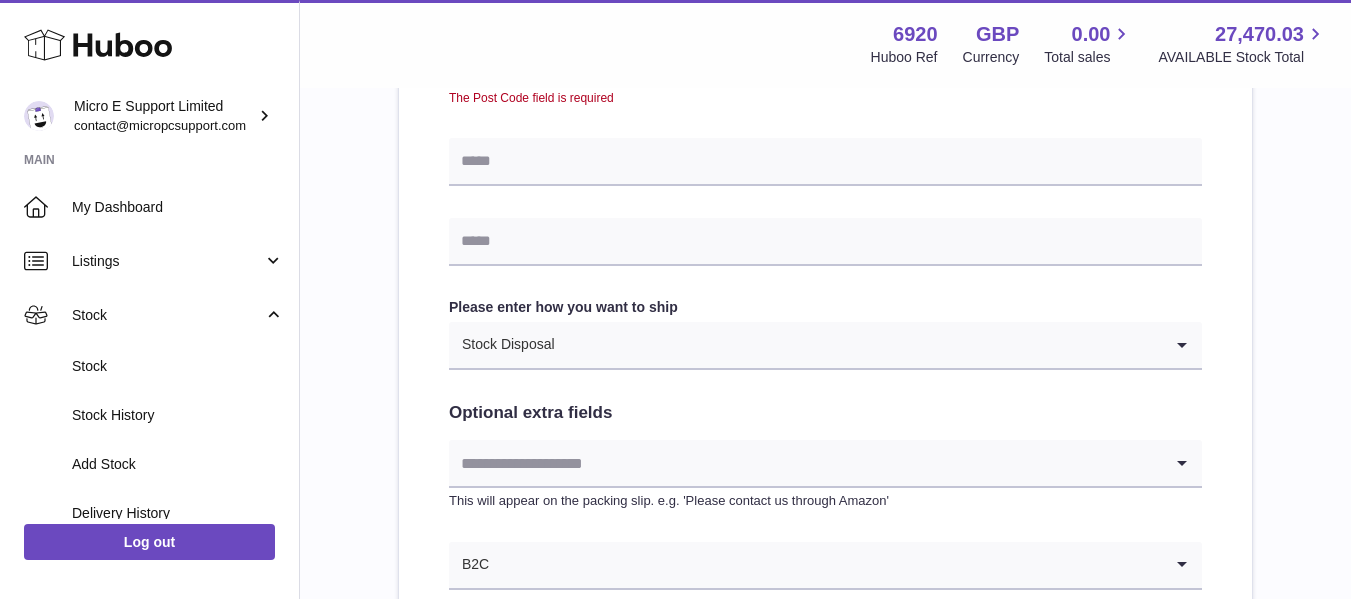 scroll, scrollTop: 961, scrollLeft: 0, axis: vertical 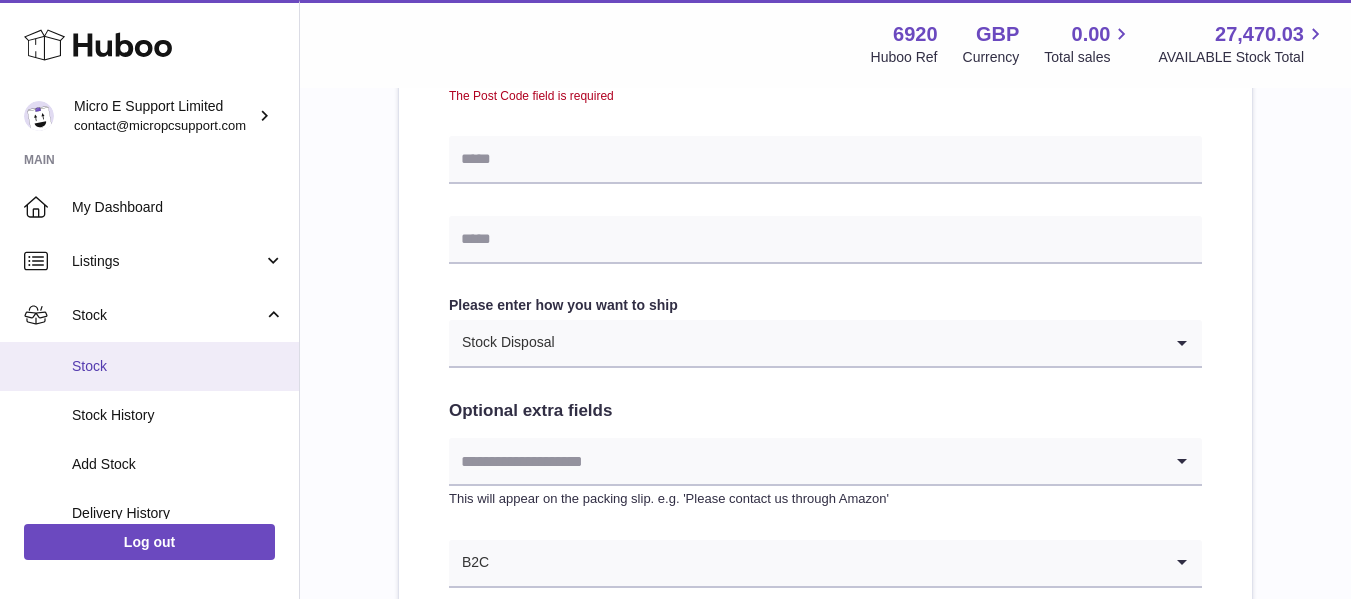 click on "Stock" at bounding box center (149, 366) 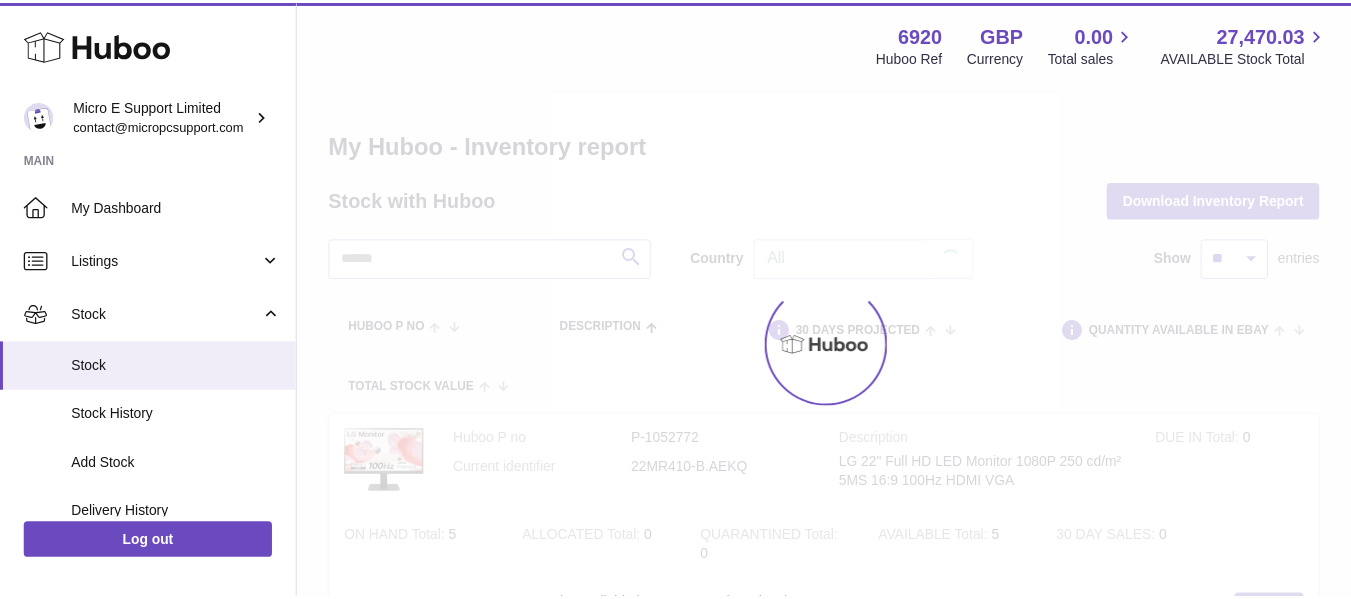 scroll, scrollTop: 0, scrollLeft: 0, axis: both 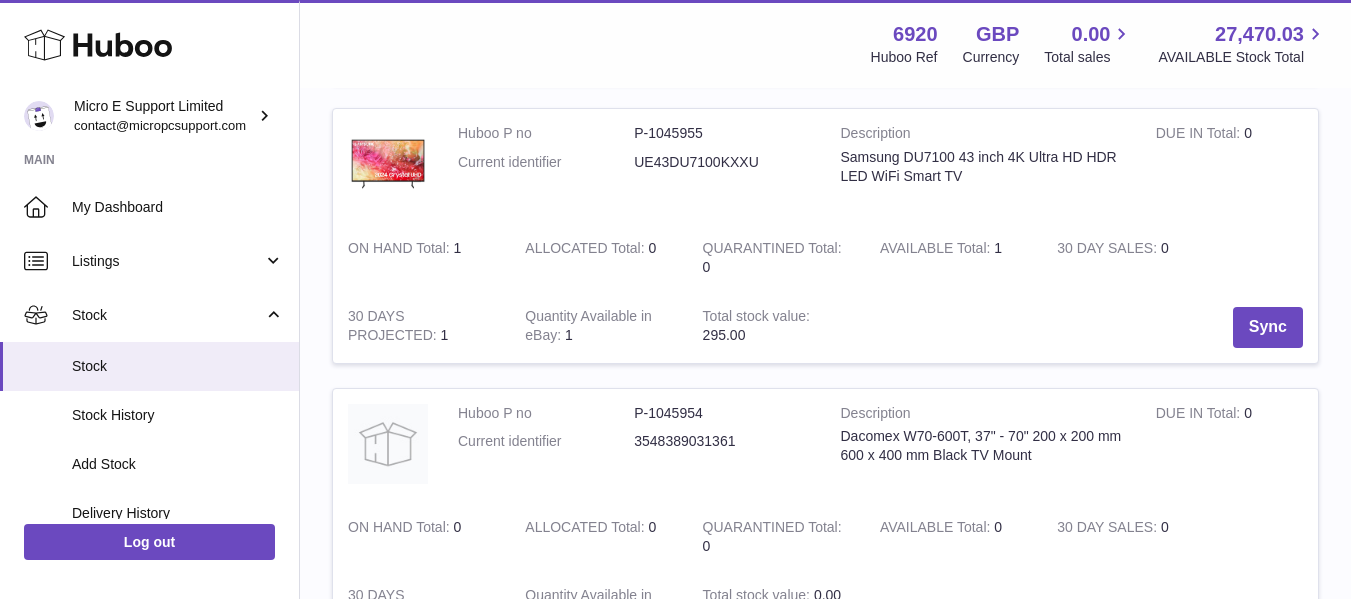 click on "My Huboo - Inventory report     Stock with Huboo
Download Inventory Report
Search
Country
All         All     No elements found. Consider changing the search query.   List is empty.
Show
** ** ** ***
entries
Huboo P no       Description
DUE IN TOTAL
ON HAND Total
ALLOCATED Total
QUARANTINED Total
AVAILABLE Total
30 DAY SALES
30 DAYS PROJECTED       Quantity Available in eBay       Total stock value
Action
Huboo P no   P-[NUMBER]   Current identifier   [PRODUCT_CODE]       Description   [BRAND] [NUMBER]" Full HD LED Monitor [NUMBER] cd/m² [NUMBER]MS [NUMBER]:[NUMBER] [NUMBER]Hz HDMI VGA     DUE IN Total
[NUMBER]
ON HAND Total" at bounding box center (825, -5) 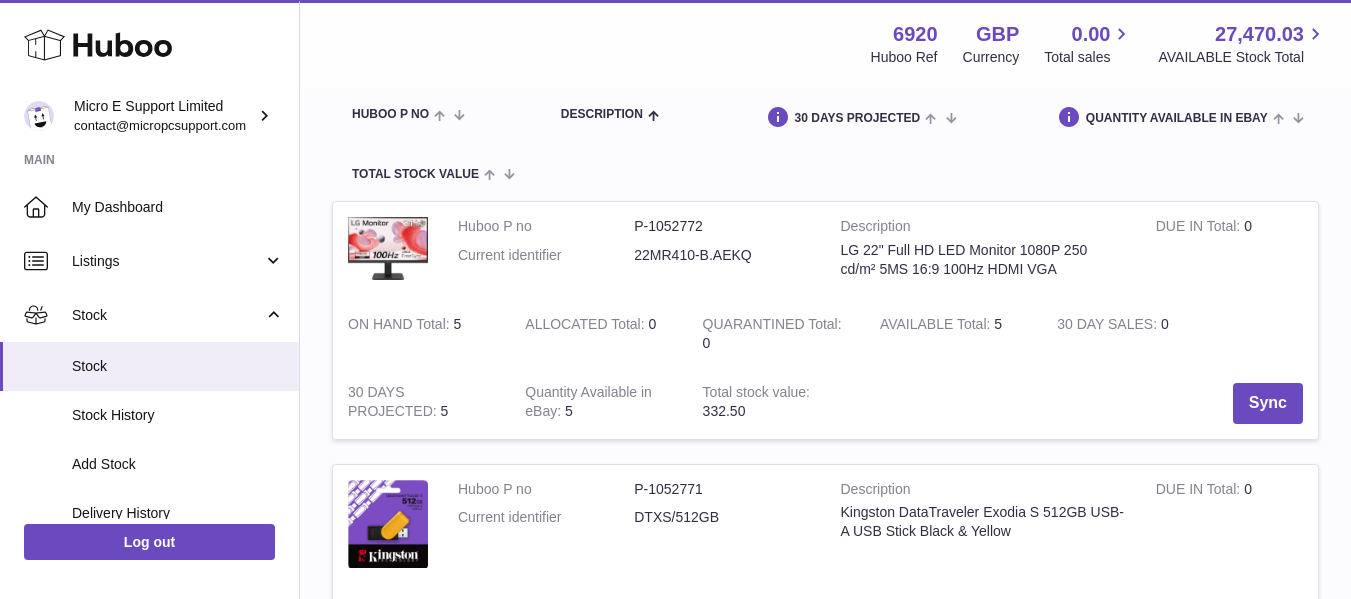 scroll, scrollTop: 0, scrollLeft: 0, axis: both 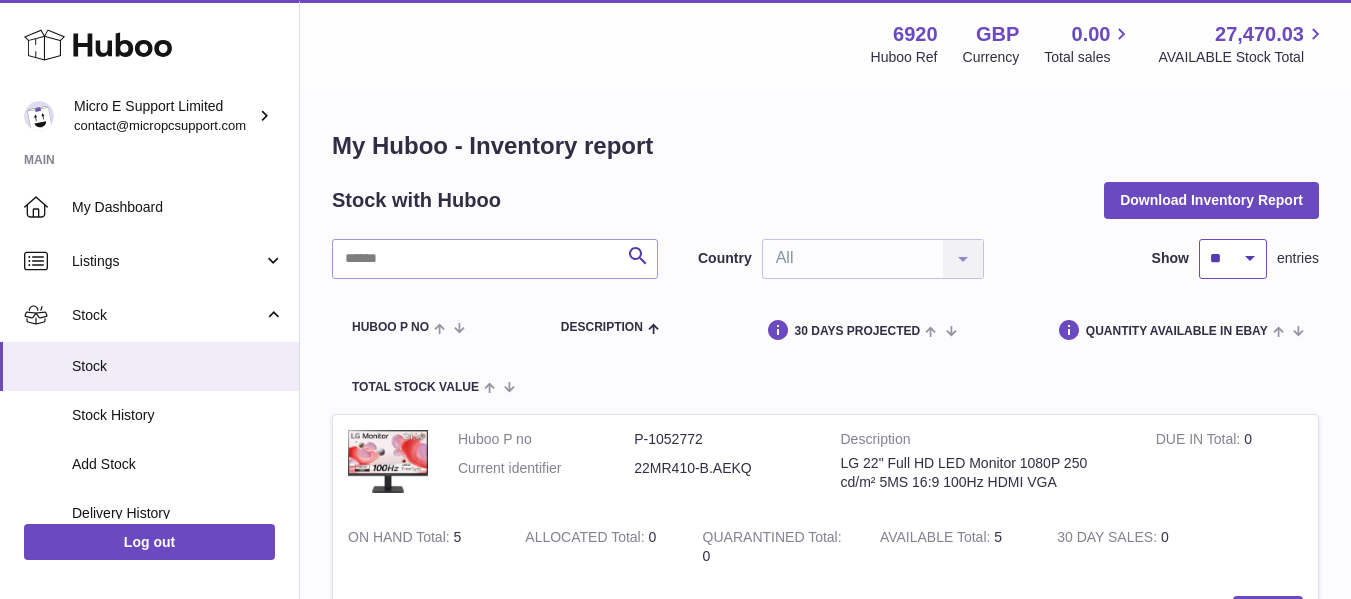 click on "** ** ** ***" at bounding box center [1233, 259] 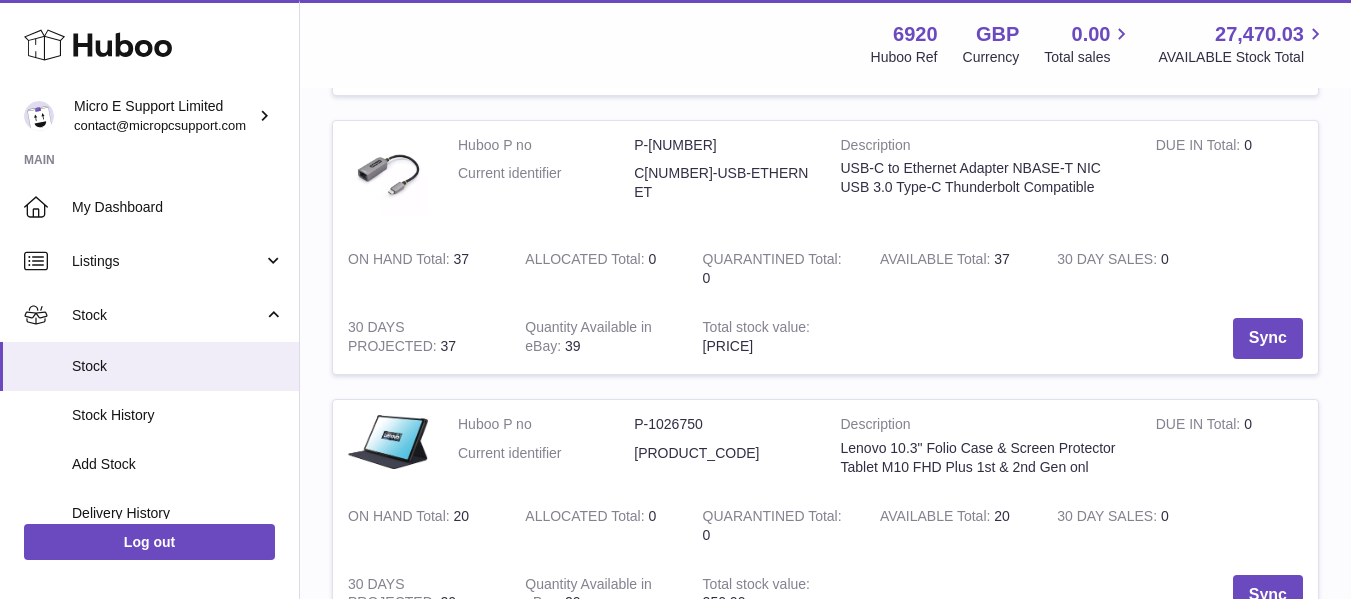 scroll, scrollTop: 5213, scrollLeft: 0, axis: vertical 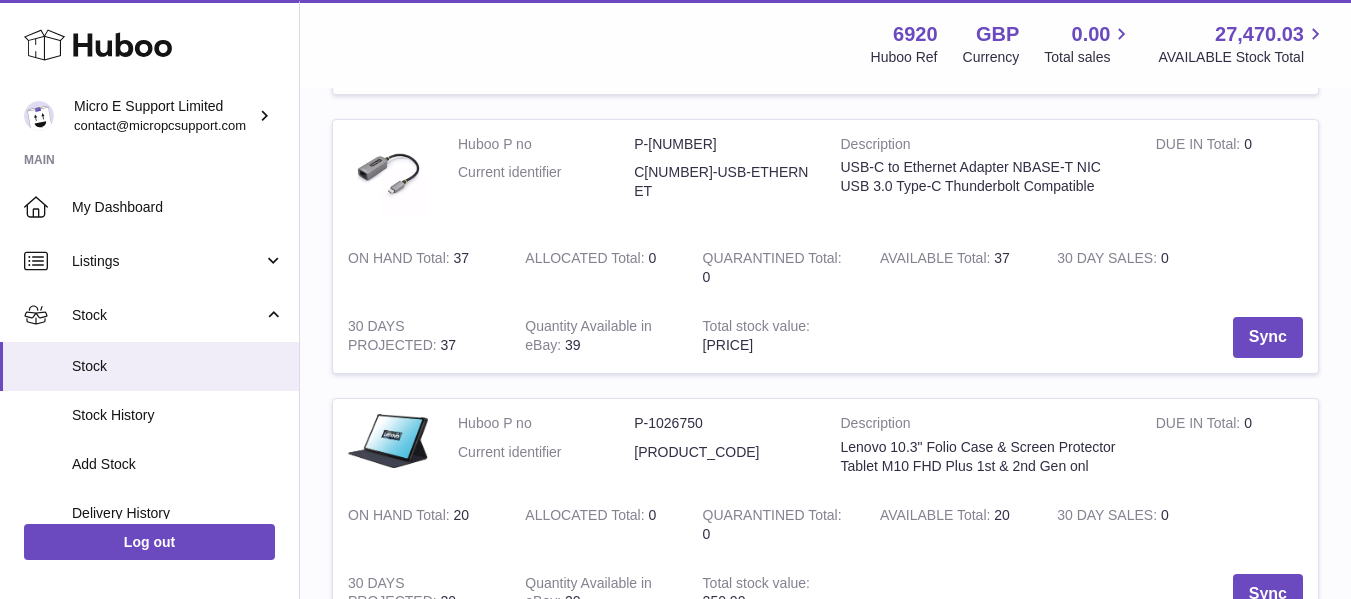 click on "AVAILABLE Total
37" at bounding box center [953, 268] 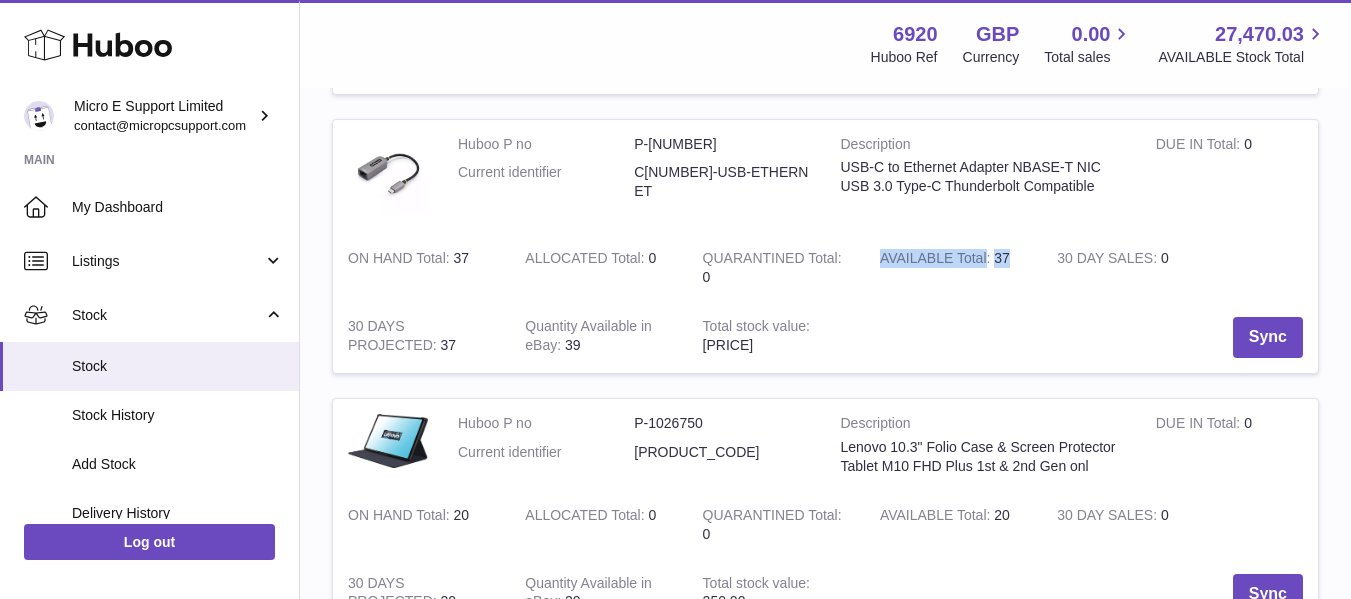 click on "AVAILABLE Total
37" at bounding box center [953, 268] 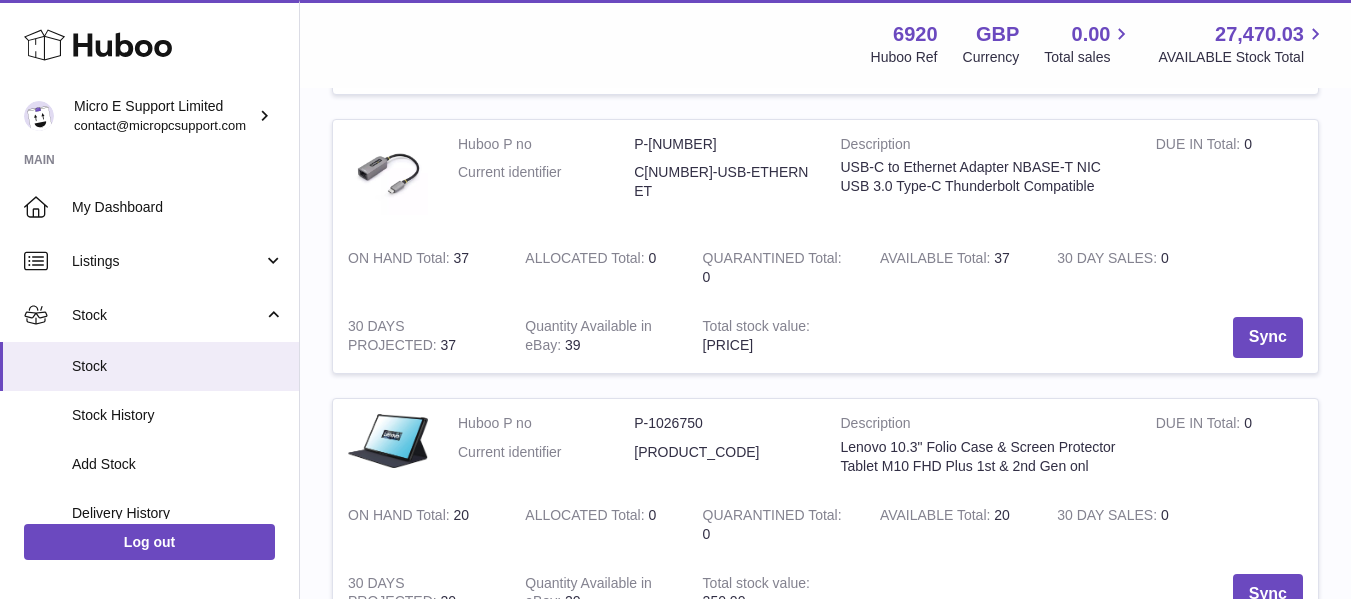 click on "Sync" at bounding box center [1091, 337] 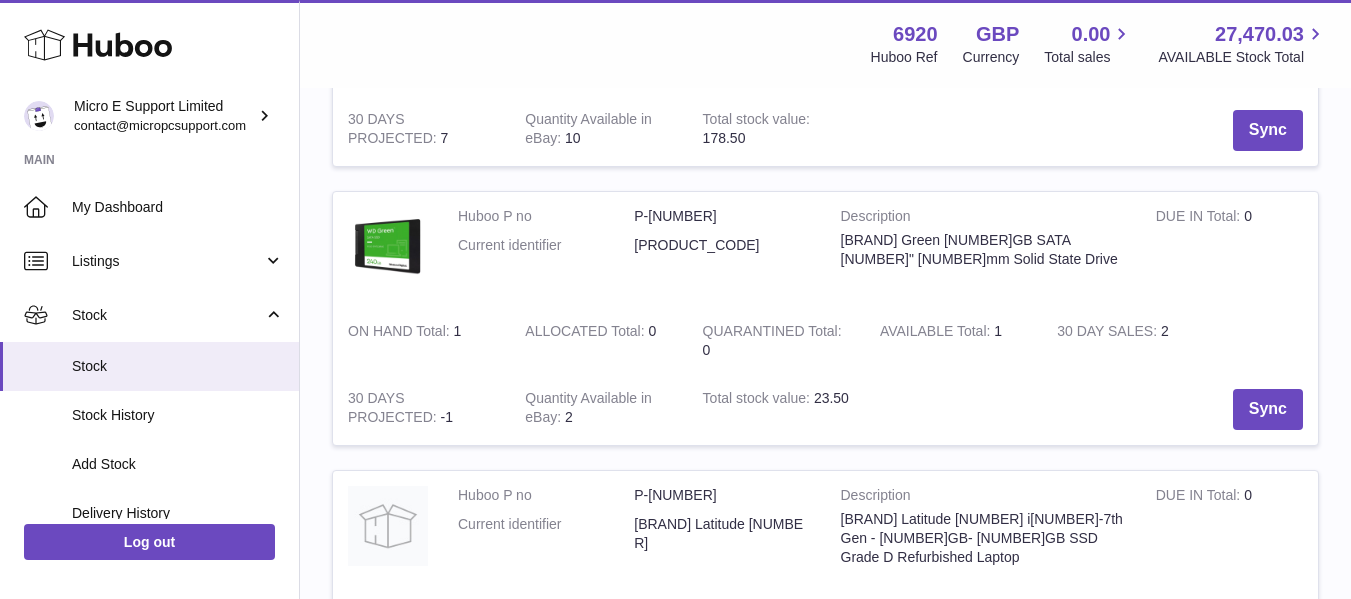 scroll, scrollTop: 5976, scrollLeft: 0, axis: vertical 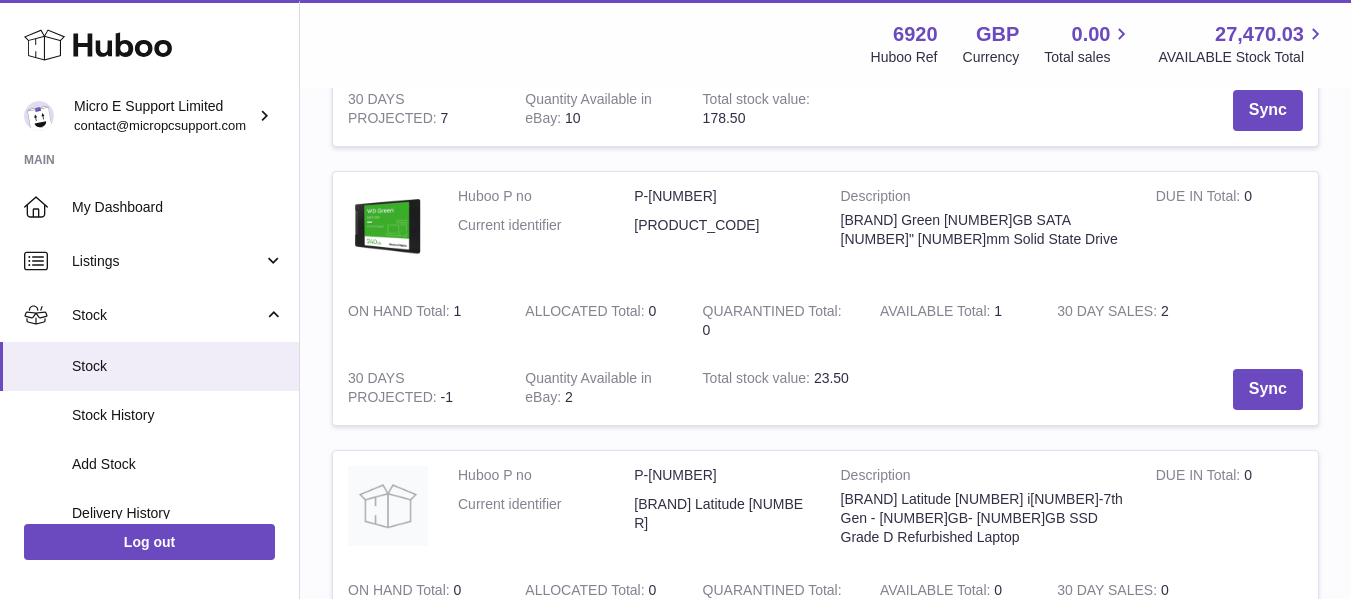 click on "DUE IN Total
0" at bounding box center [1229, 229] 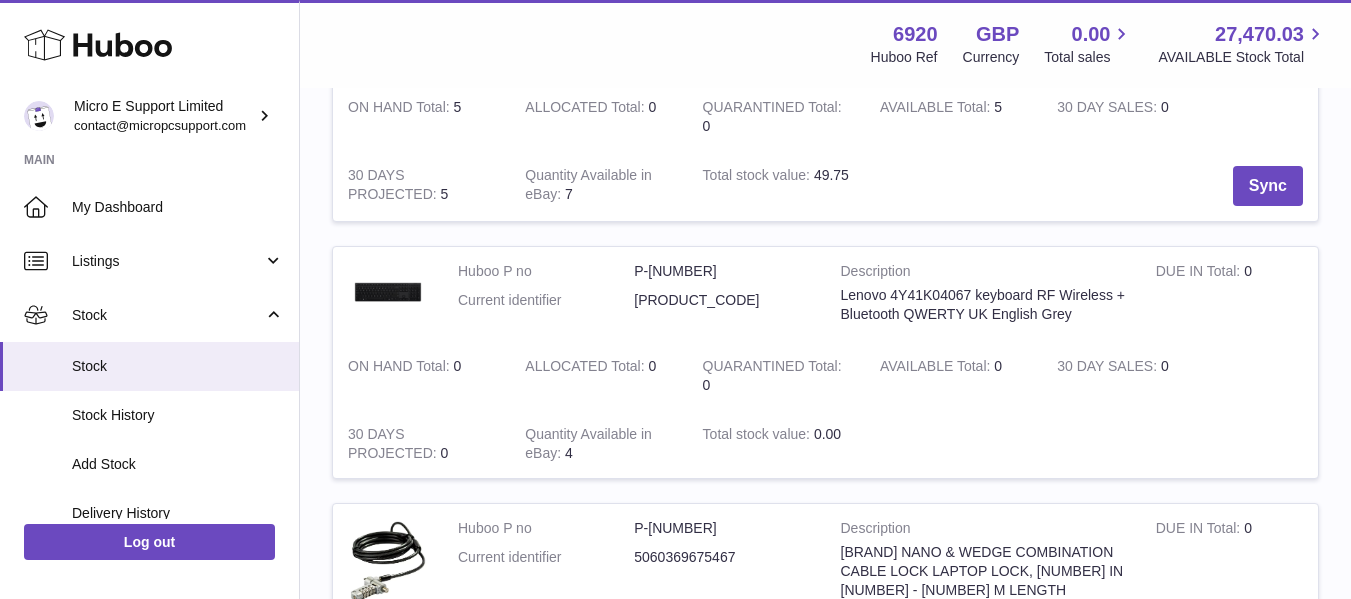 scroll, scrollTop: 12599, scrollLeft: 0, axis: vertical 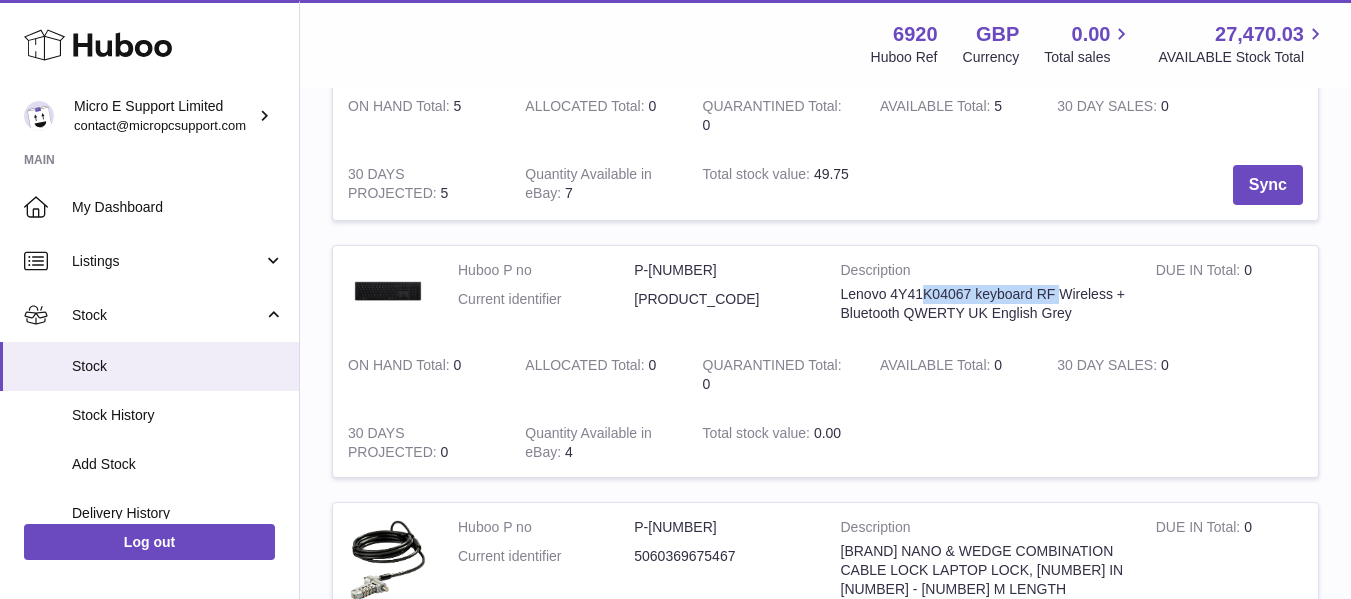 drag, startPoint x: 927, startPoint y: 256, endPoint x: 1062, endPoint y: 265, distance: 135.29967 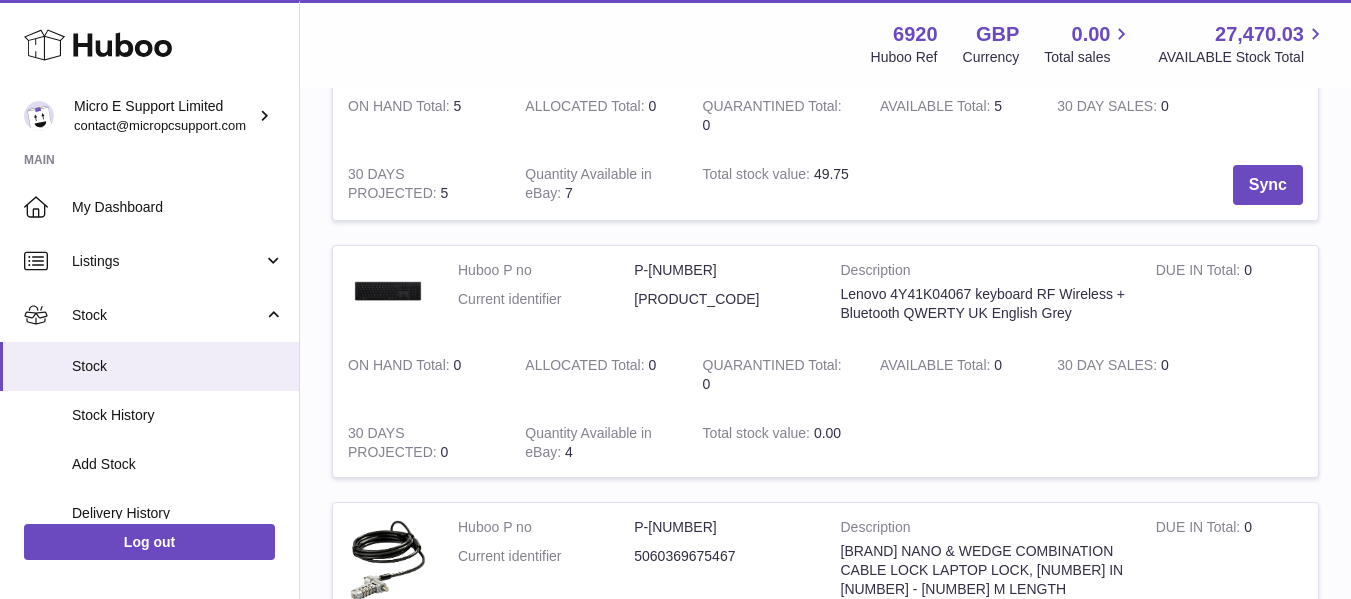 click on "Lenovo 4Y41K04067 keyboard RF Wireless + Bluetooth QWERTY UK English Grey" at bounding box center (983, 304) 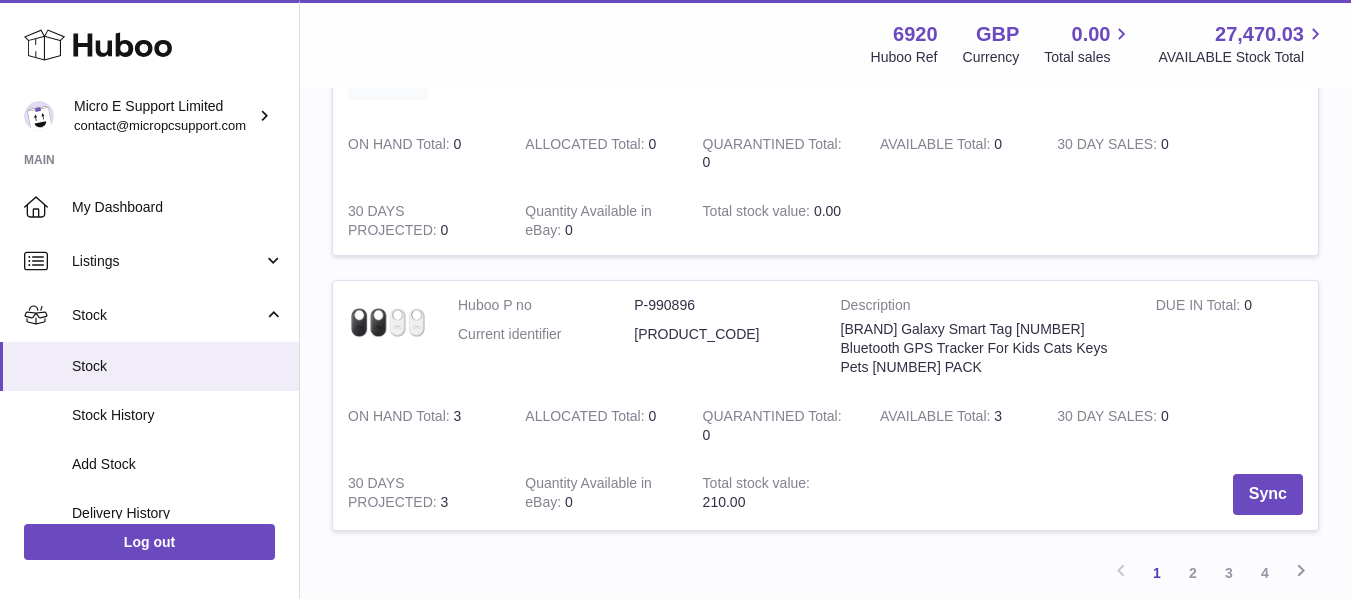 scroll, scrollTop: 13636, scrollLeft: 0, axis: vertical 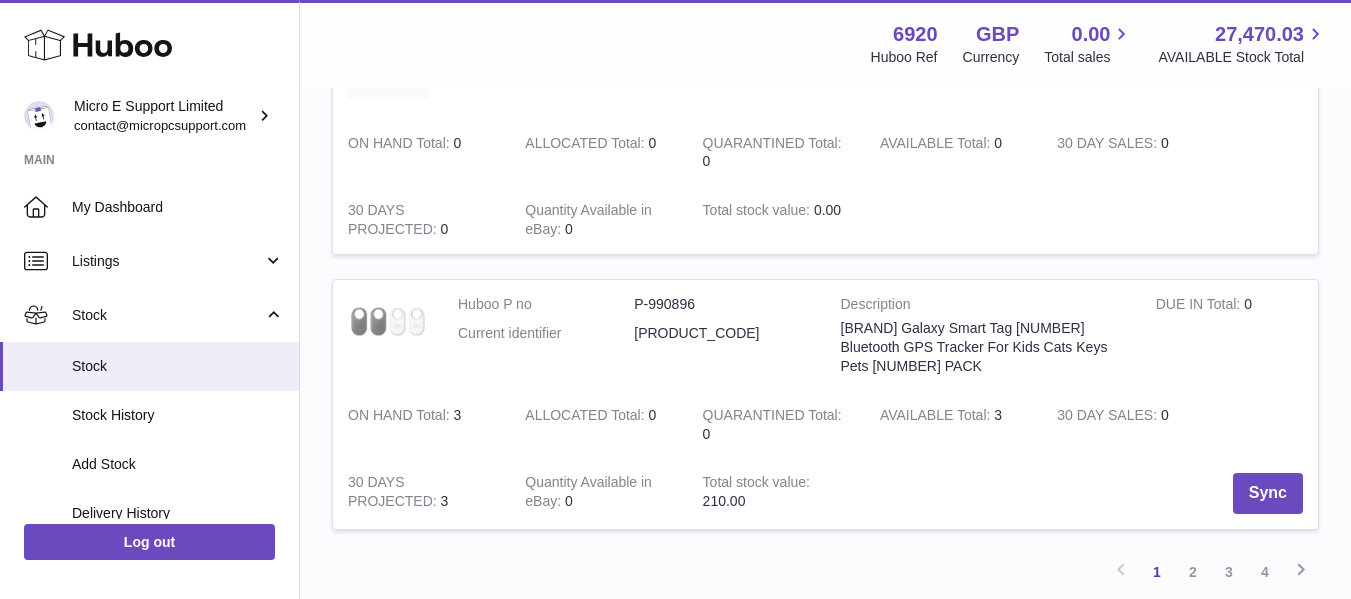 click at bounding box center (388, 321) 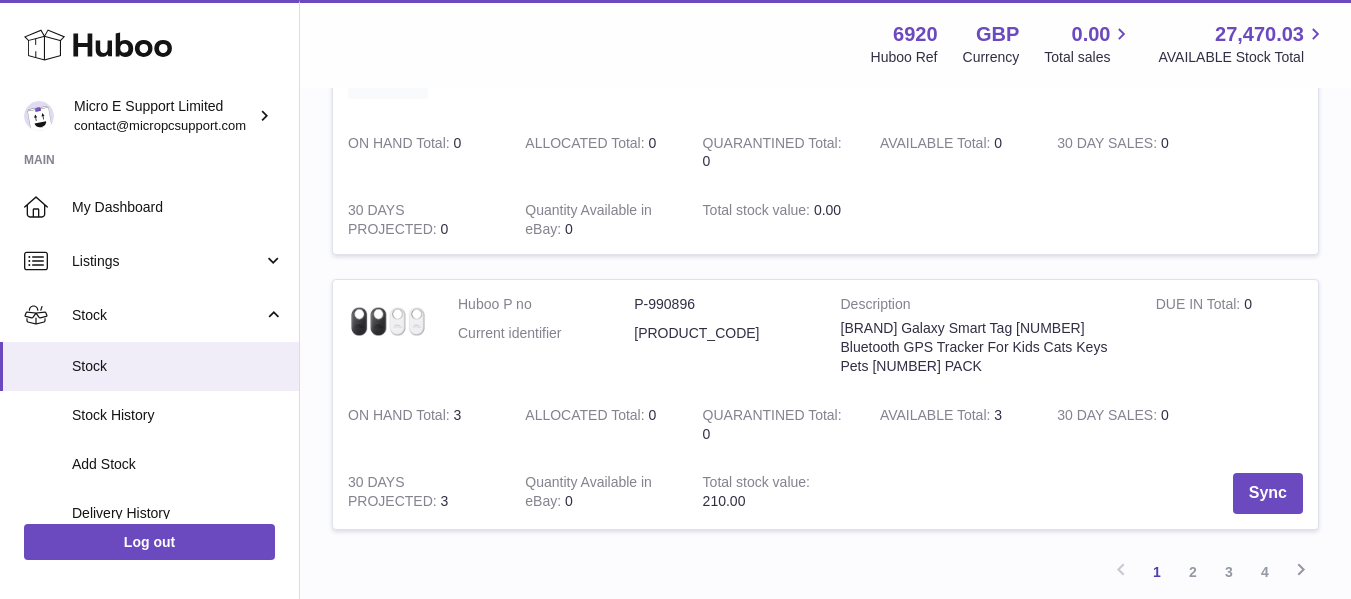 click on "Previous
1
2
3
4
Next" at bounding box center [825, 572] 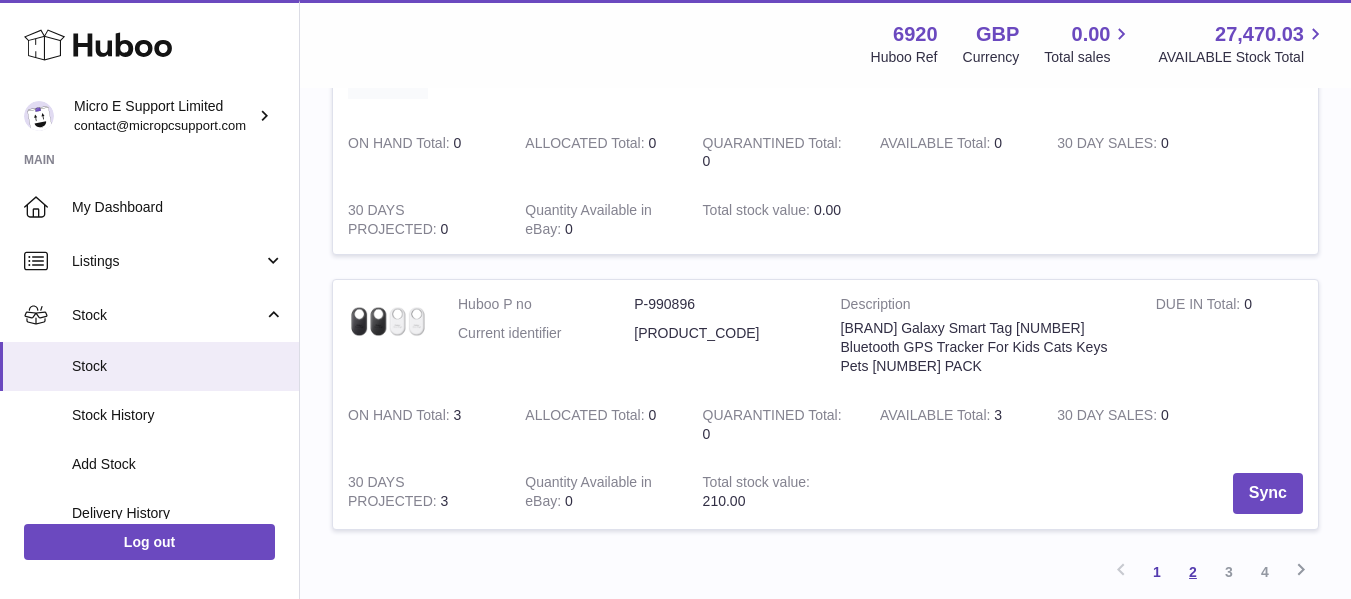 click on "2" at bounding box center (1193, 572) 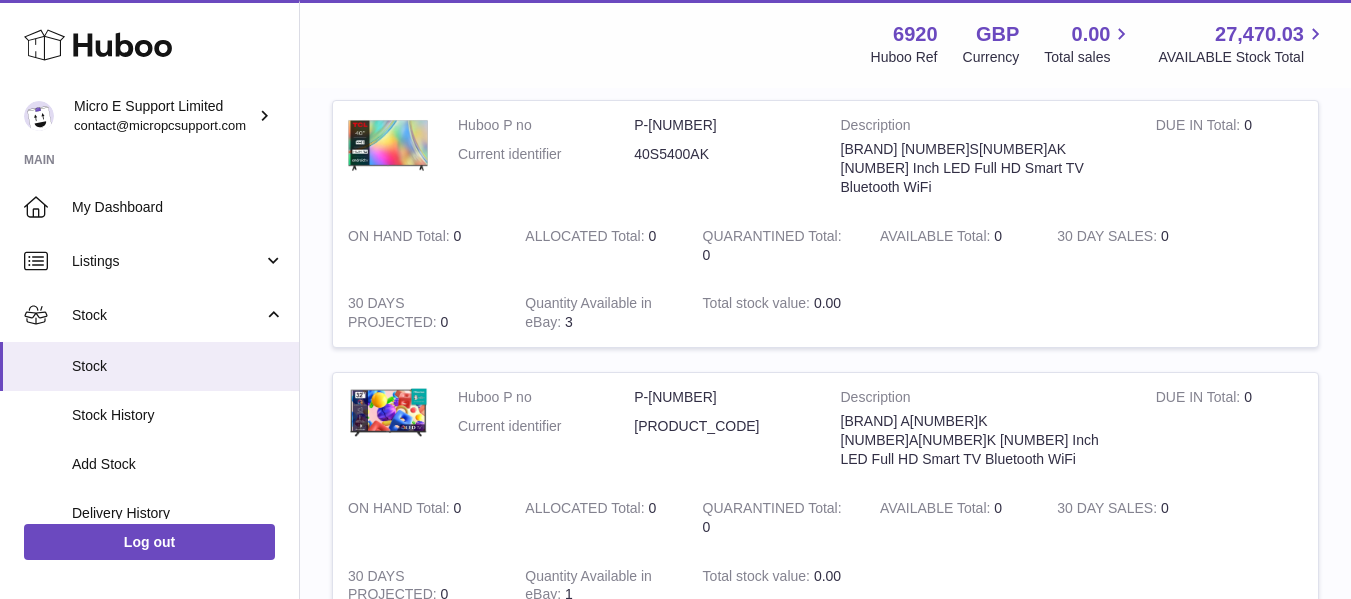 scroll, scrollTop: 0, scrollLeft: 0, axis: both 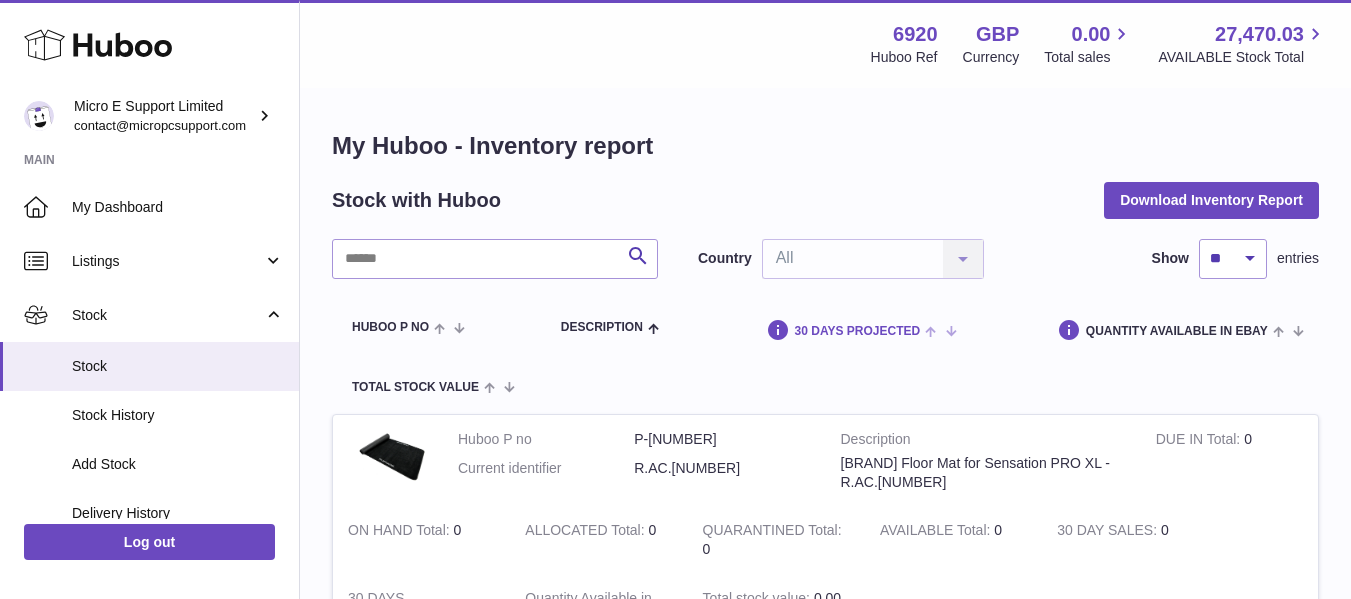 click at bounding box center [935, 330] 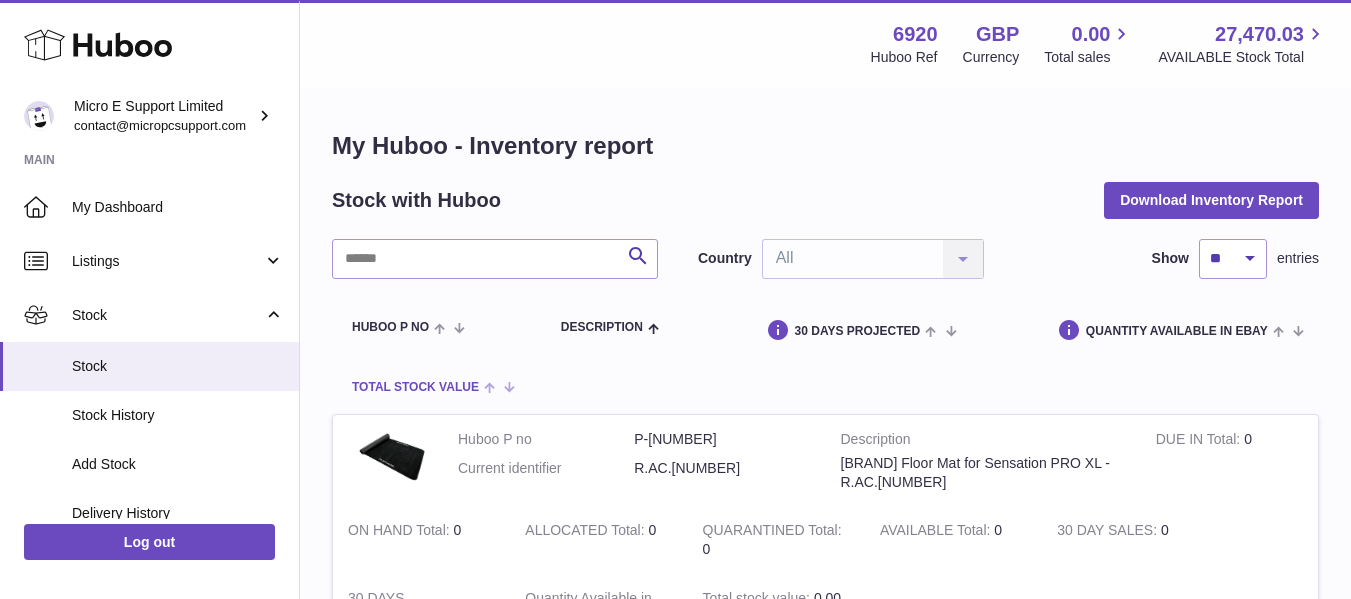 click at bounding box center [494, 386] 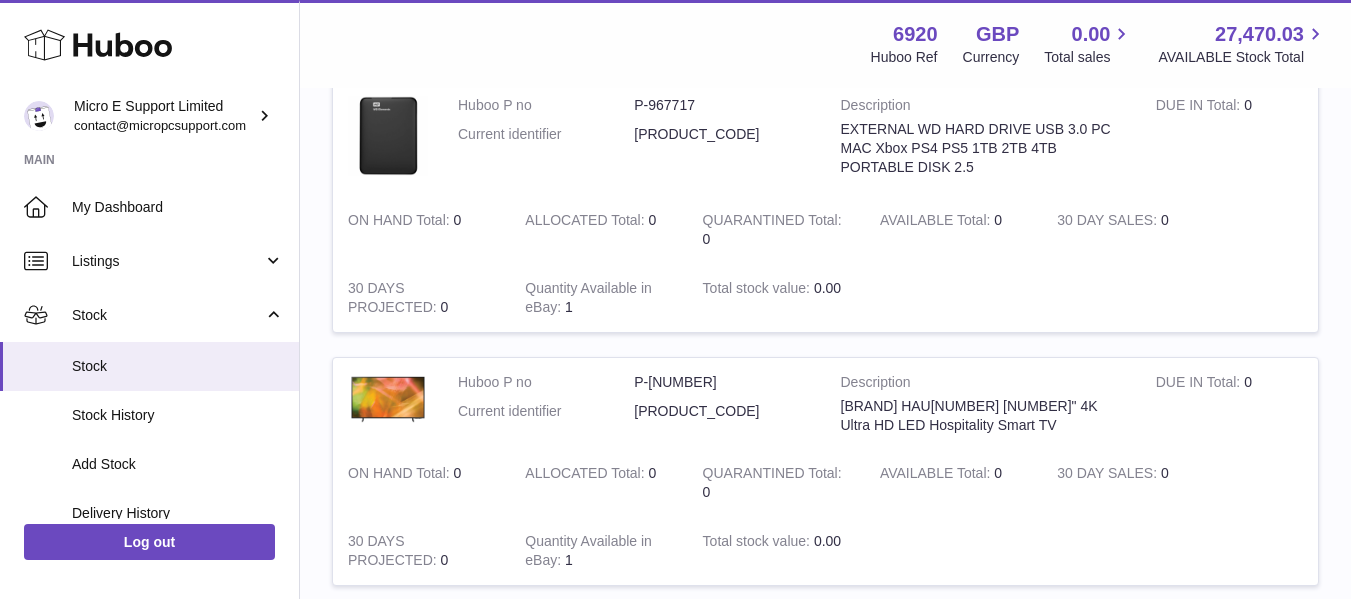 scroll, scrollTop: 8949, scrollLeft: 0, axis: vertical 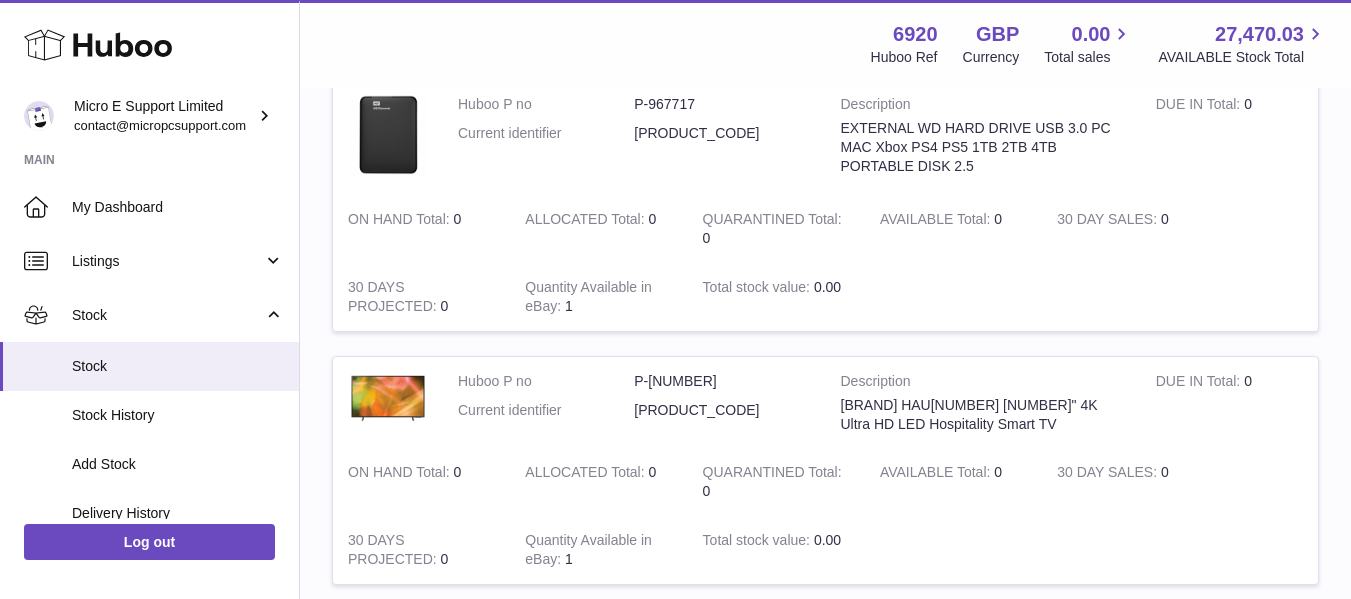click on "My Huboo - Inventory report     Stock with Huboo
Download Inventory Report
Search
Country
All         All     No elements found. Consider changing the search query.   List is empty.
Show
** ** ** ***
entries
Huboo P no       Description
DUE IN TOTAL
ON HAND Total
ALLOCATED Total
QUARANTINED Total
AVAILABLE Total
30 DAY SALES
30 DAYS PROJECTED       Quantity Available in eBay       Total stock value
Action
Huboo P no   P-[NUMBER]   Current identifier   [PRODUCT_CODE]       Description   Tabby Shoulder Bag [NUMBER] in Signature Canvas     DUE IN Total
[NUMBER]
ON HAND Total
[NUMBER]
ALLOCATED Total" at bounding box center (825, -1747) 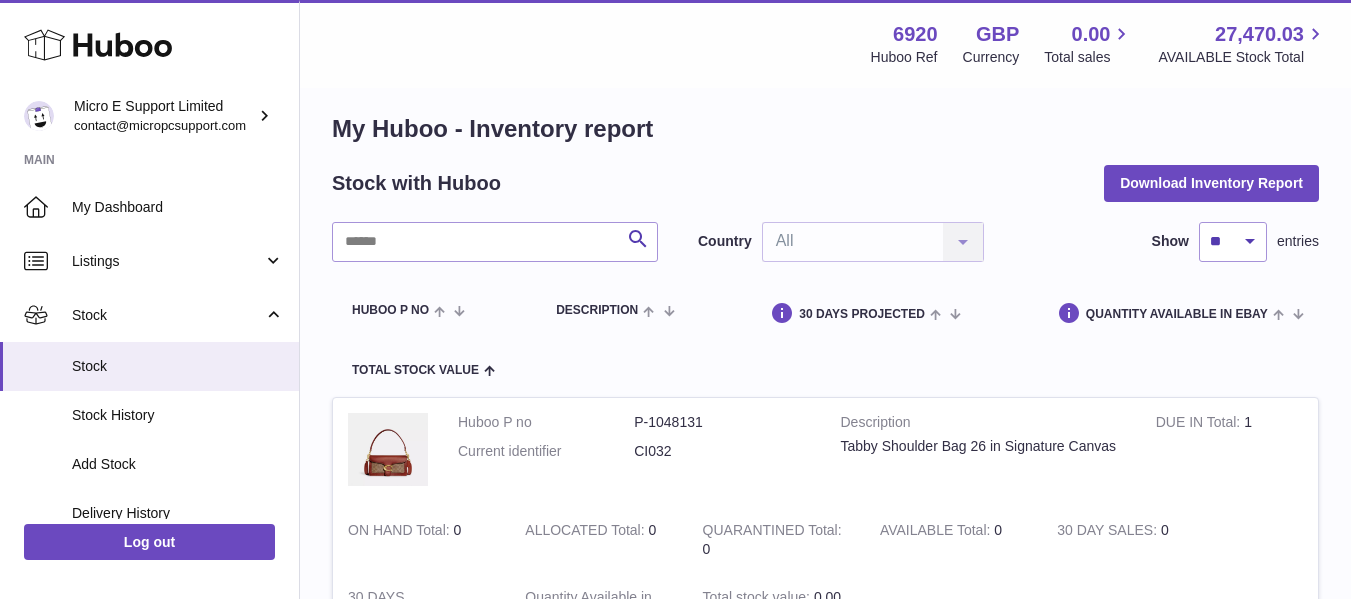 scroll, scrollTop: 0, scrollLeft: 0, axis: both 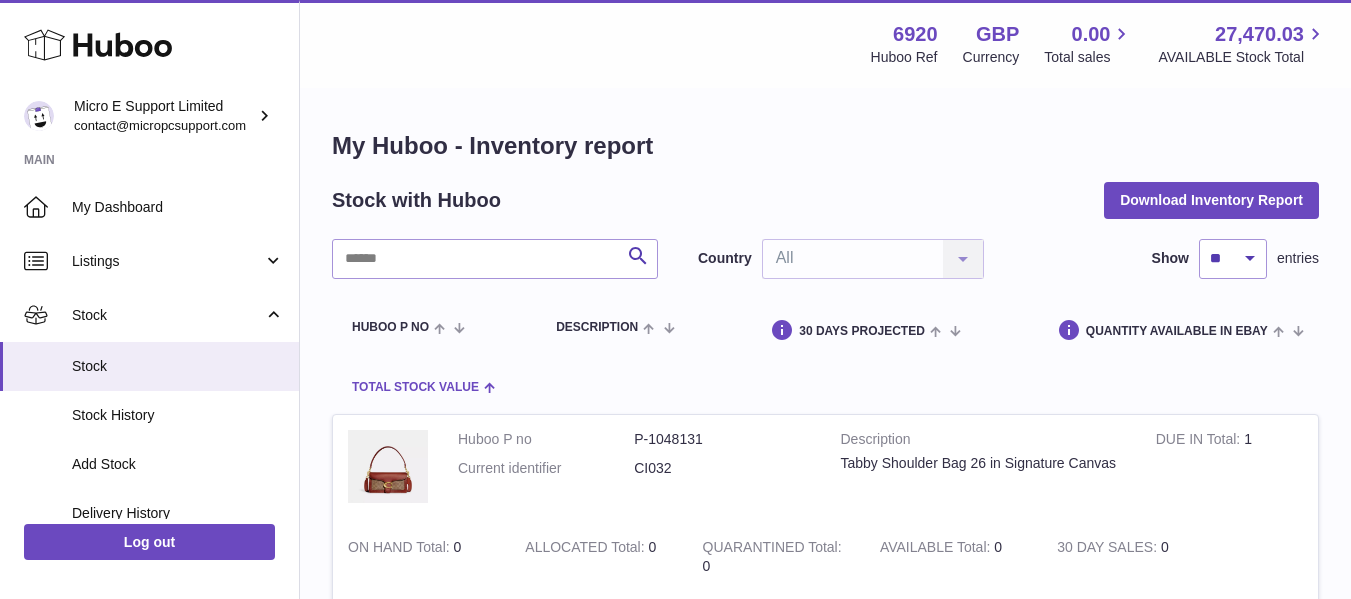 click at bounding box center (487, 386) 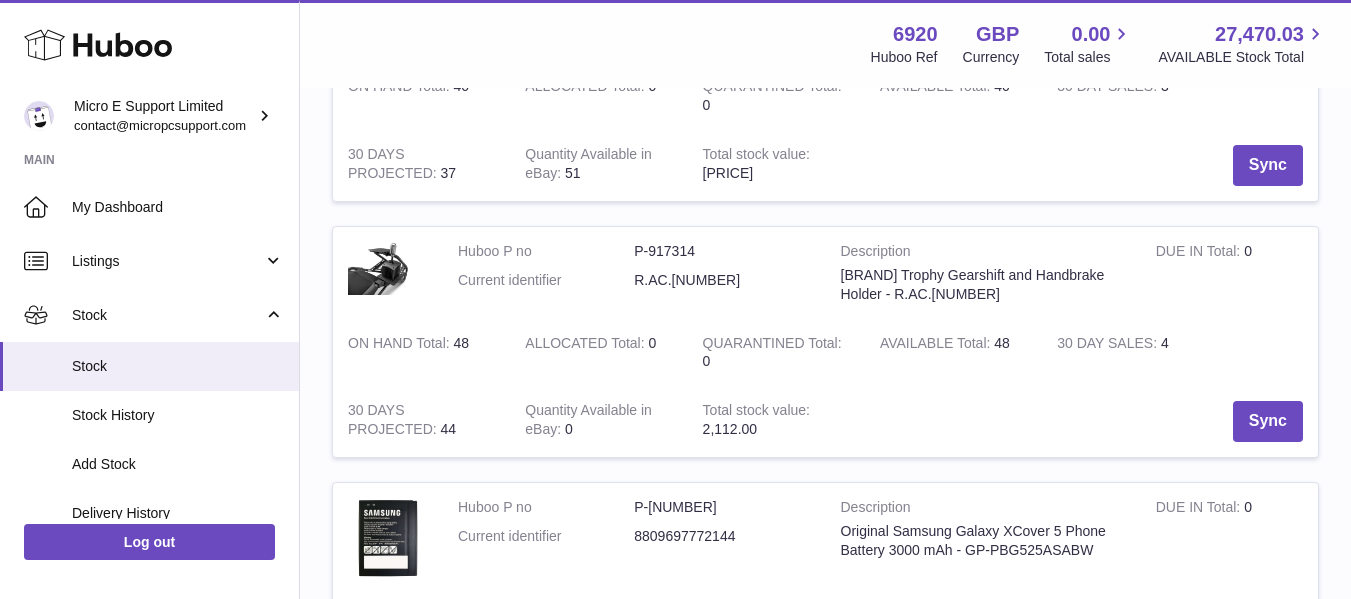scroll, scrollTop: 793, scrollLeft: 0, axis: vertical 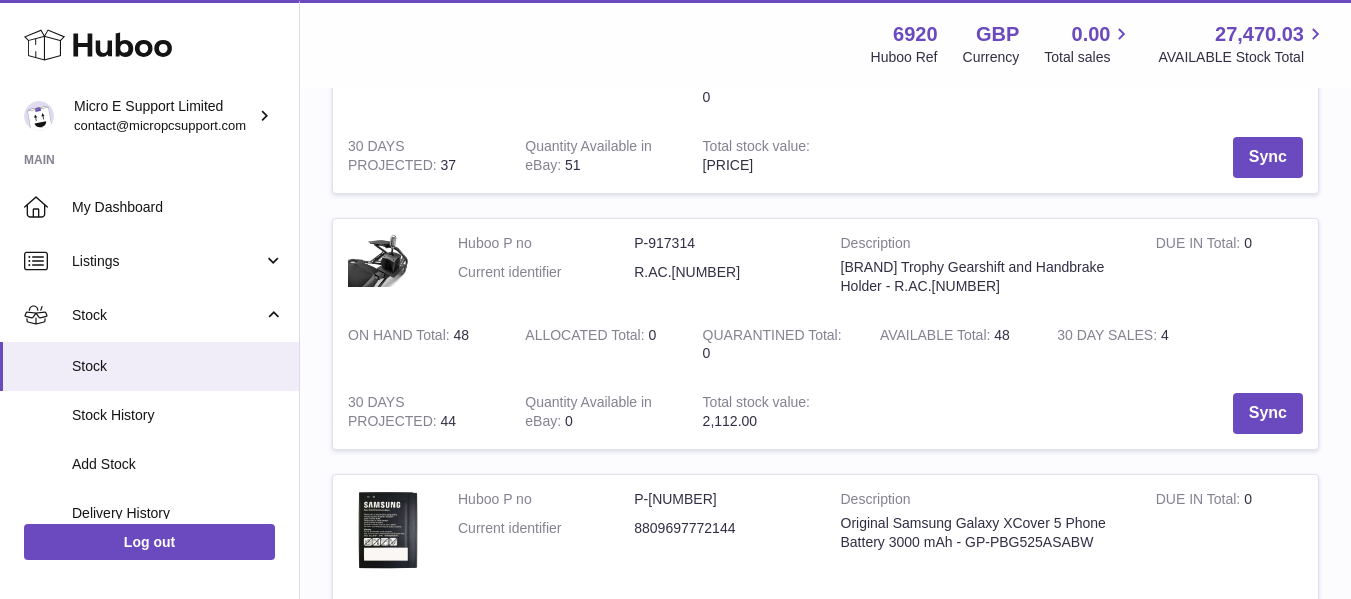 click on "My Huboo - Inventory report     Stock with Huboo
Download Inventory Report
Search
Country
All         All     No elements found. Consider changing the search query.   List is empty.
Show
** ** ** ***
entries
Huboo P no       Description
DUE IN TOTAL
ON HAND Total
ALLOCATED Total
QUARANTINED Total
AVAILABLE Total
30 DAY SALES
30 DAYS PROJECTED       Quantity Available in eBay       Total stock value
Action
Huboo P no   P-[NUMBER]   Current identifier   [PRODUCT_CODE]       Description   [BRAND] Oculus Quest [NUMBER] Travel Carrying Case -VR Headset Bag Storage Box Waterproof     DUE IN Total
[NUMBER]
ON HAND Total" at bounding box center (825, 6562) 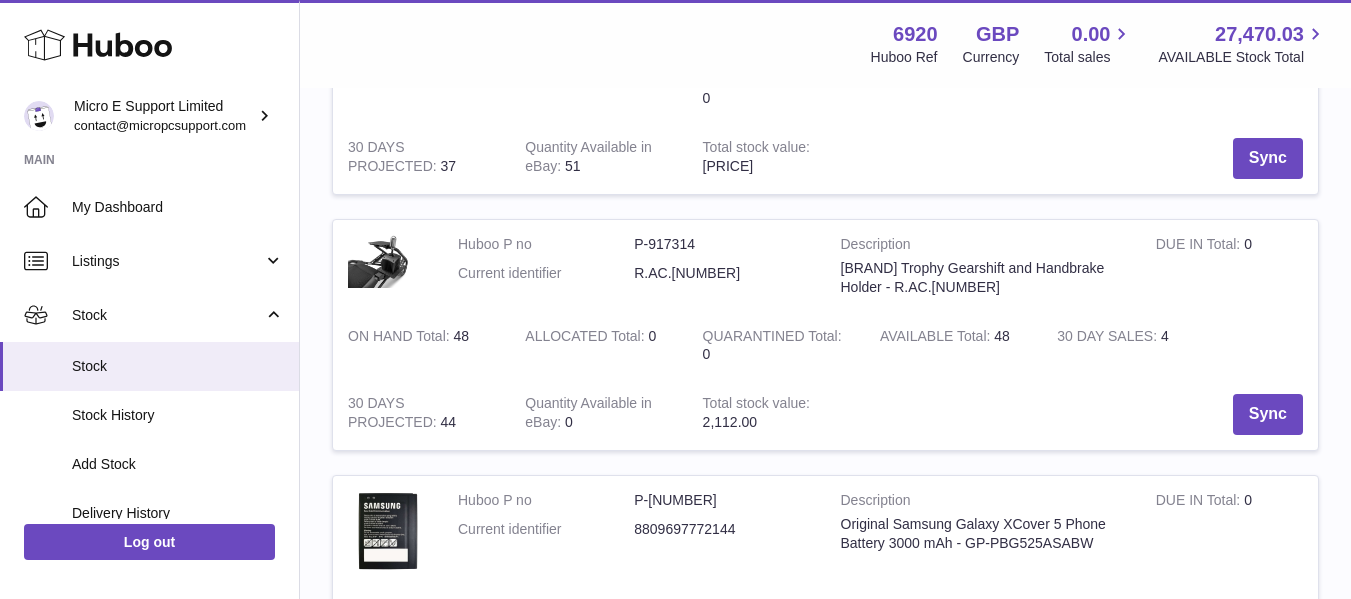 click on "My Huboo - Inventory report     Stock with Huboo
Download Inventory Report
Search
Country
All         All     No elements found. Consider changing the search query.   List is empty.
Show
** ** ** ***
entries
Huboo P no       Description
DUE IN TOTAL
ON HAND Total
ALLOCATED Total
QUARANTINED Total
AVAILABLE Total
30 DAY SALES
30 DAYS PROJECTED       Quantity Available in eBay       Total stock value
Action
Huboo P no   P-[NUMBER]   Current identifier   [PRODUCT_CODE]       Description   [BRAND] Oculus Quest [NUMBER] Travel Carrying Case -VR Headset Bag Storage Box Waterproof     DUE IN Total
[NUMBER]
ON HAND Total" at bounding box center (825, 6563) 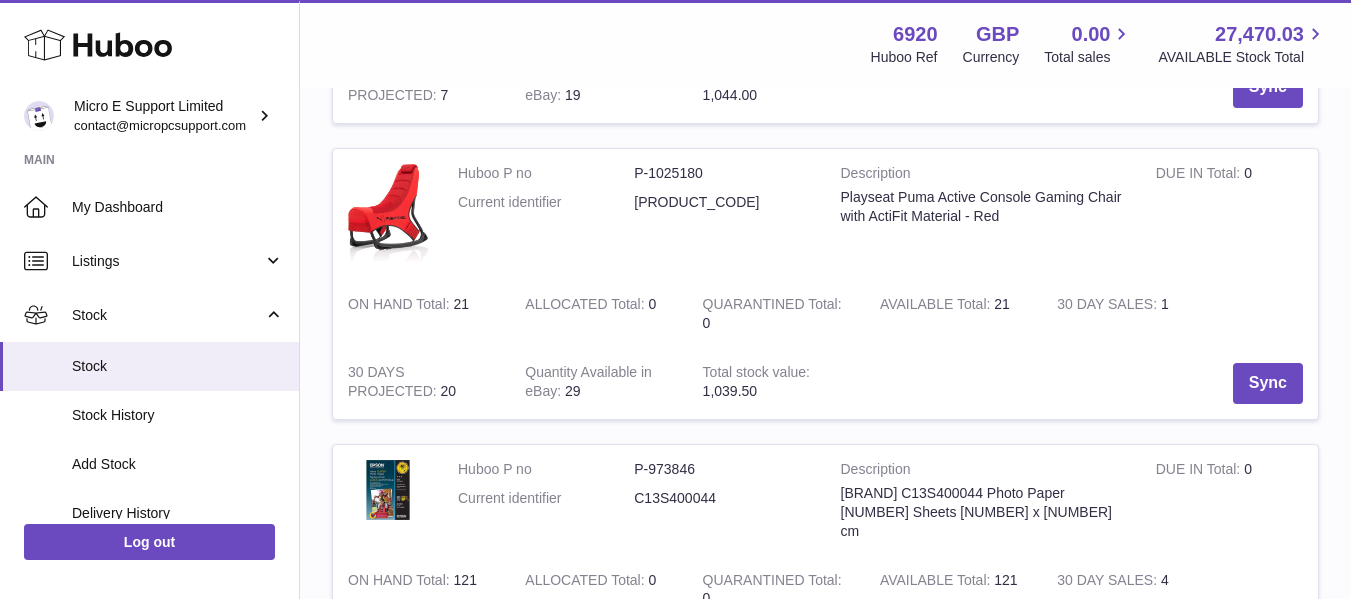 scroll, scrollTop: 1671, scrollLeft: 0, axis: vertical 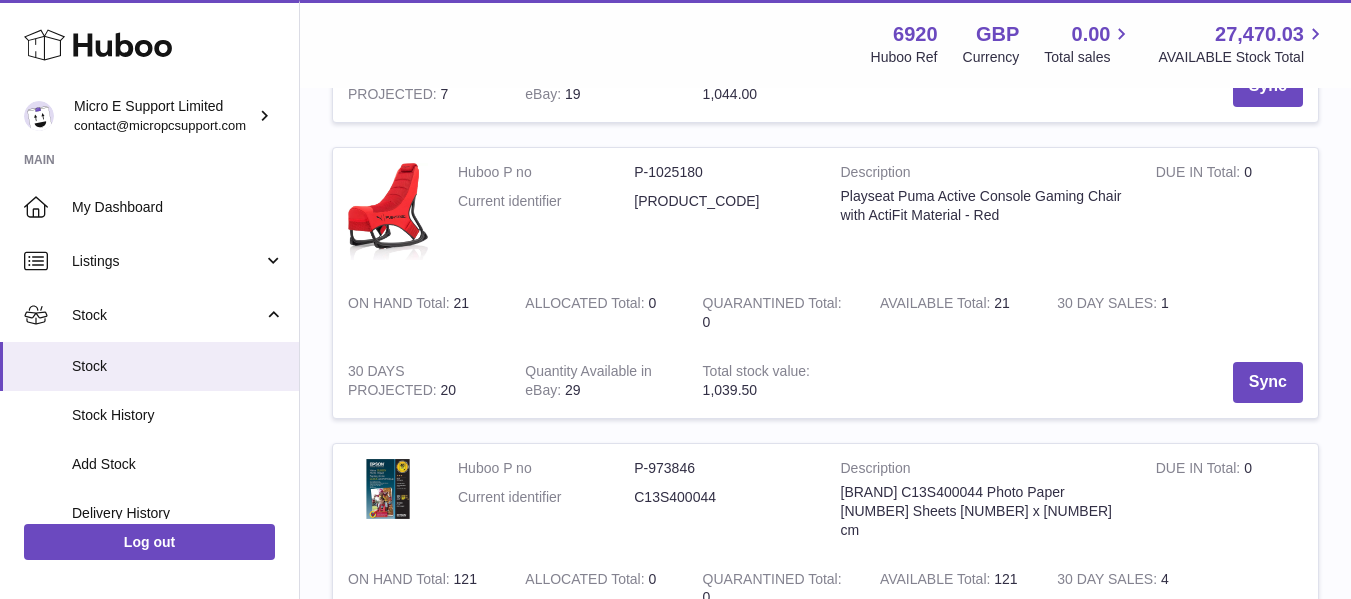 click on "My Huboo - Inventory report     Stock with Huboo
Download Inventory Report
Search
Country
All         All     No elements found. Consider changing the search query.   List is empty.
Show
** ** ** ***
entries
Huboo P no       Description
DUE IN TOTAL
ON HAND Total
ALLOCATED Total
QUARANTINED Total
AVAILABLE Total
30 DAY SALES
30 DAYS PROJECTED       Quantity Available in eBay       Total stock value
Action
Huboo P no   P-[NUMBER]   Current identifier   [PRODUCT_CODE]       Description   [BRAND] Oculus Quest [NUMBER] Travel Carrying Case -VR Headset Bag Storage Box Waterproof     DUE IN Total
[NUMBER]
ON HAND Total" at bounding box center [825, 5684] 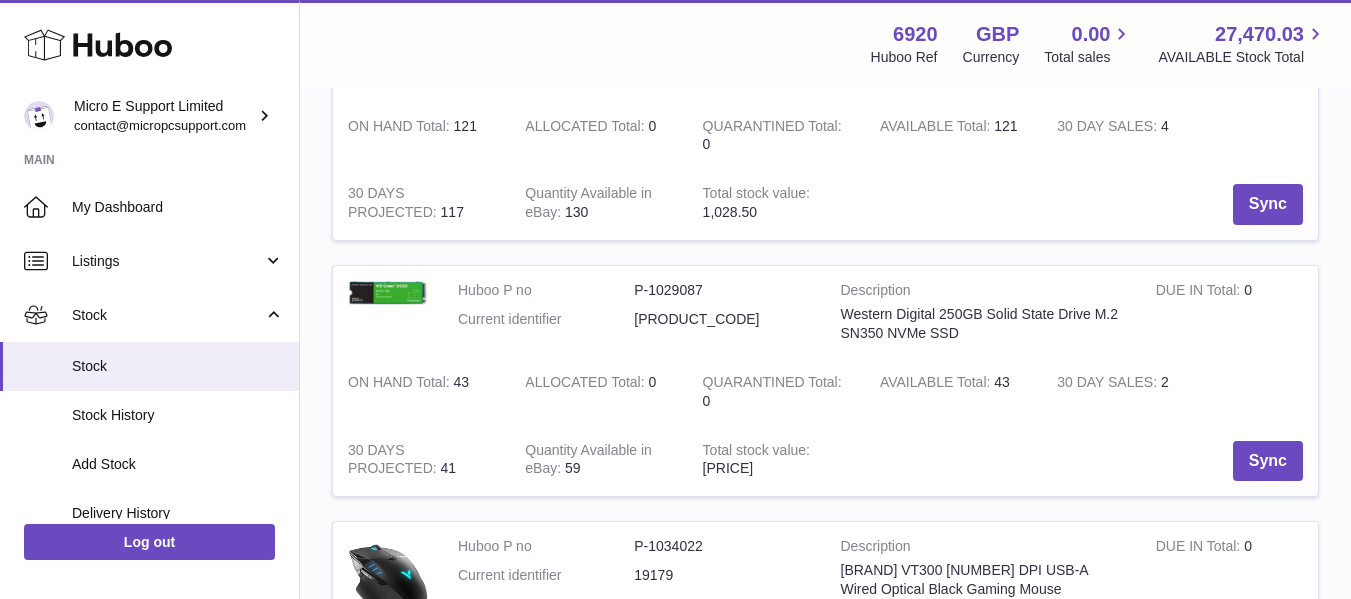 scroll, scrollTop: 2123, scrollLeft: 0, axis: vertical 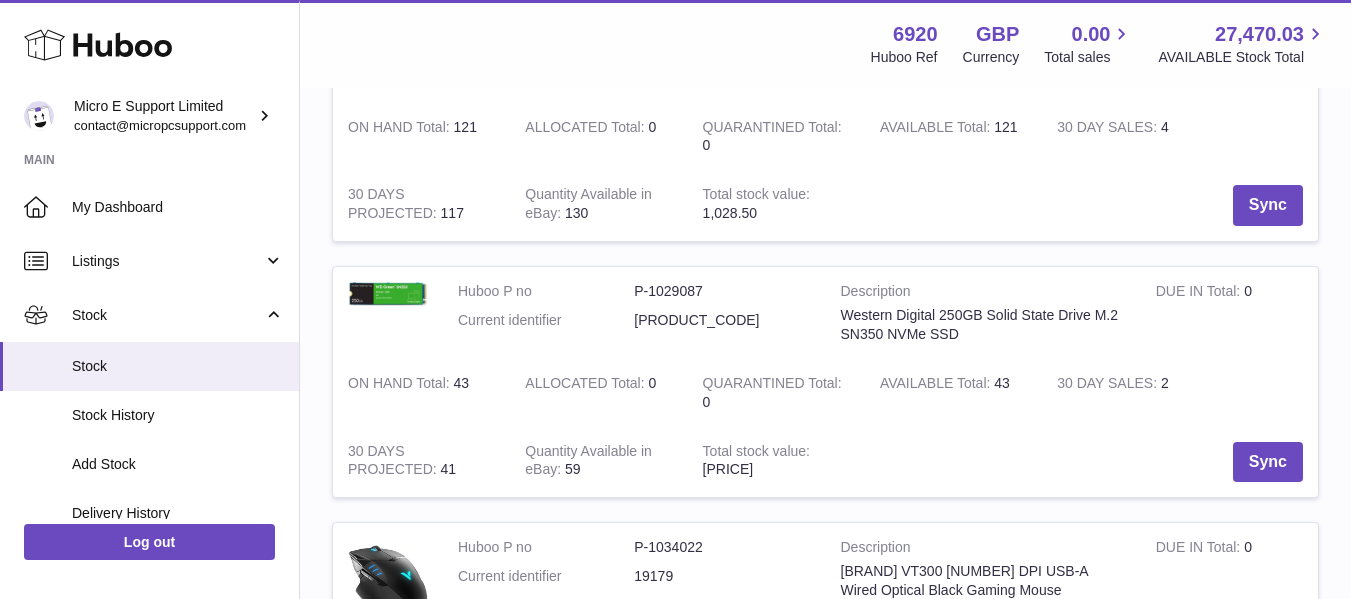 click on "30 DAY SALES" at bounding box center (1109, 129) 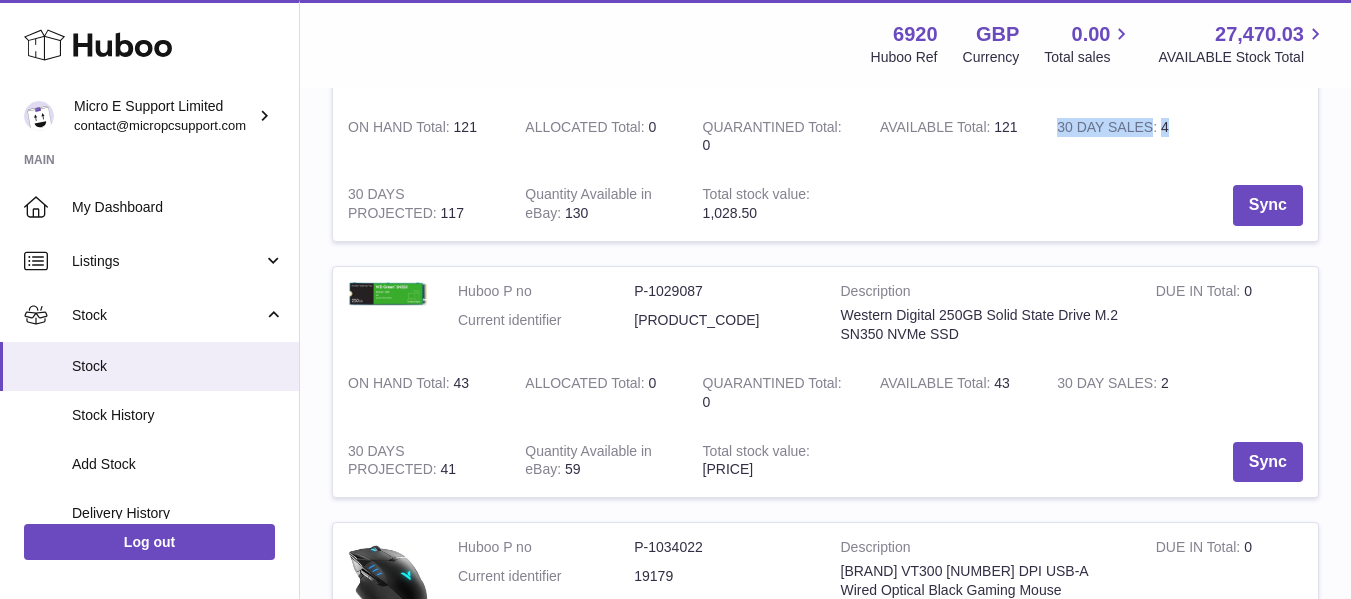 click on "30 DAY SALES" at bounding box center [1109, 129] 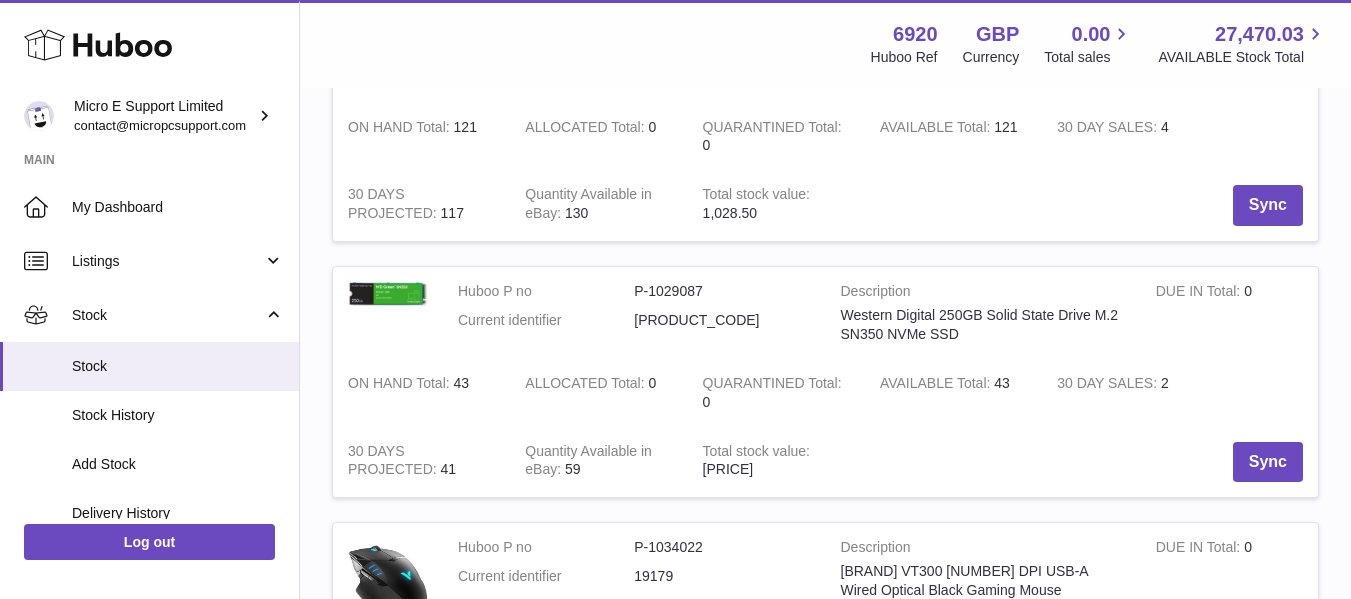click on "30 DAY SALES
[NUMBER]" at bounding box center (1130, 137) 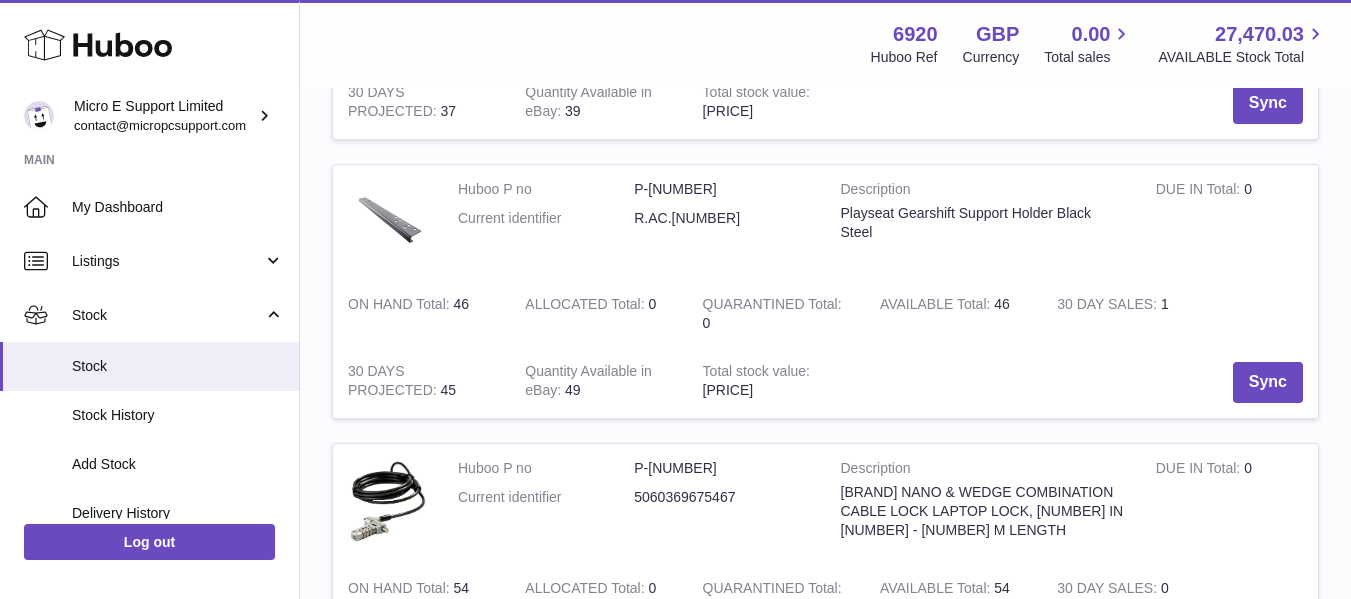 scroll, scrollTop: 3301, scrollLeft: 0, axis: vertical 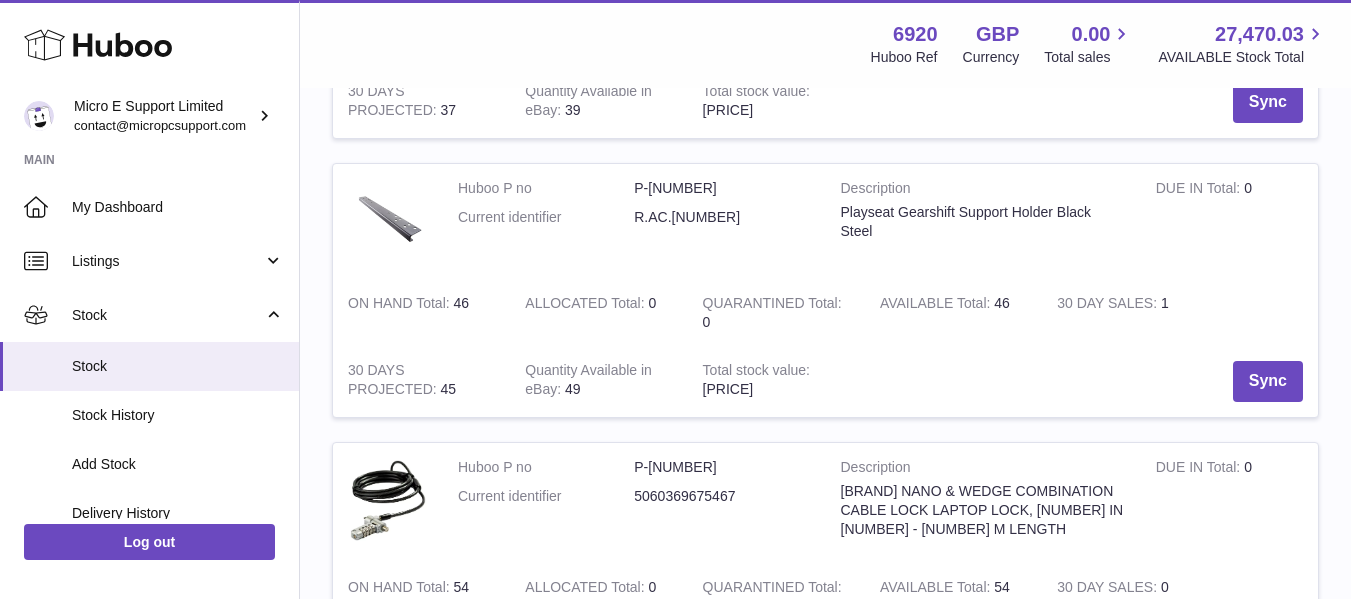 click on "AVAILABLE Total" at bounding box center (937, 305) 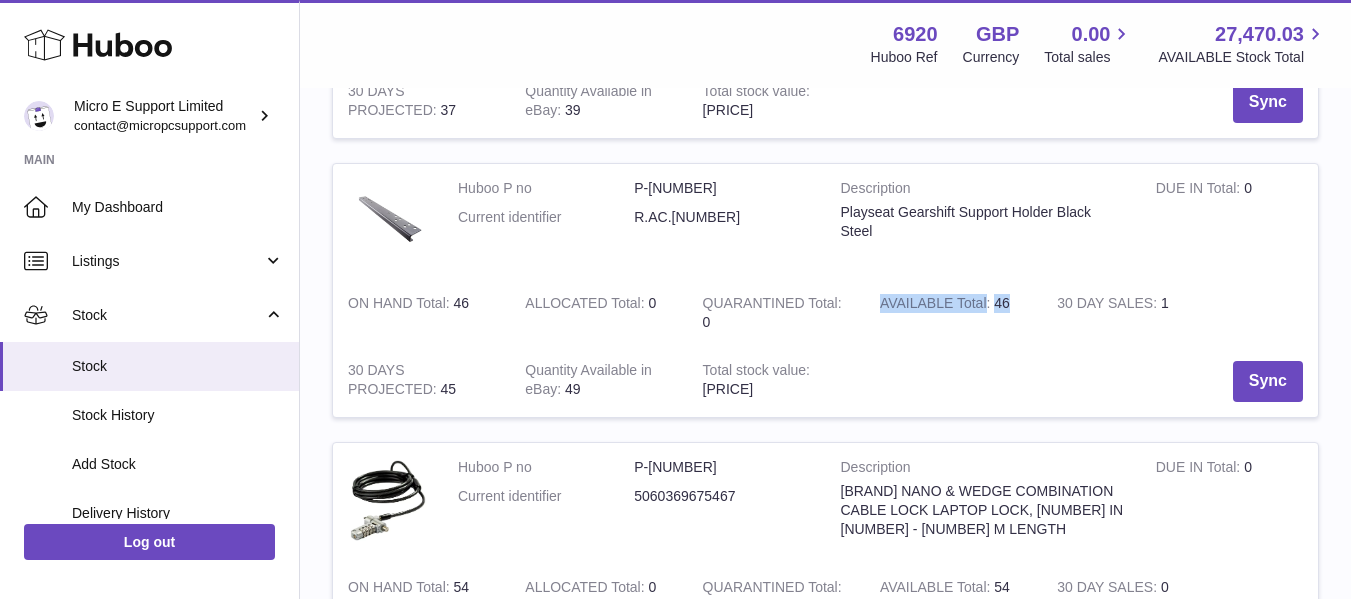 click on "AVAILABLE Total" at bounding box center (937, 305) 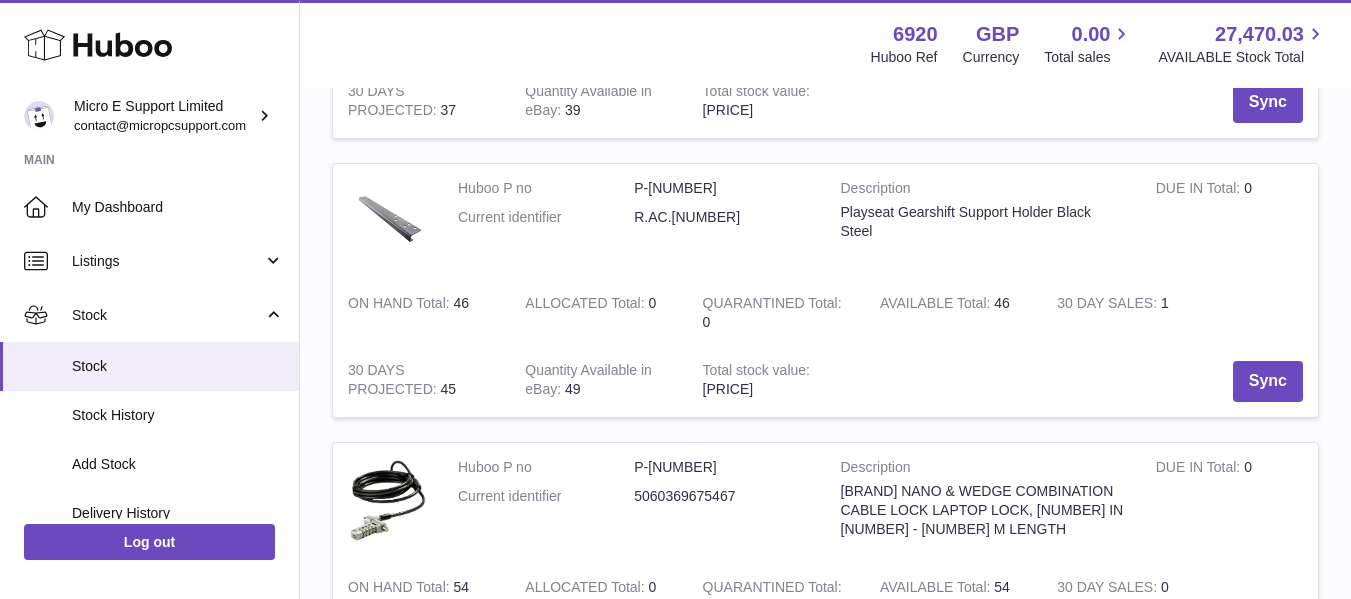 click on "Sync" at bounding box center [1091, 381] 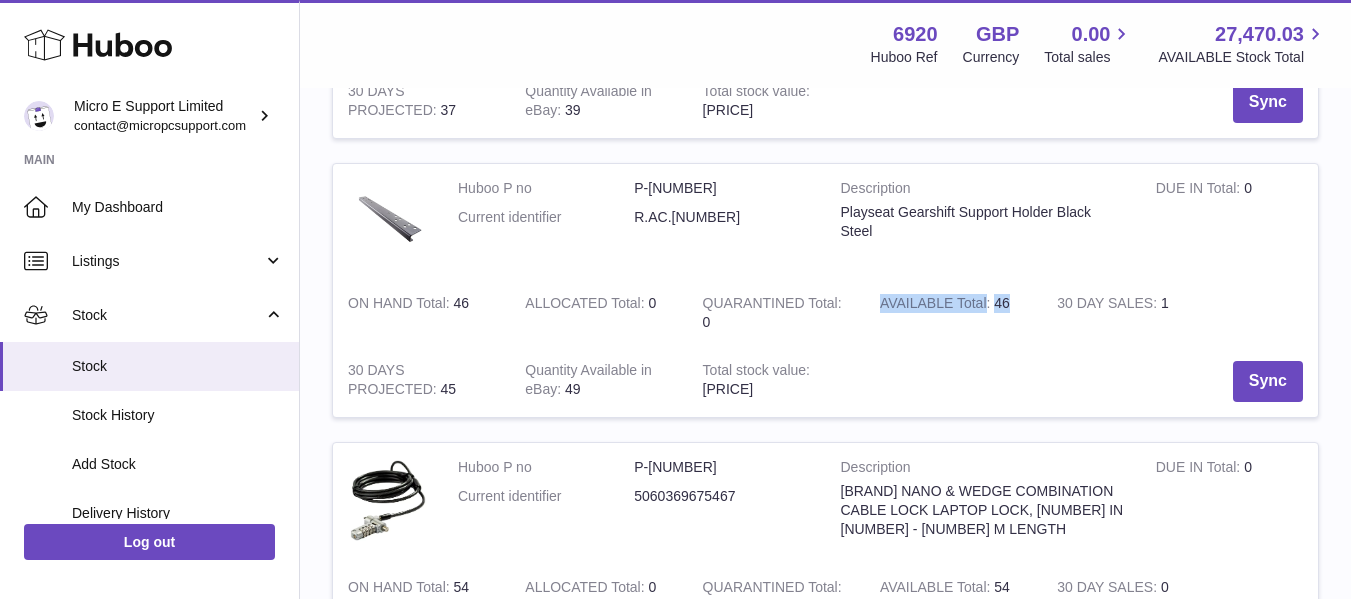 click on "AVAILABLE Total" at bounding box center (937, 305) 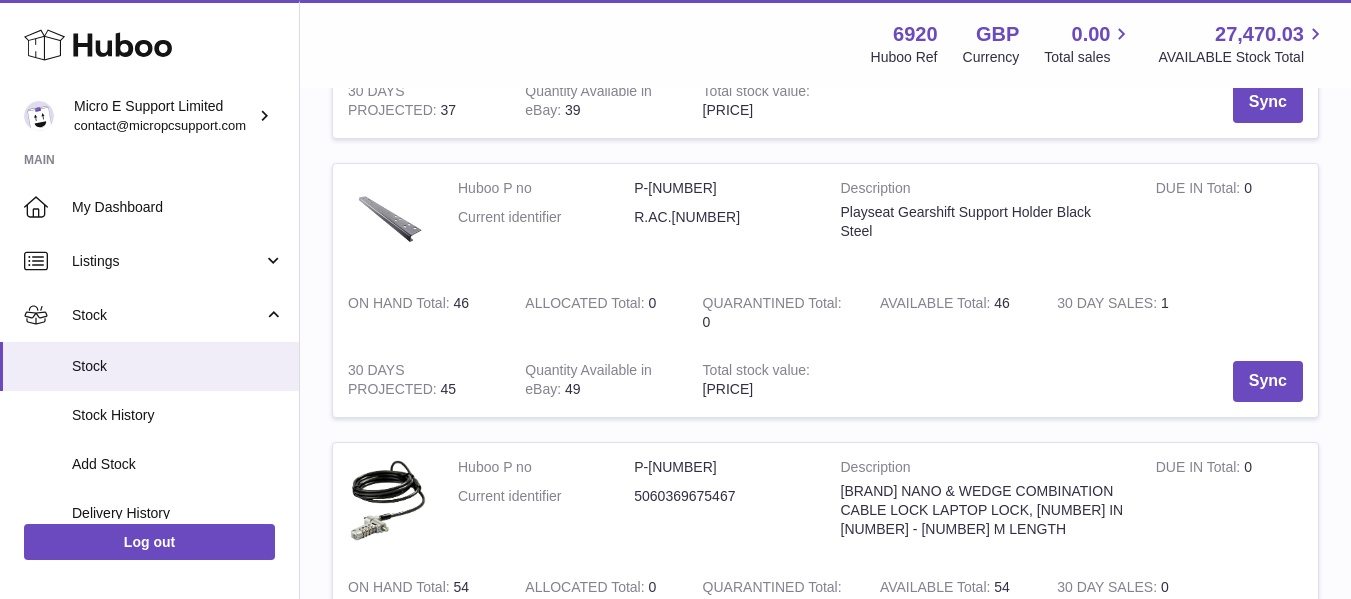click on "Sync" at bounding box center [1091, 381] 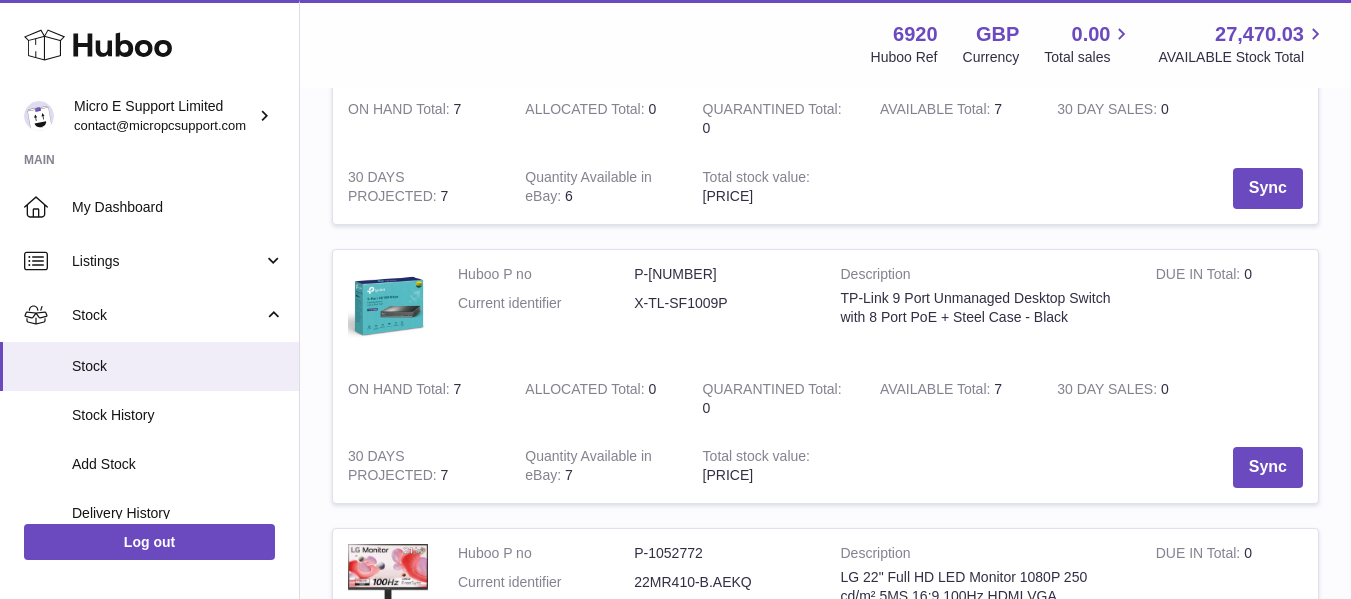 scroll, scrollTop: 6076, scrollLeft: 0, axis: vertical 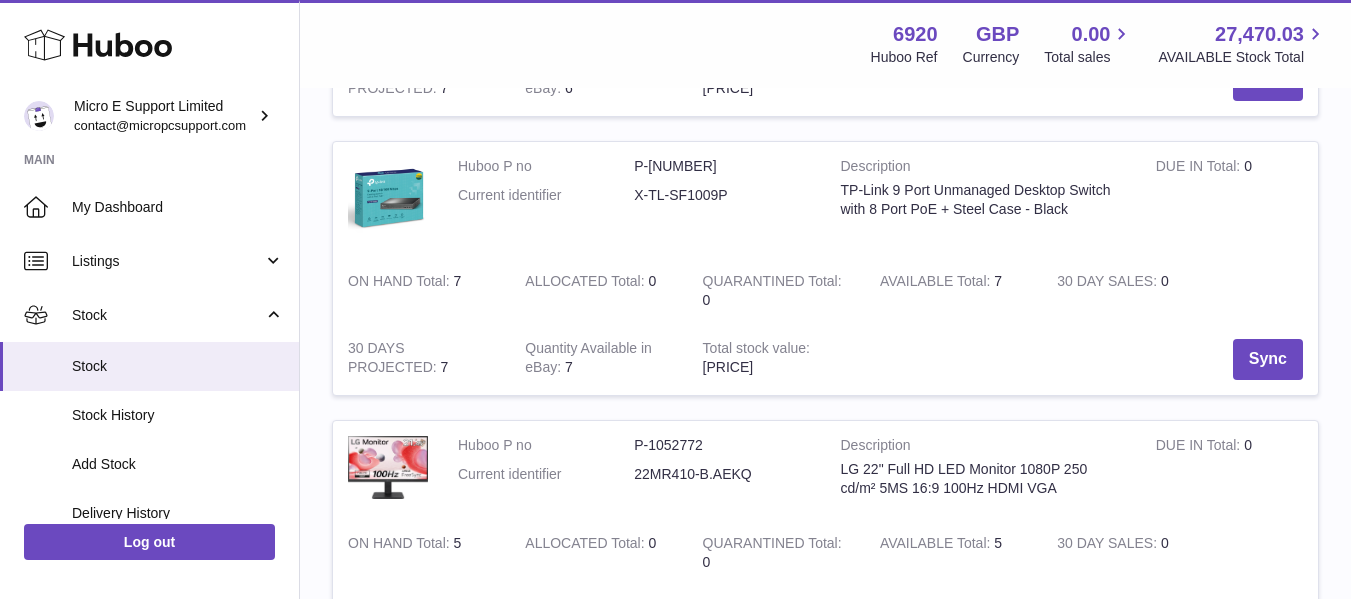 click on "Sync" at bounding box center [1091, 359] 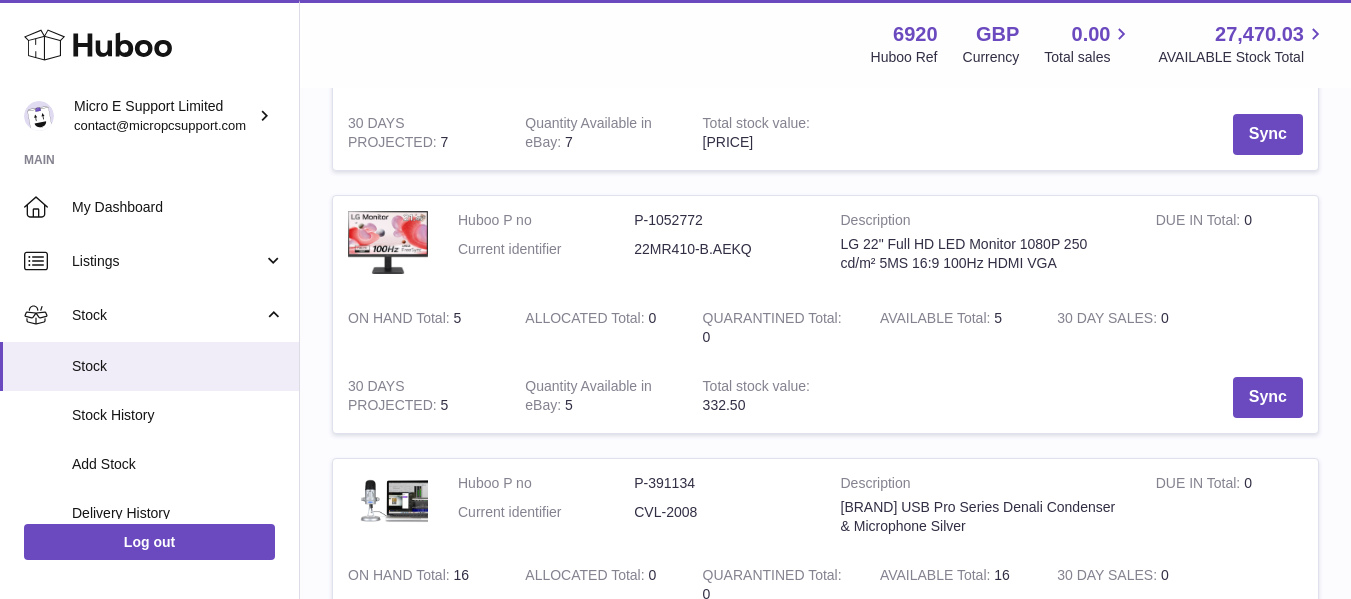 scroll, scrollTop: 6412, scrollLeft: 0, axis: vertical 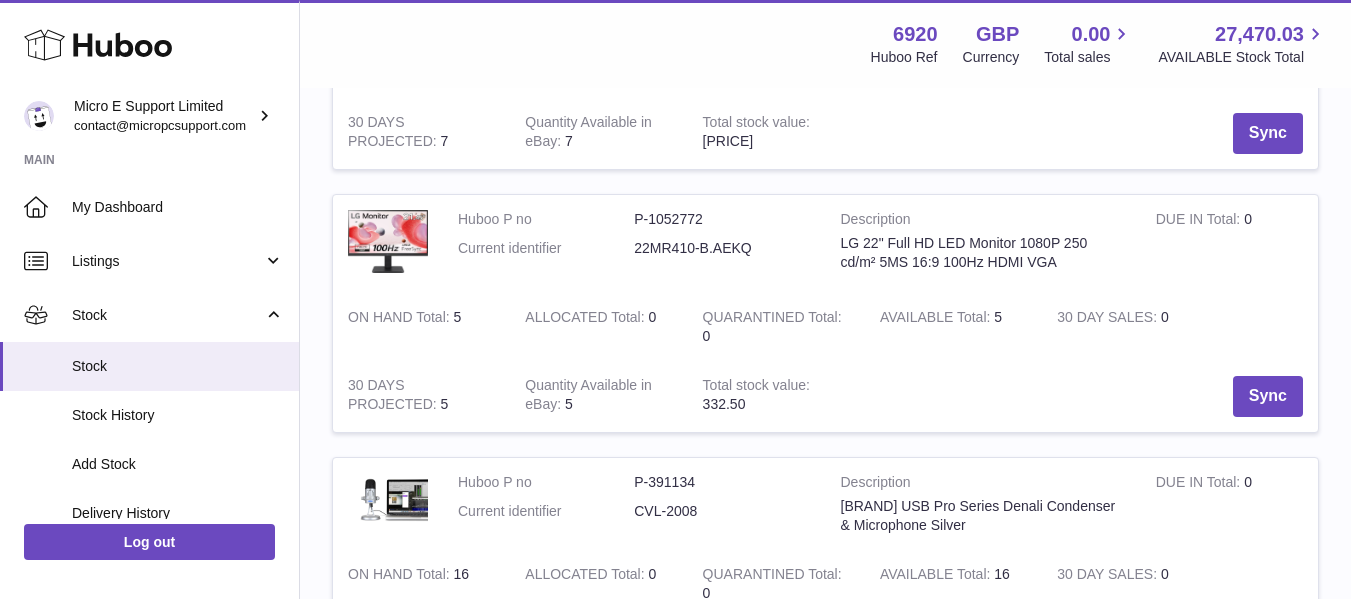 click on "LG 22" Full HD LED Monitor 1080P 250 cd/m² 5MS 16:9 100Hz HDMI VGA" at bounding box center [983, 253] 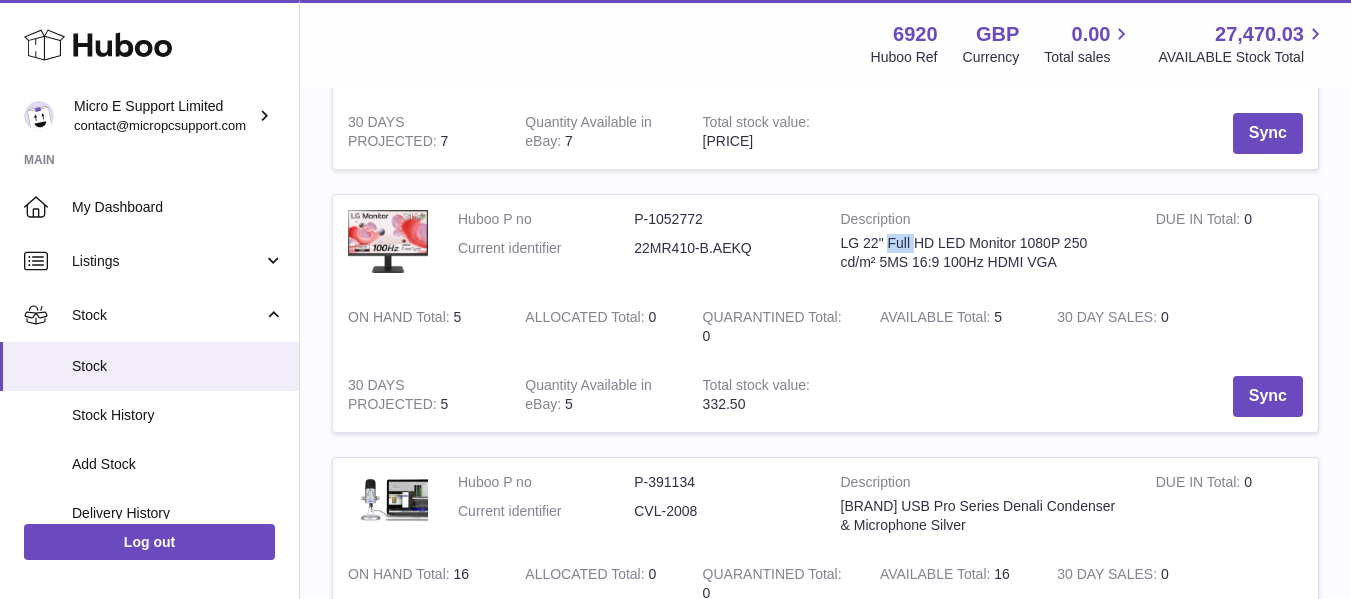click on "LG 22" Full HD LED Monitor 1080P 250 cd/m² 5MS 16:9 100Hz HDMI VGA" at bounding box center [983, 253] 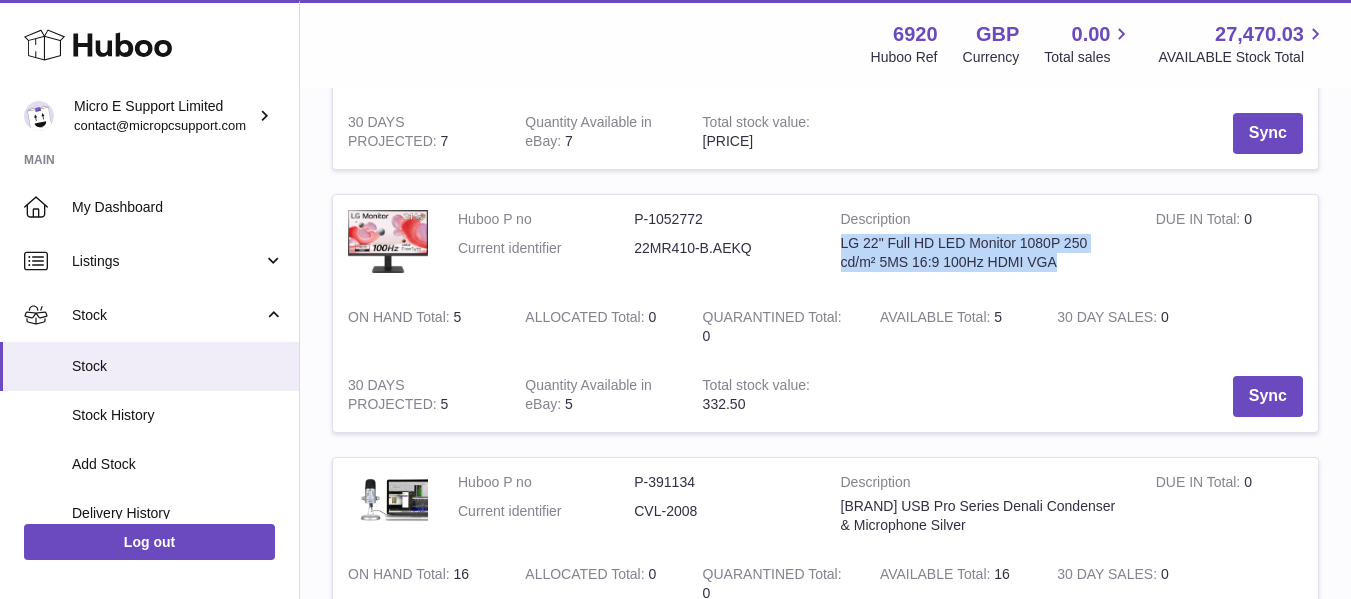 click on "LG 22" Full HD LED Monitor 1080P 250 cd/m² 5MS 16:9 100Hz HDMI VGA" at bounding box center (983, 253) 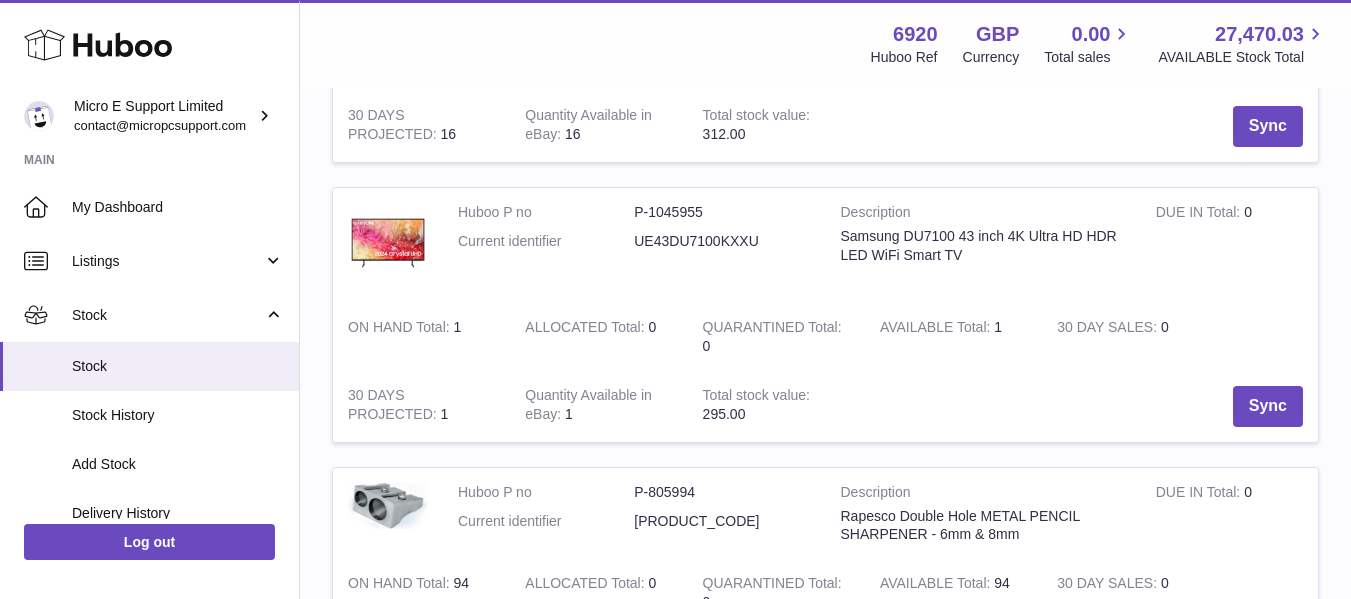 scroll, scrollTop: 6939, scrollLeft: 0, axis: vertical 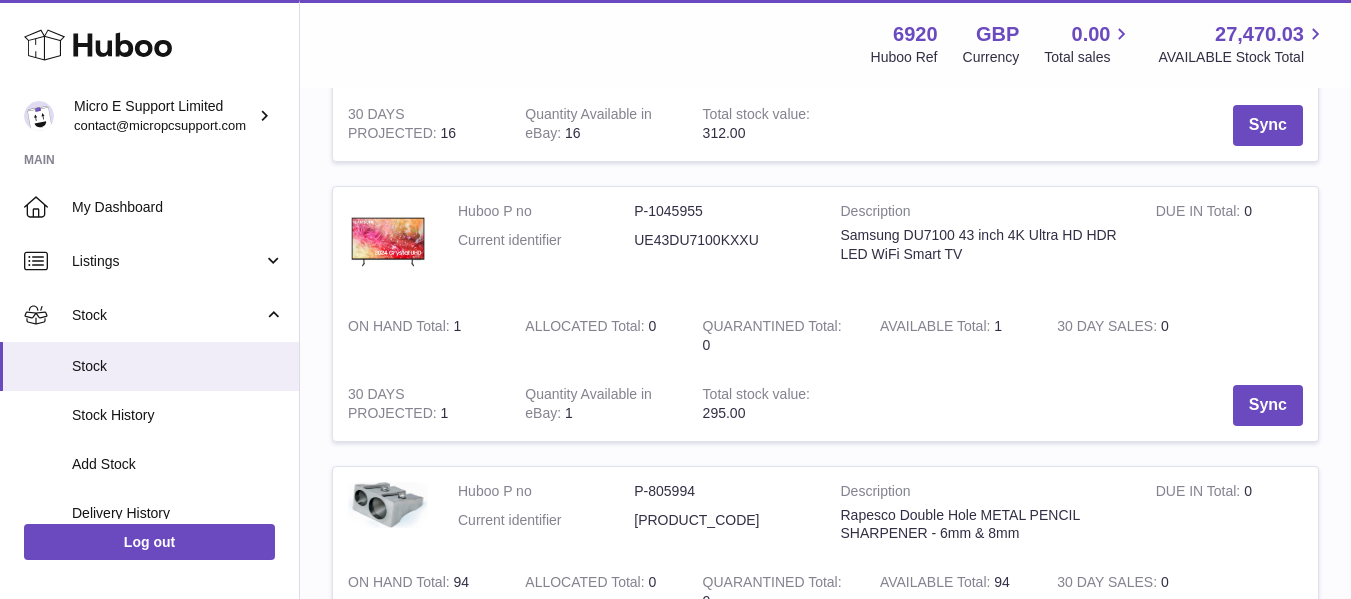 click on "UE43DU7100KXXU" at bounding box center (722, 240) 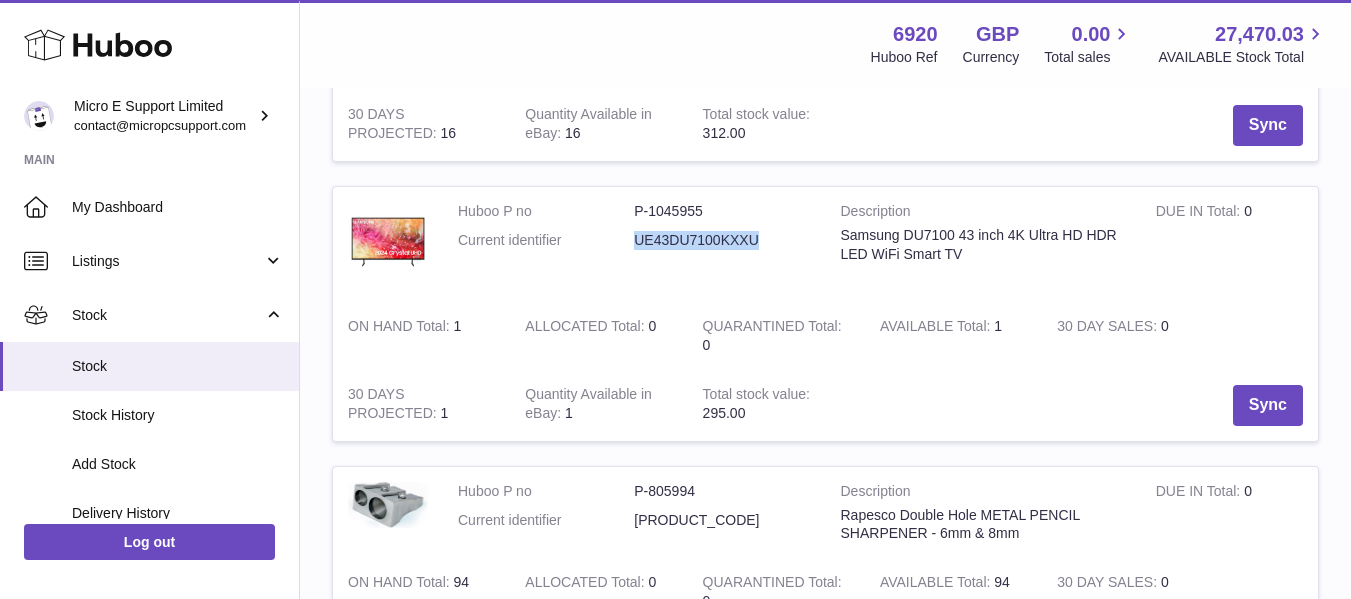 click on "UE43DU7100KXXU" at bounding box center (722, 240) 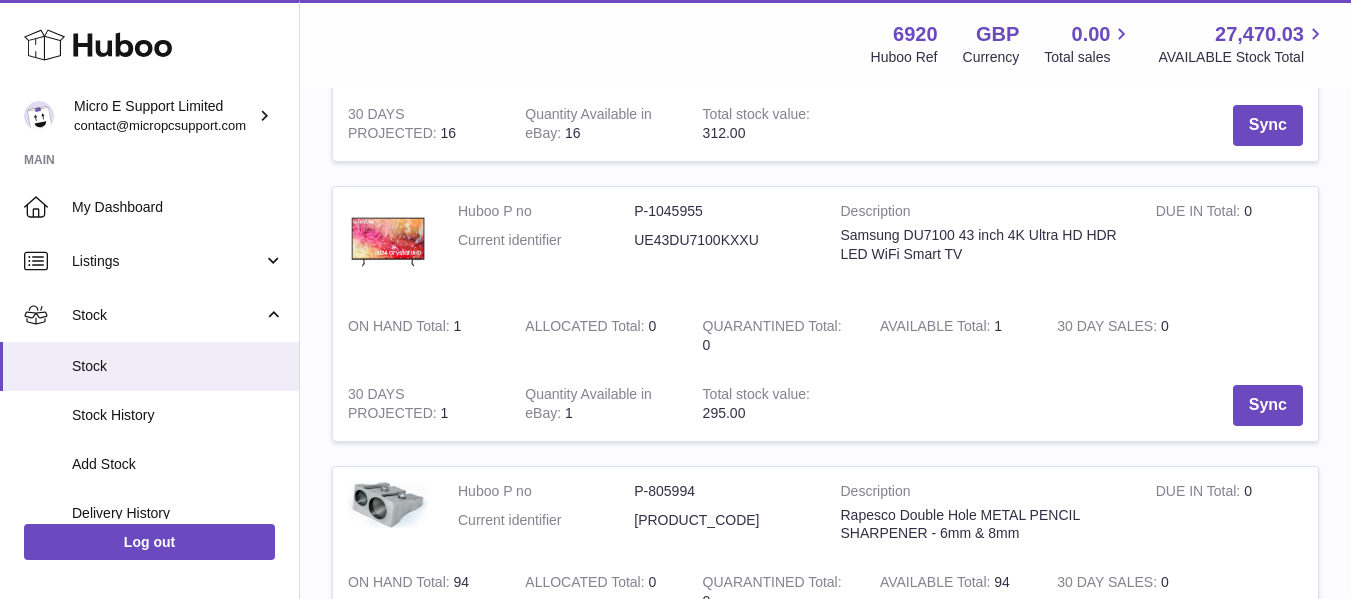 click on "AVAILABLE Total
1" at bounding box center [953, 336] 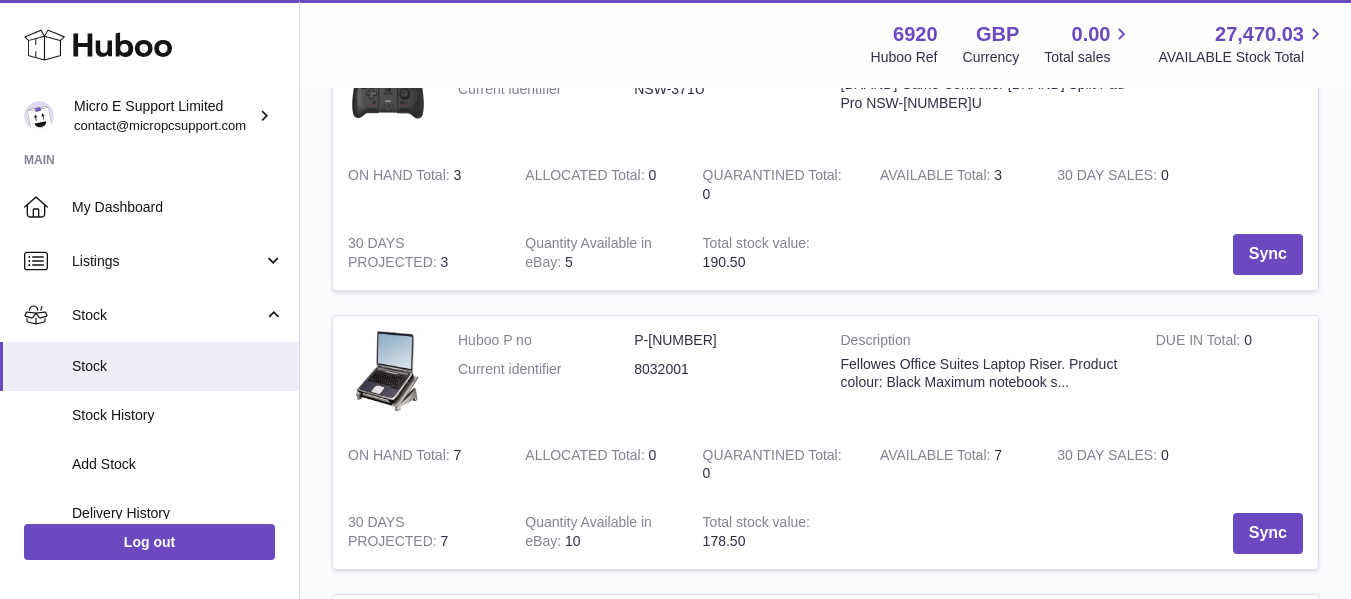 scroll, scrollTop: 10683, scrollLeft: 0, axis: vertical 